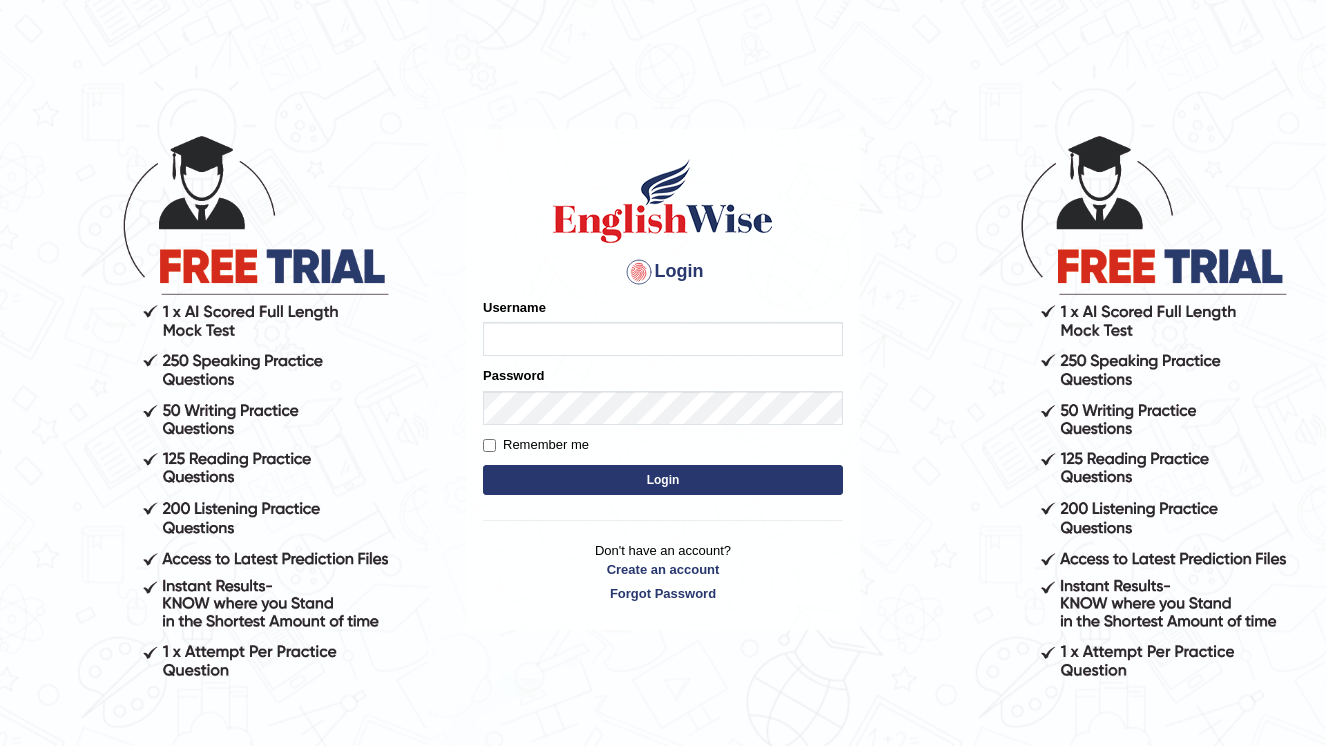 scroll, scrollTop: 0, scrollLeft: 0, axis: both 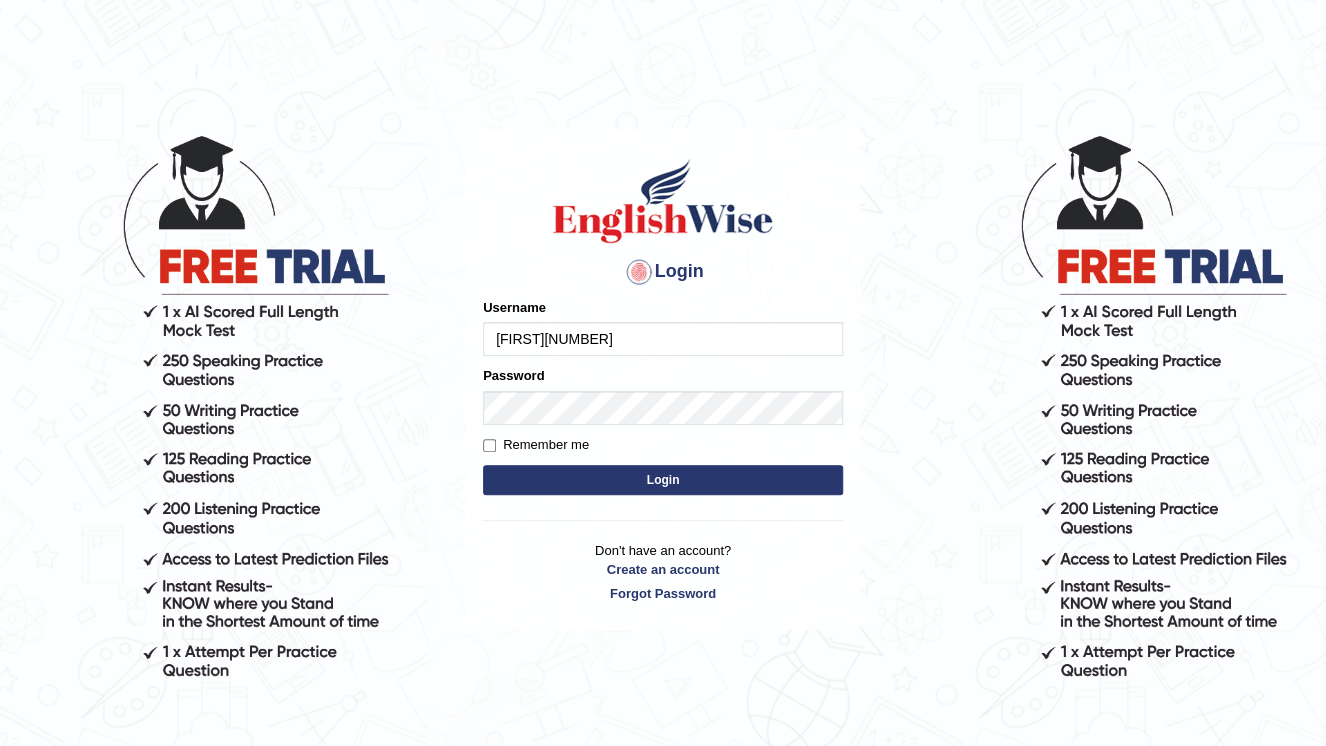 type on "[FIRST][NUMBER]" 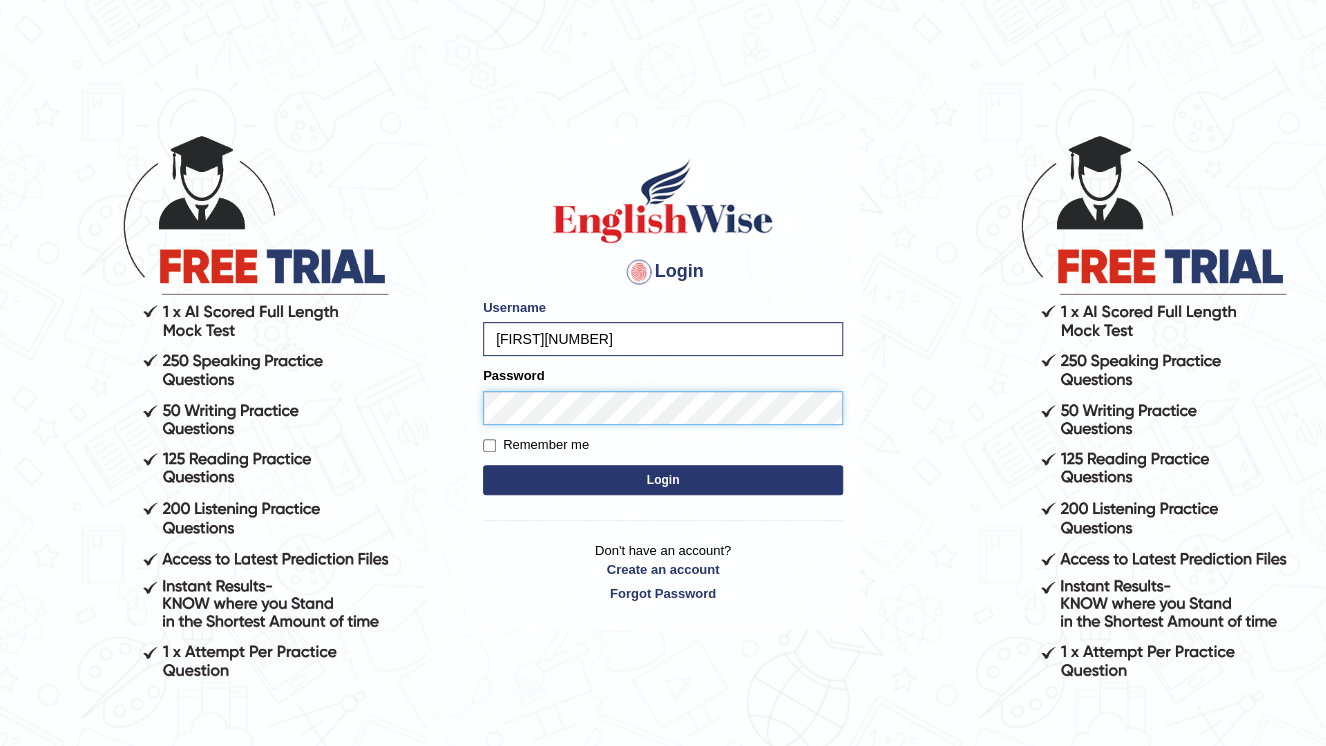 click on "Login" at bounding box center [663, 480] 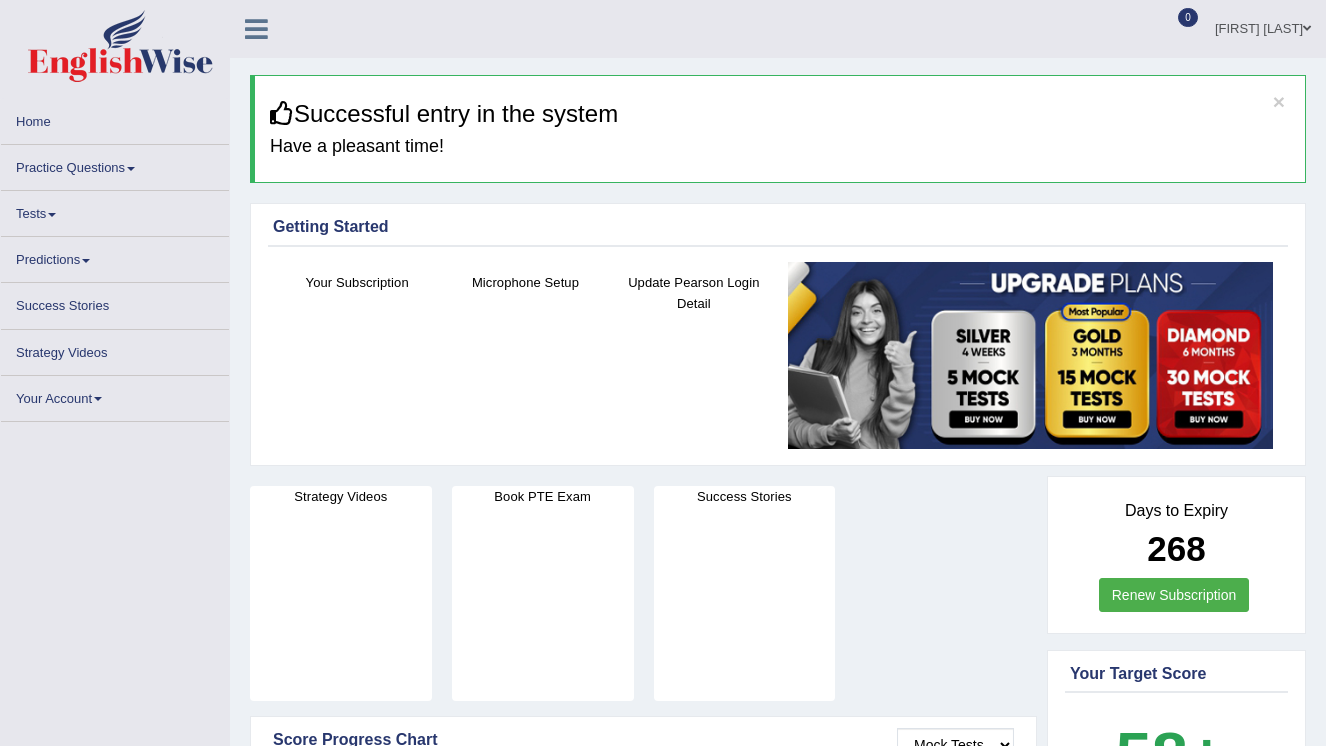 scroll, scrollTop: 0, scrollLeft: 0, axis: both 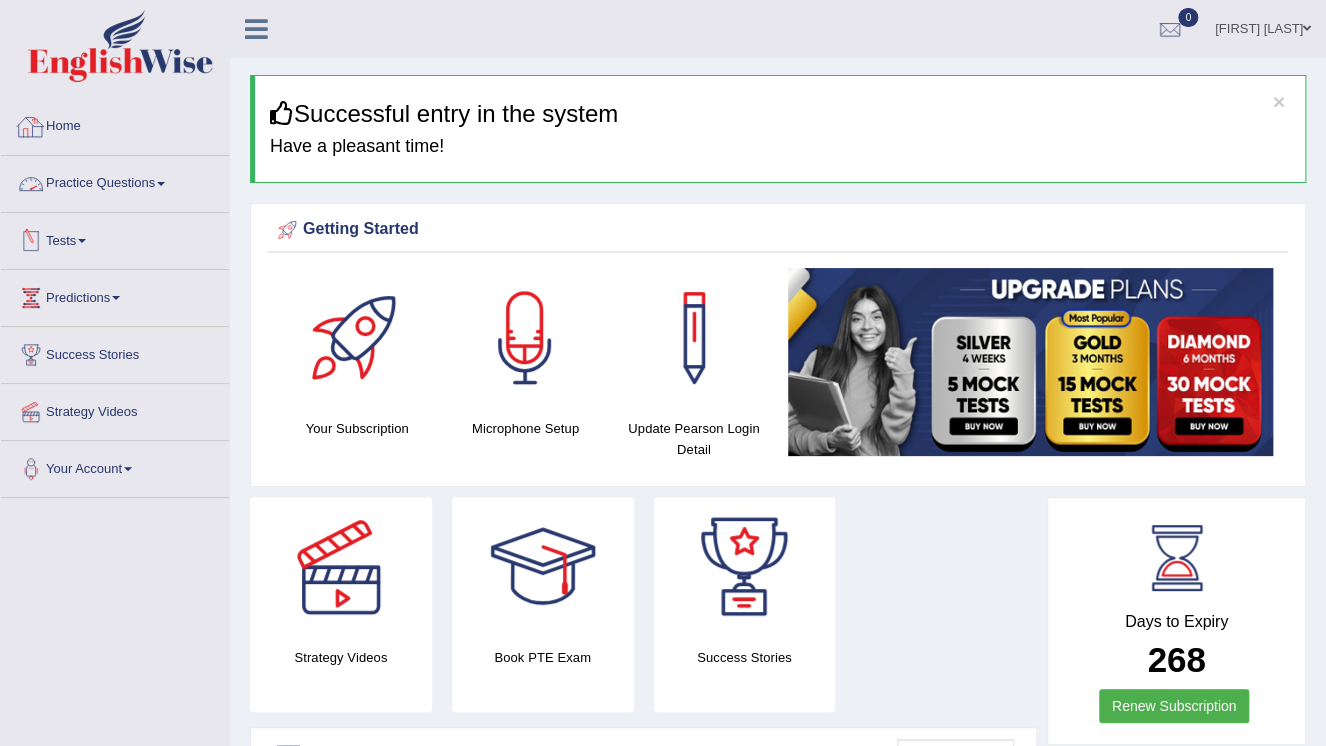 click on "Home" at bounding box center (115, 124) 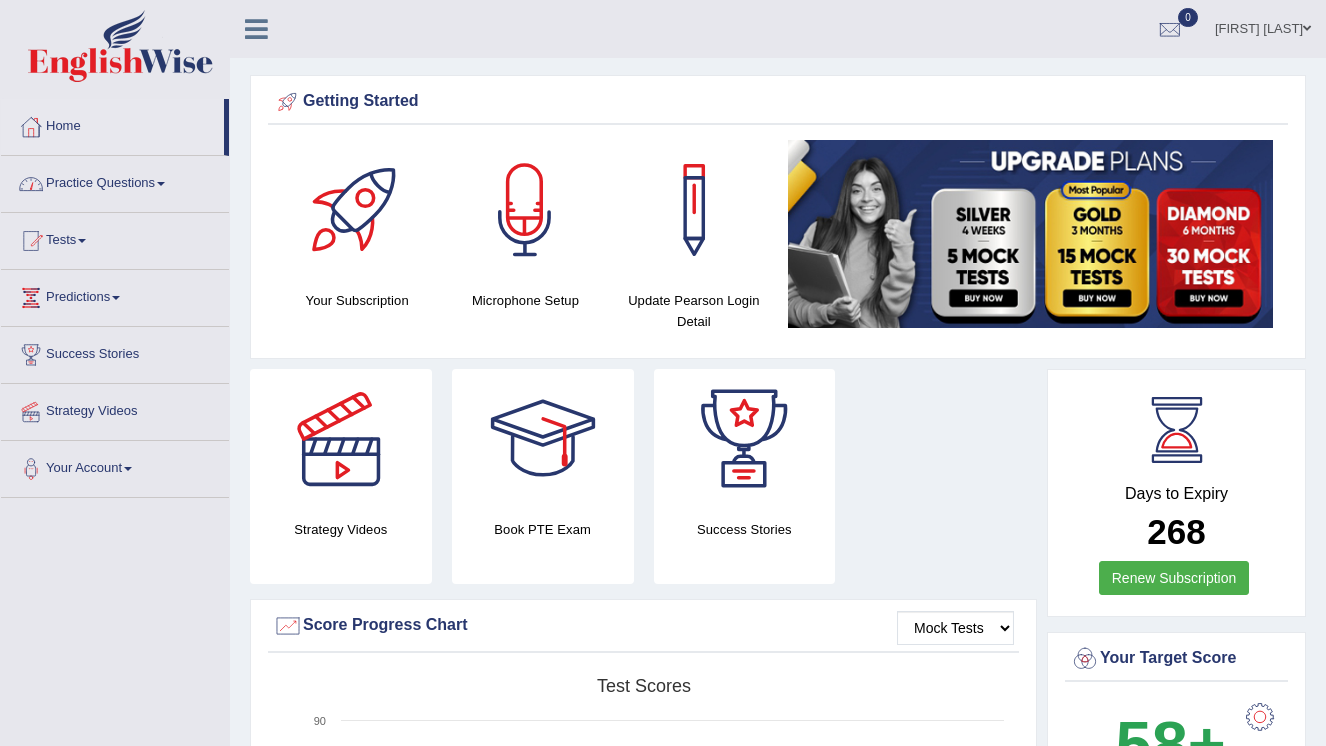 scroll, scrollTop: 0, scrollLeft: 0, axis: both 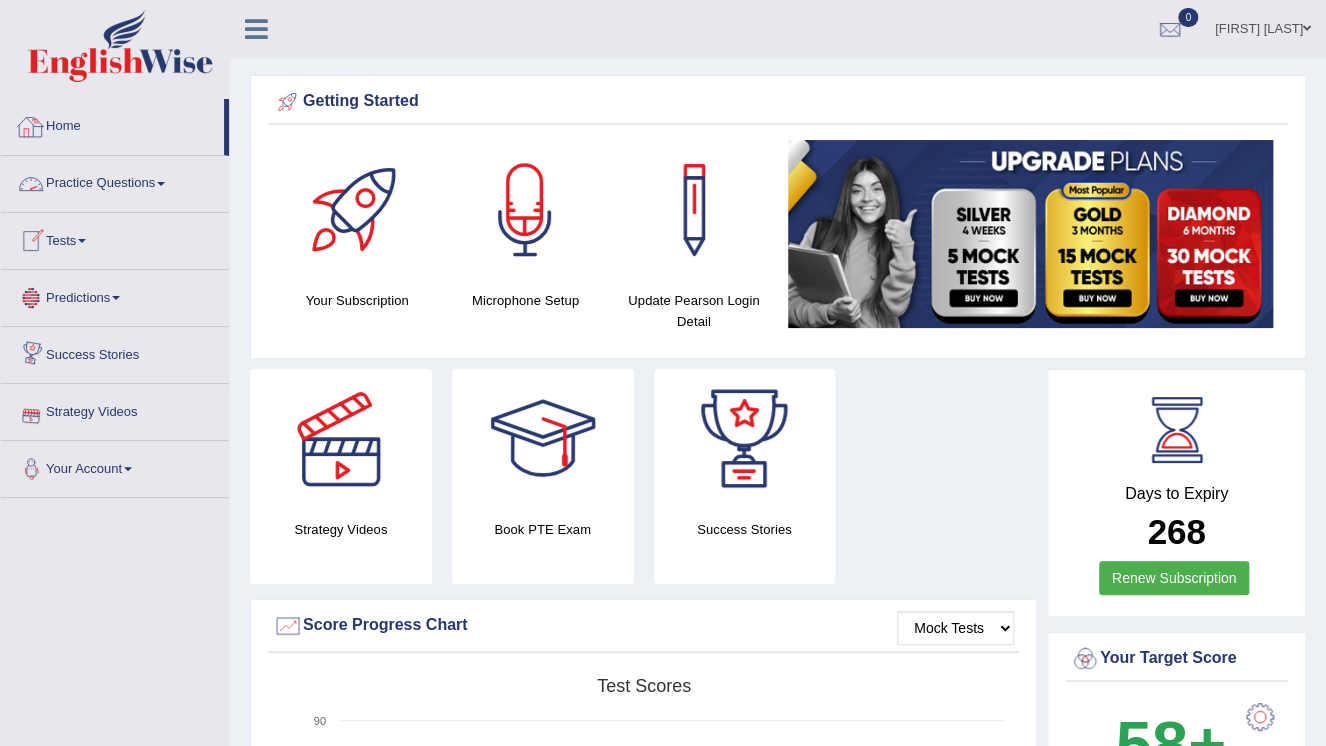 click on "Practice Questions" at bounding box center [115, 181] 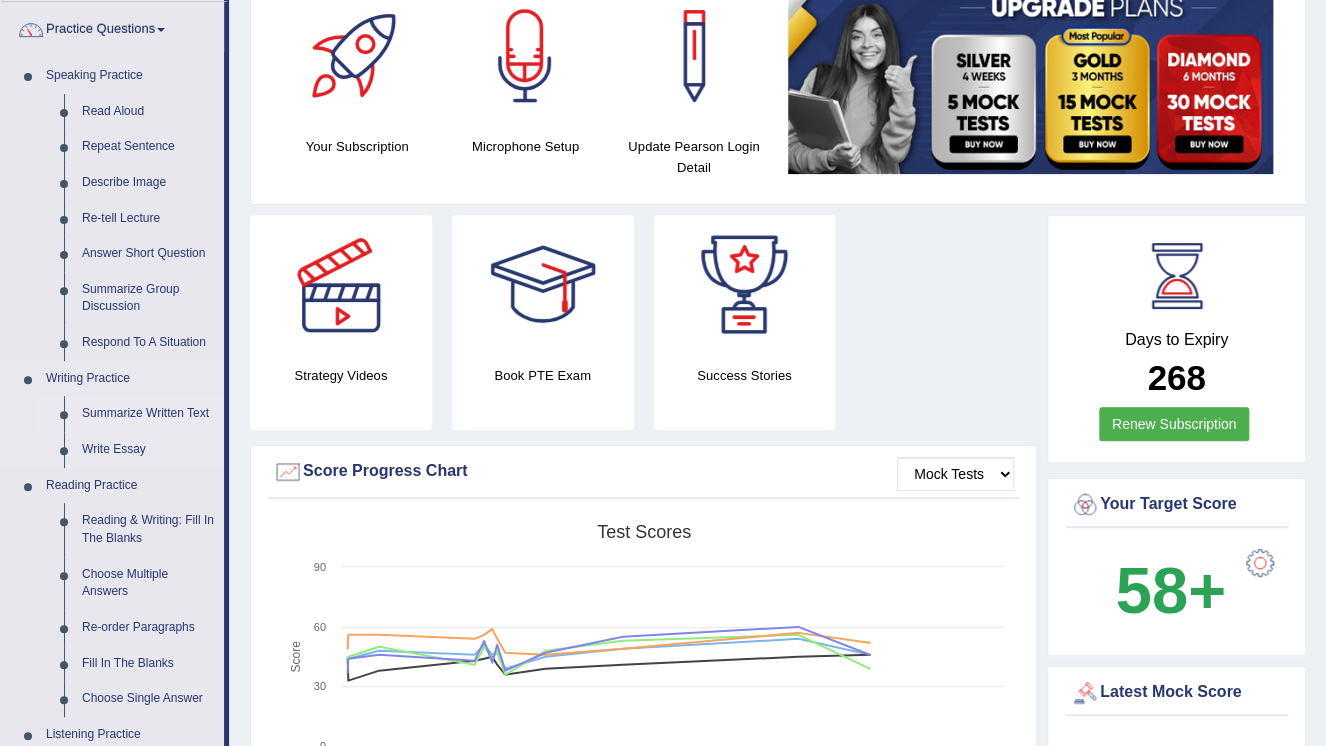 scroll, scrollTop: 0, scrollLeft: 0, axis: both 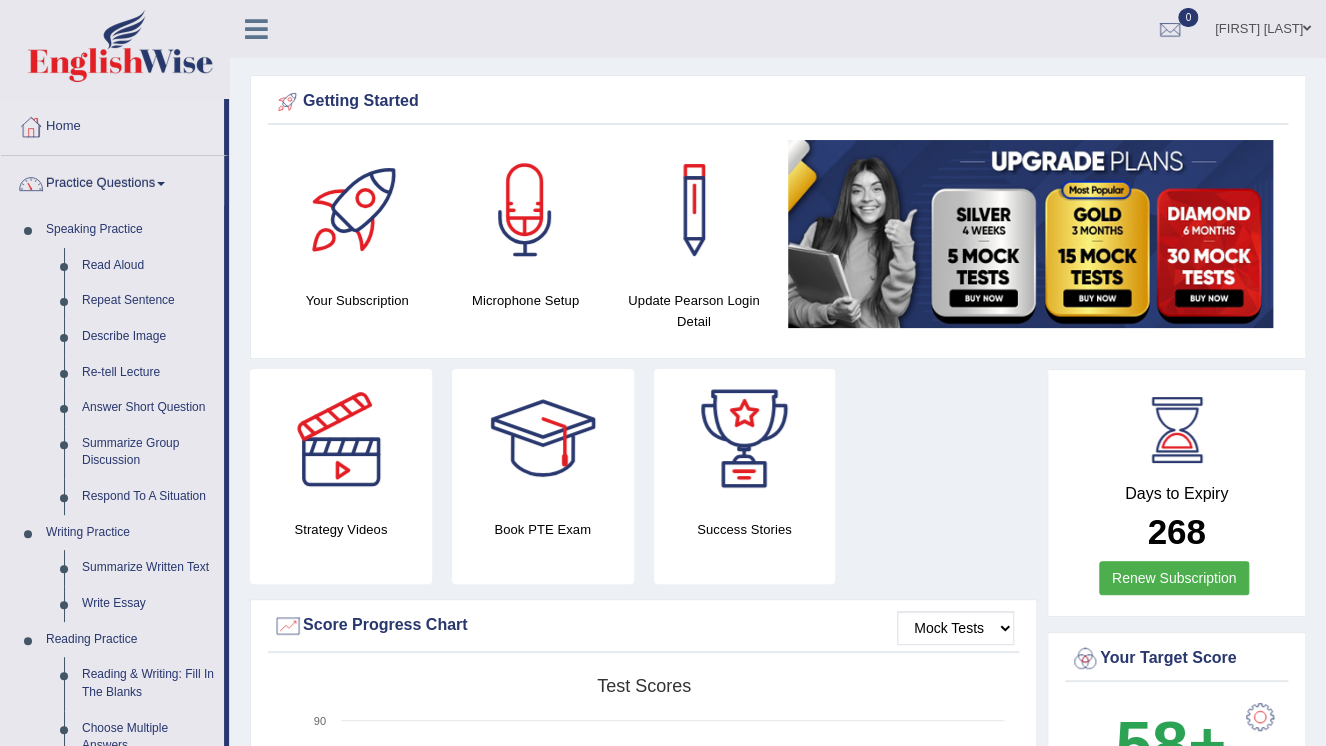click on "Home" at bounding box center (112, 124) 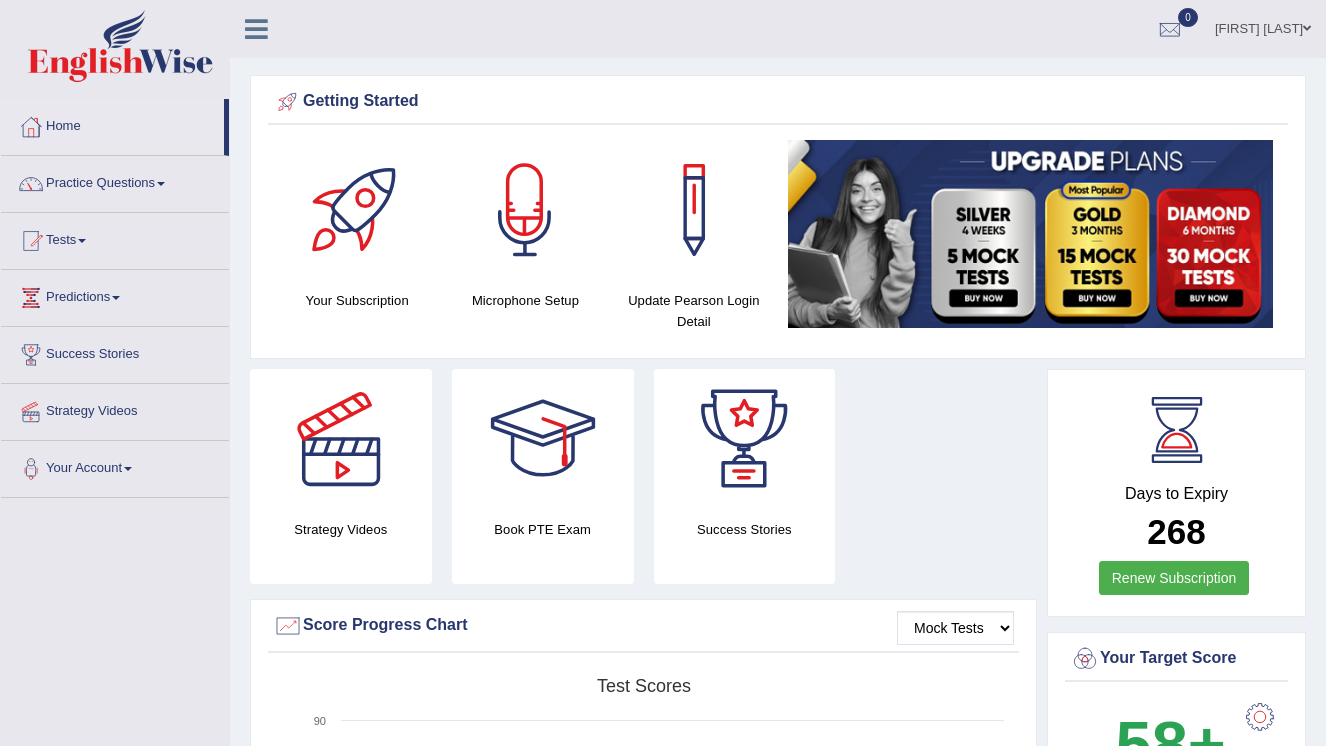 scroll, scrollTop: 0, scrollLeft: 0, axis: both 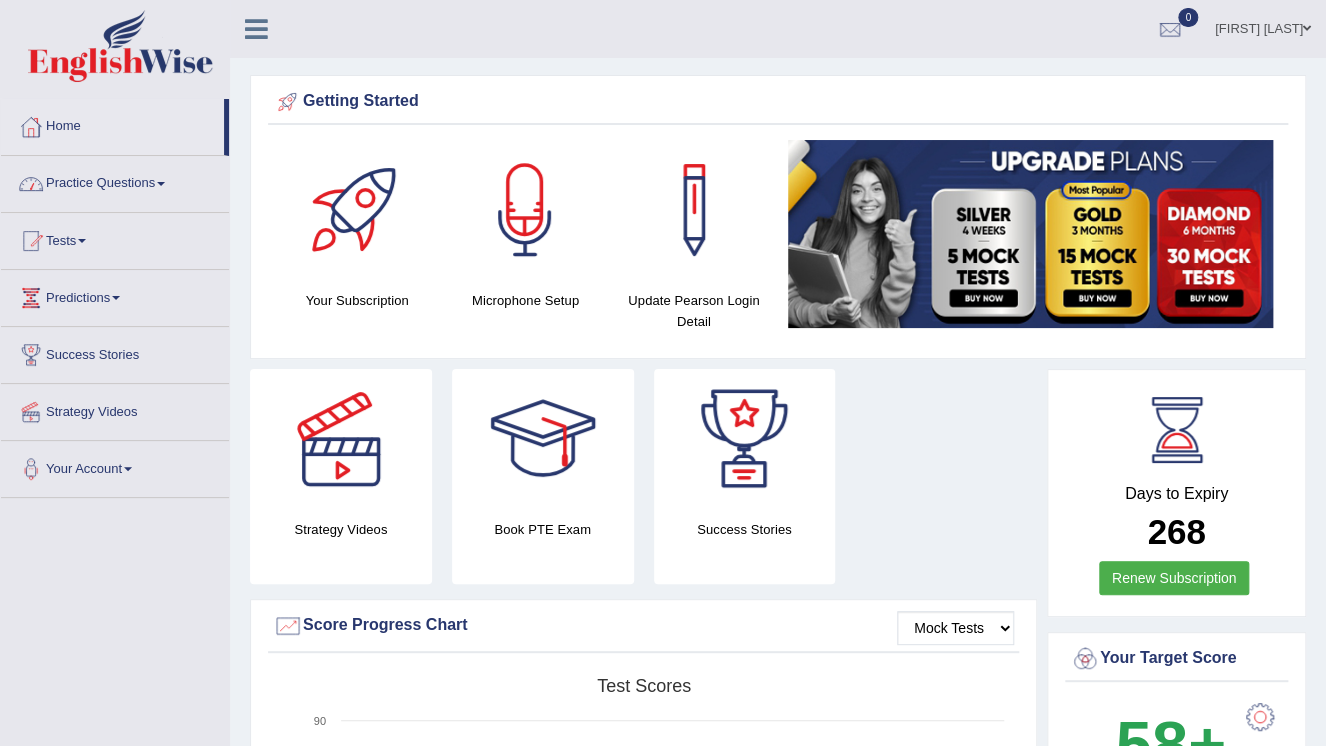 click on "Practice Questions" at bounding box center (115, 181) 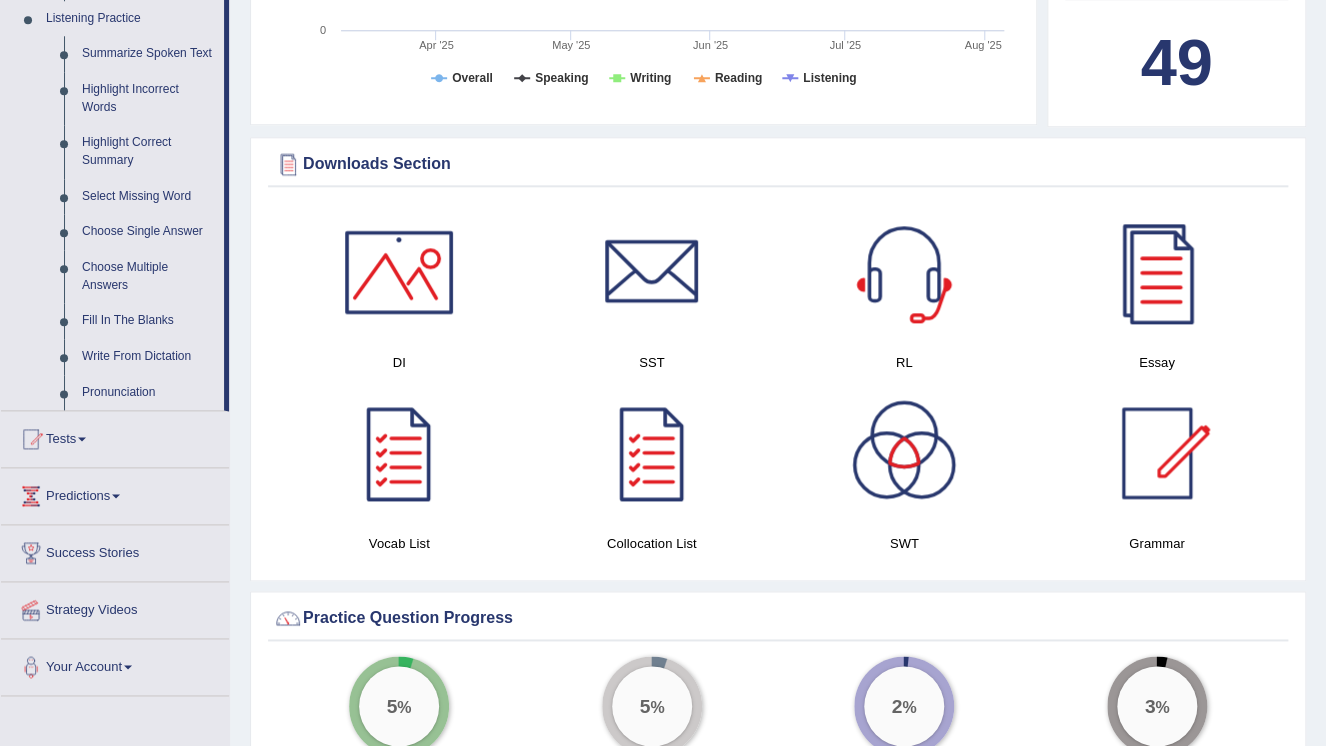 scroll, scrollTop: 880, scrollLeft: 0, axis: vertical 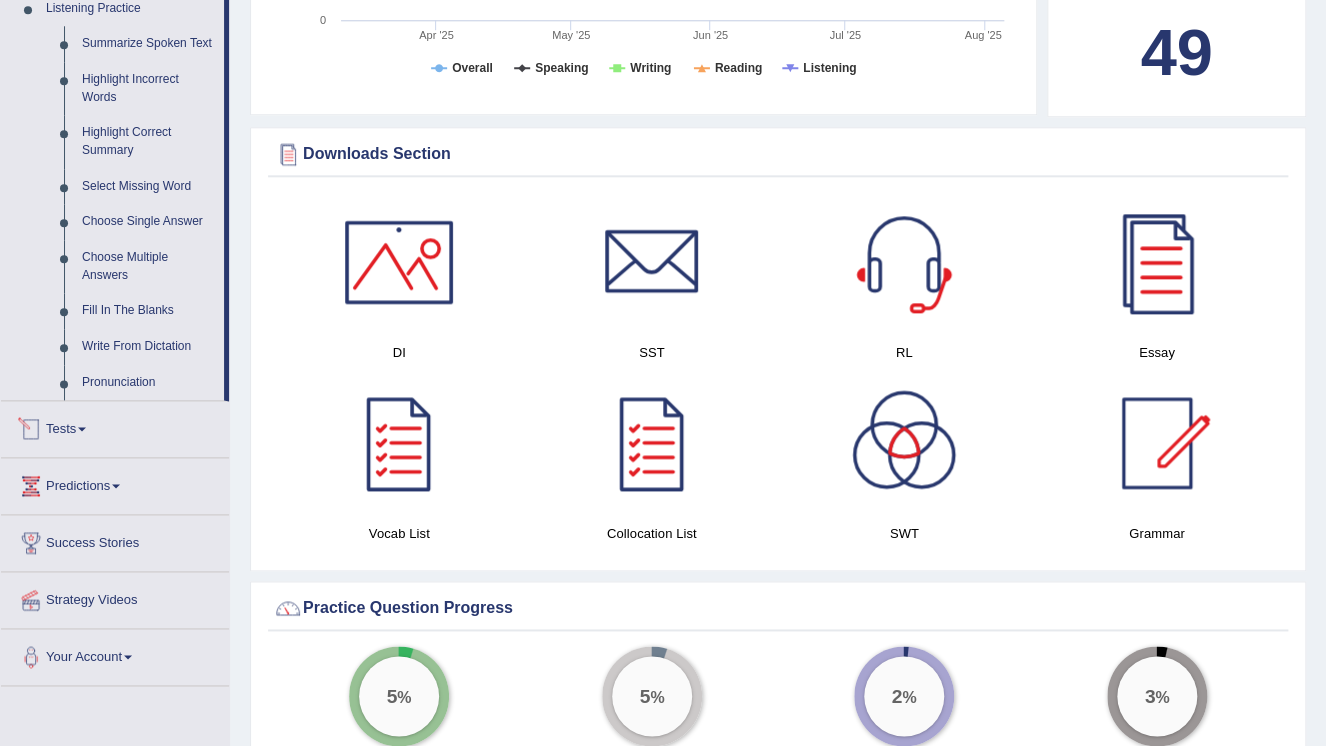 click on "Tests" at bounding box center (115, 426) 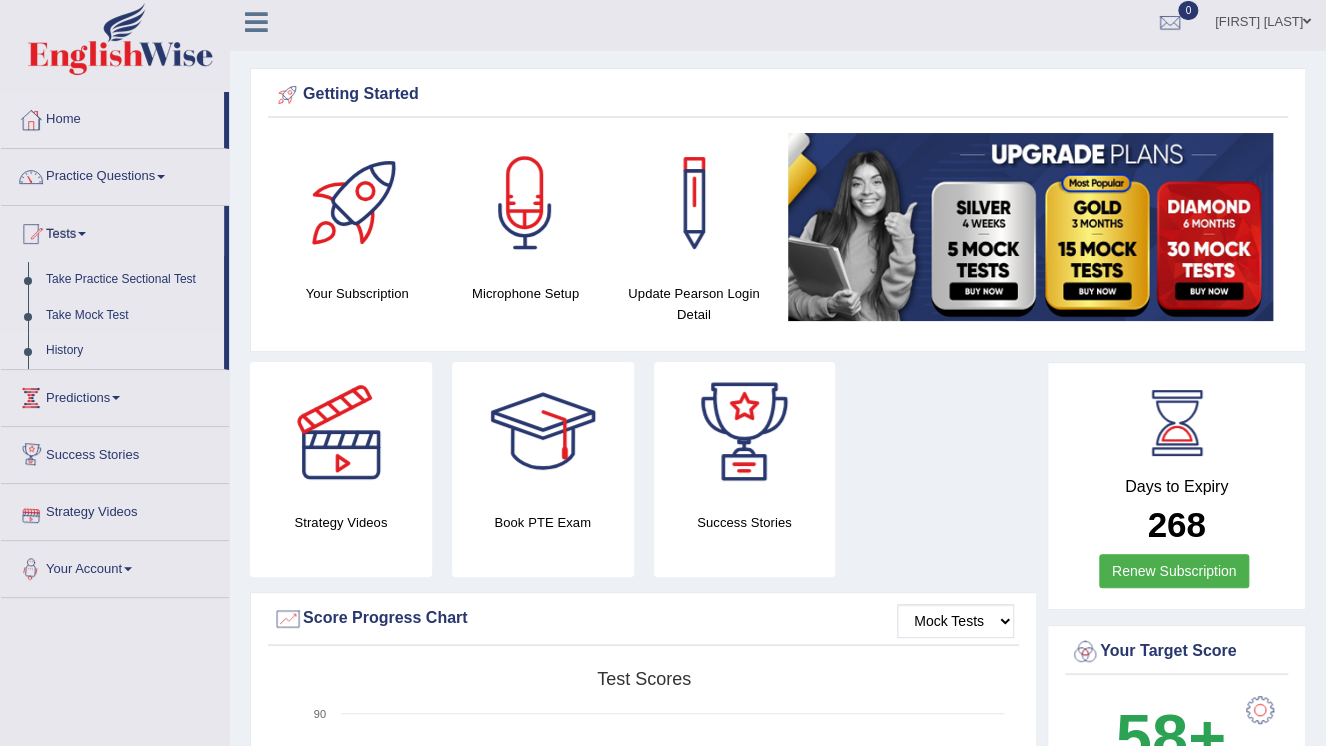 scroll, scrollTop: 0, scrollLeft: 0, axis: both 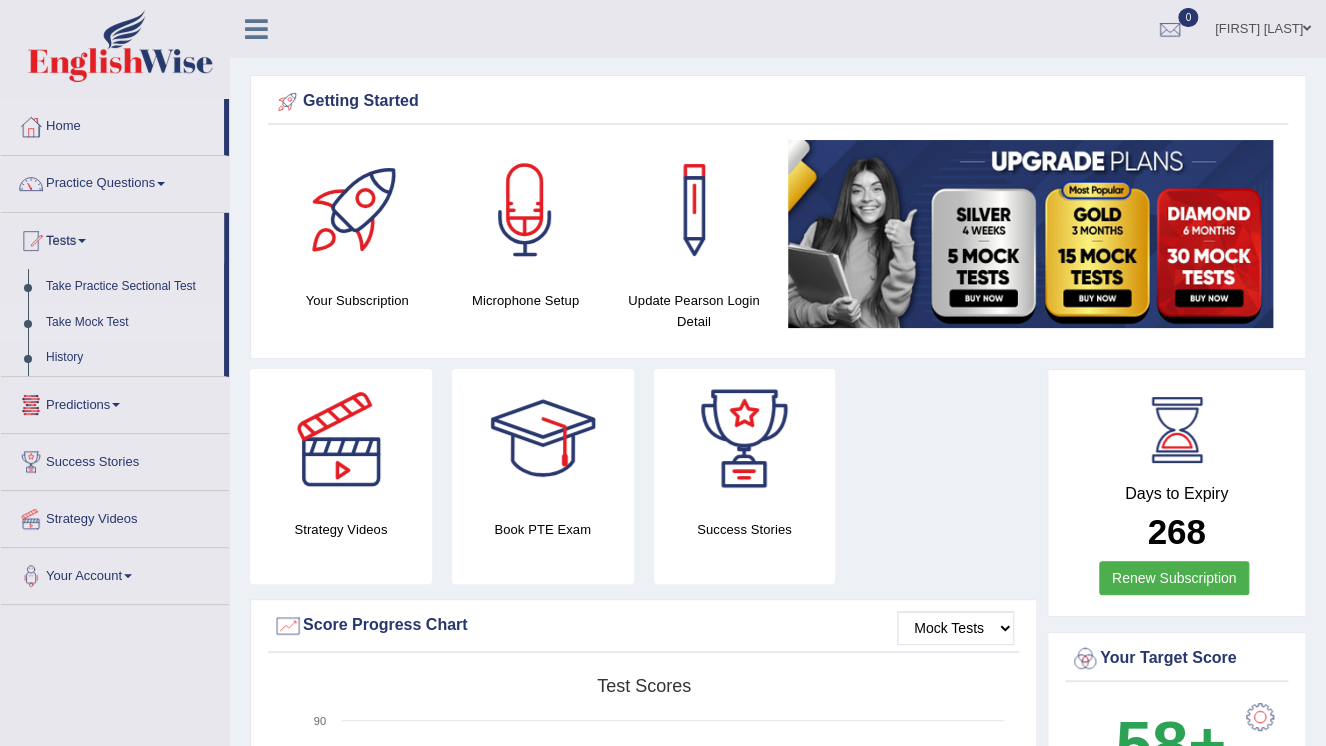 click on "Take Mock Test" at bounding box center [130, 323] 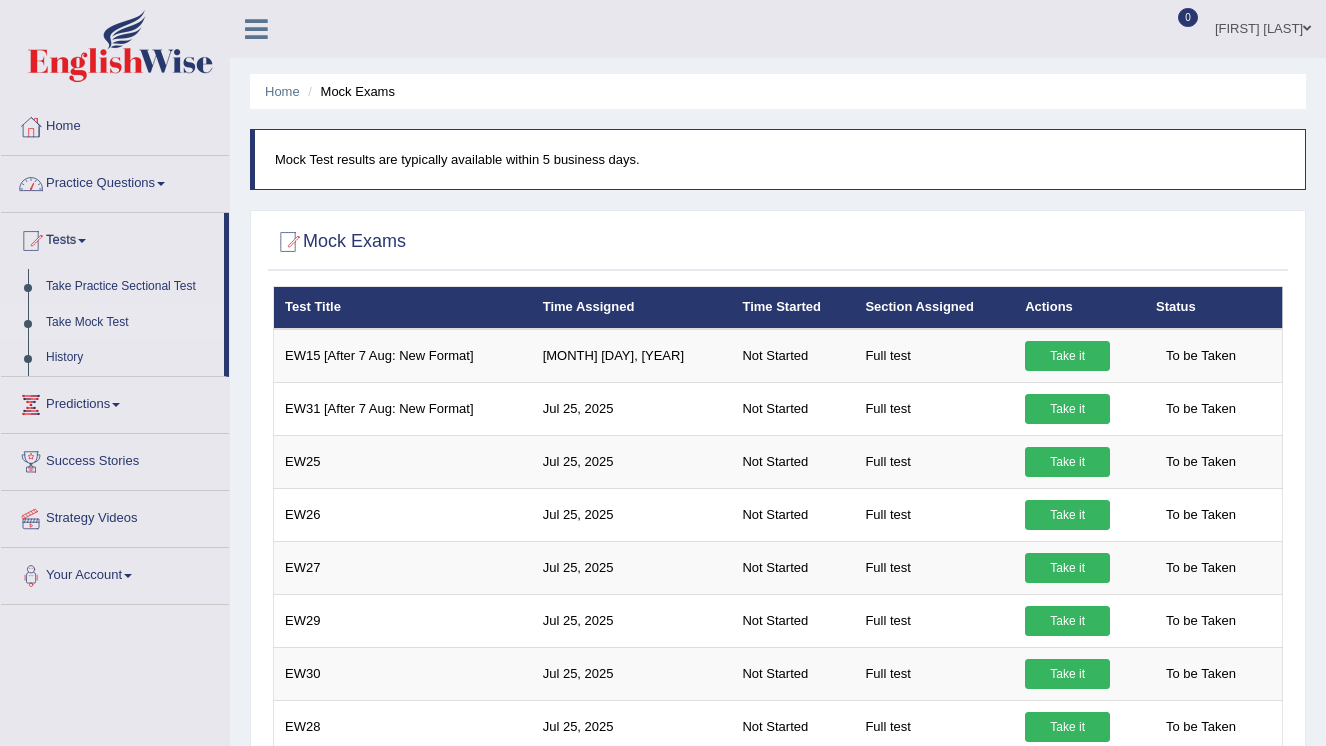 scroll, scrollTop: 0, scrollLeft: 0, axis: both 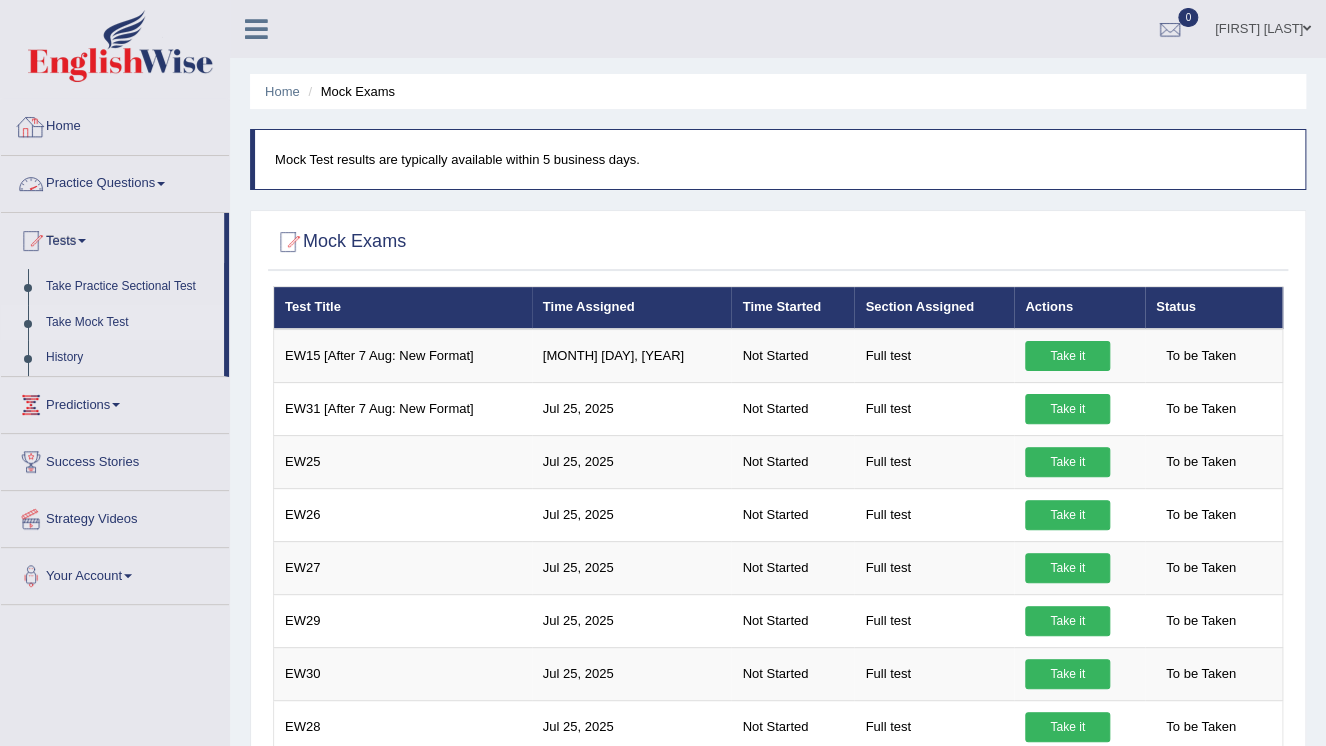 click on "Home" at bounding box center (115, 124) 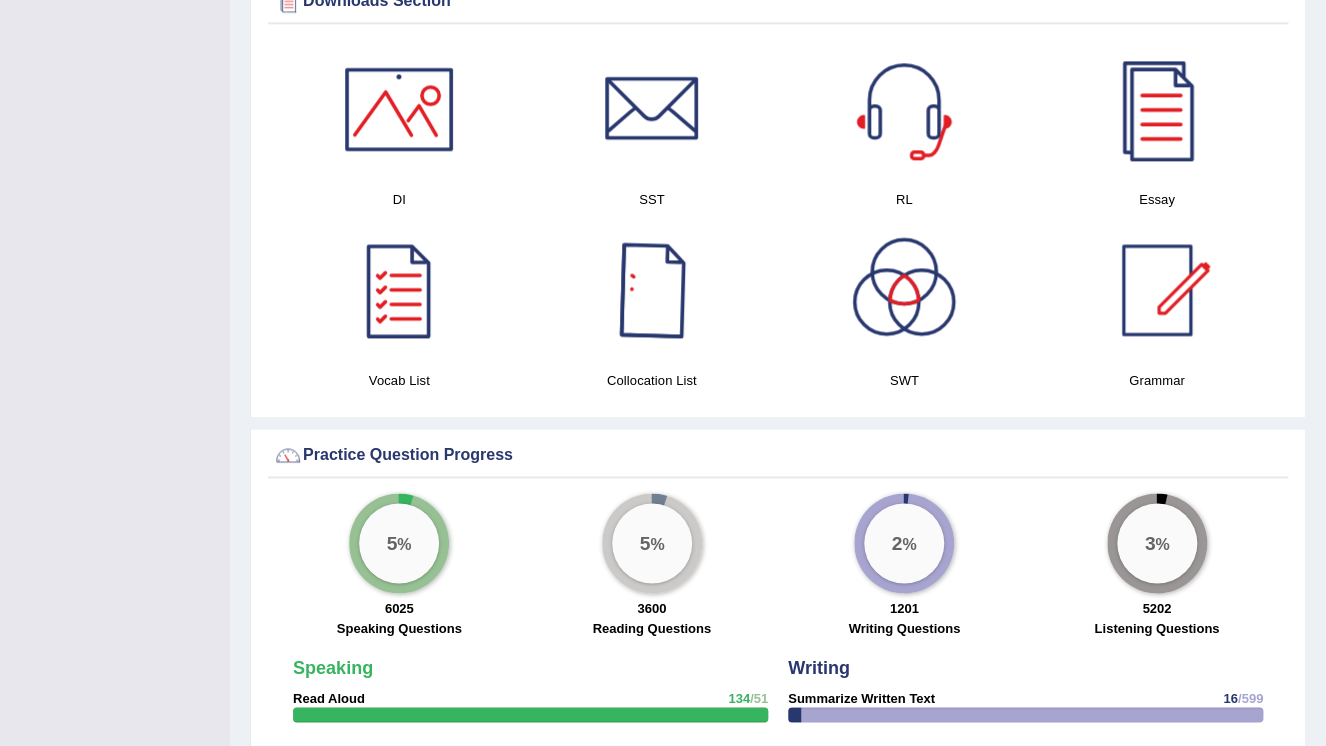 scroll, scrollTop: 1033, scrollLeft: 0, axis: vertical 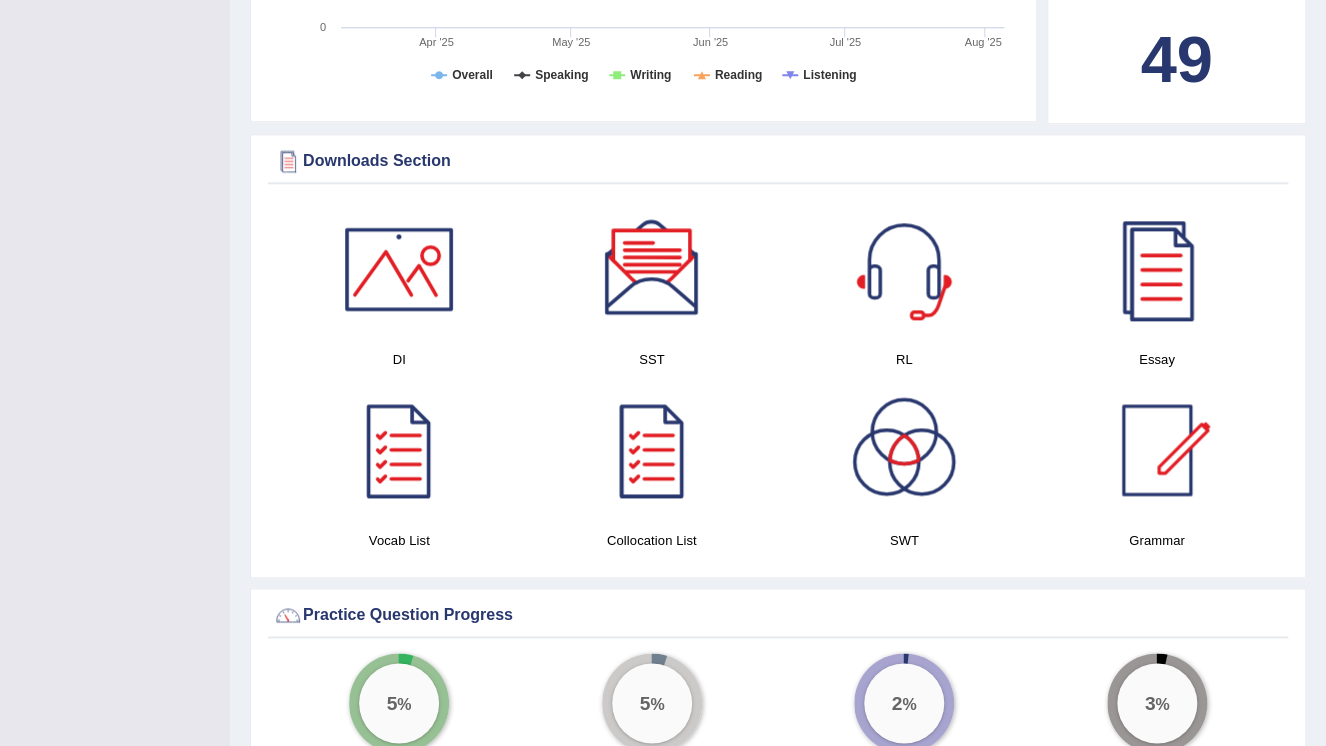 click at bounding box center [399, 269] 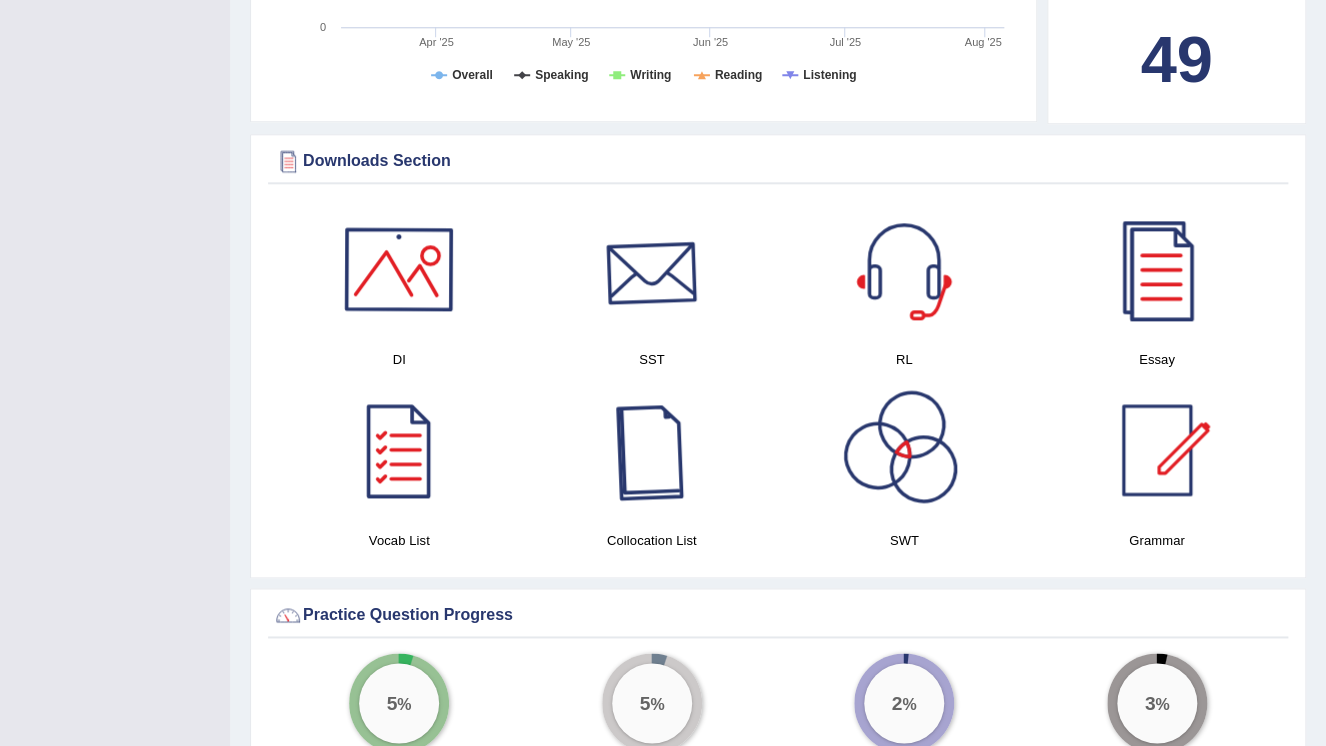 click at bounding box center (652, 269) 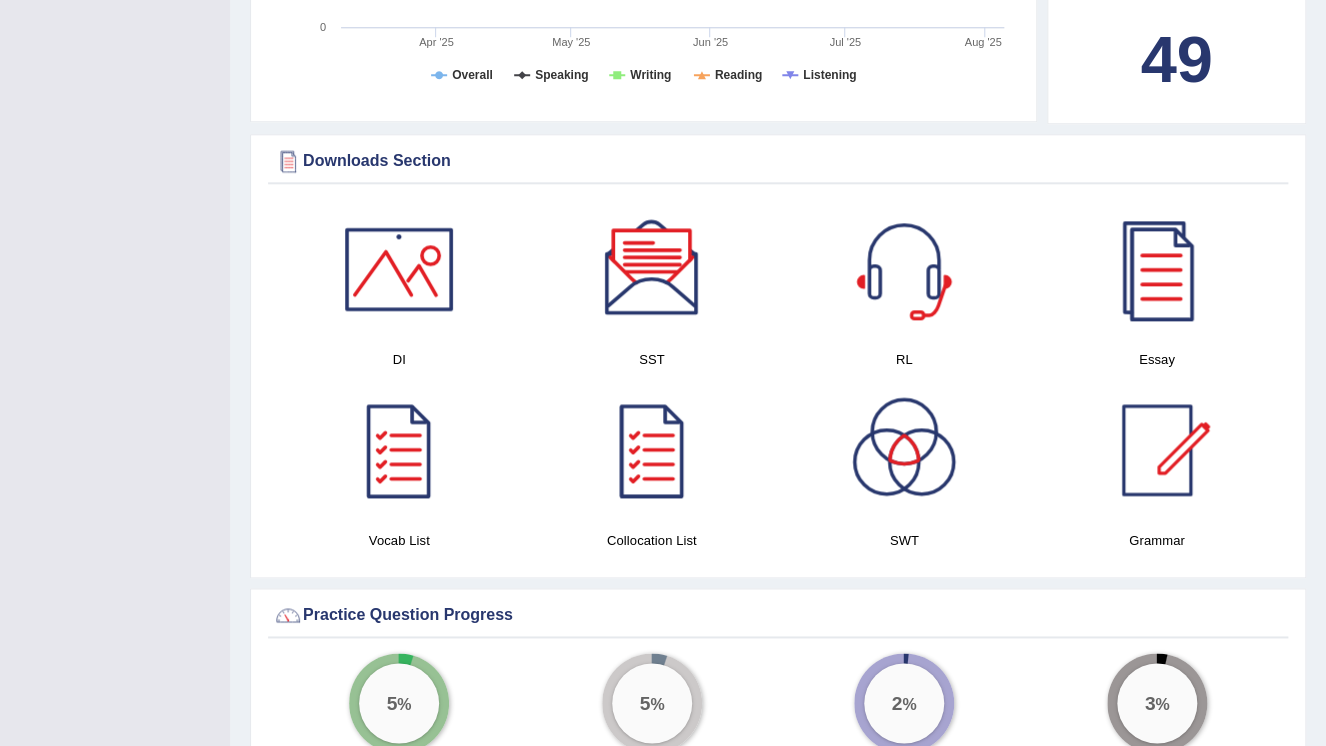 click at bounding box center [904, 269] 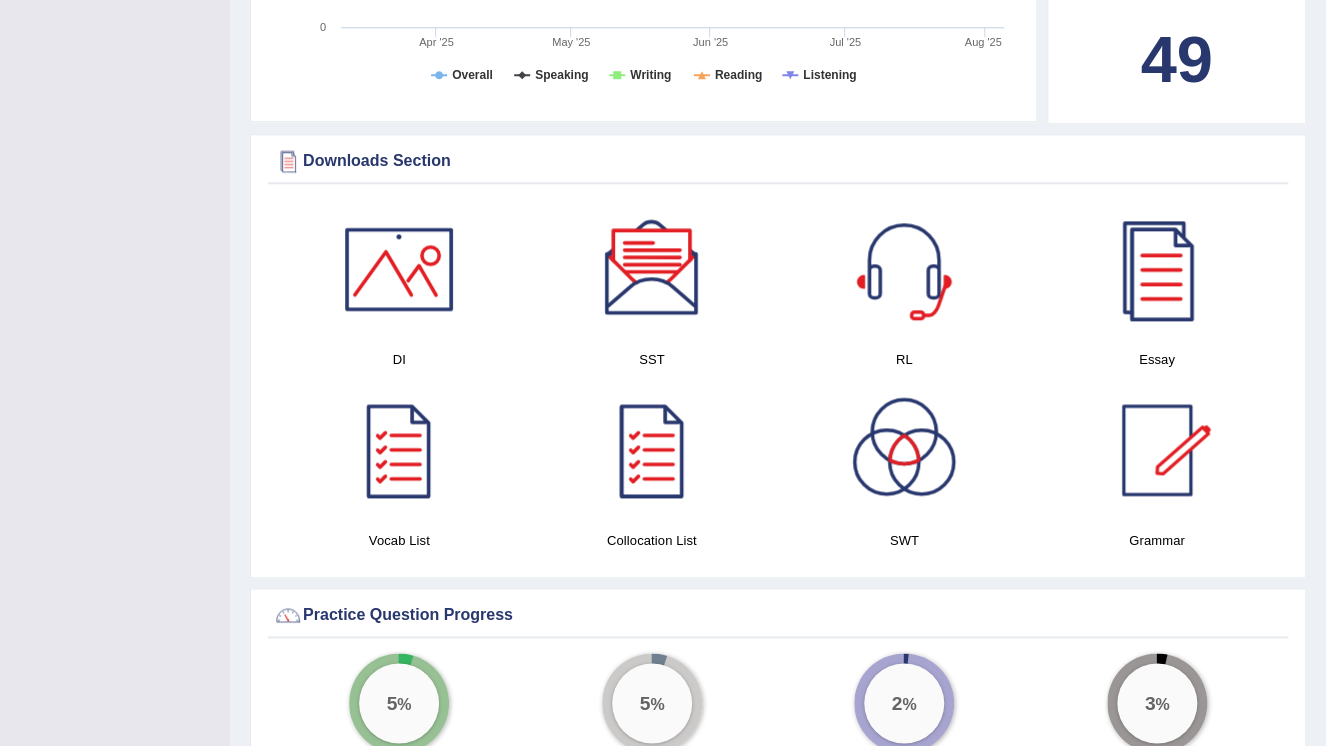 click at bounding box center (904, 450) 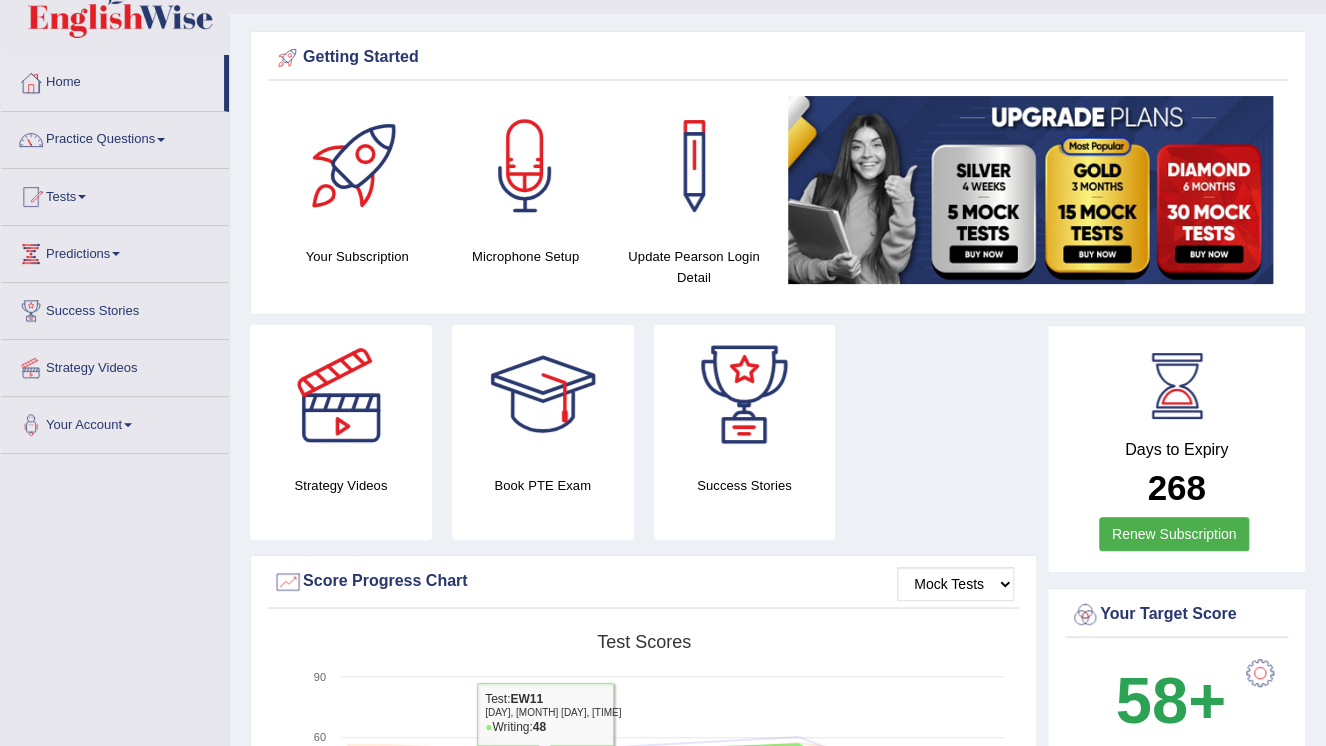 scroll, scrollTop: 0, scrollLeft: 0, axis: both 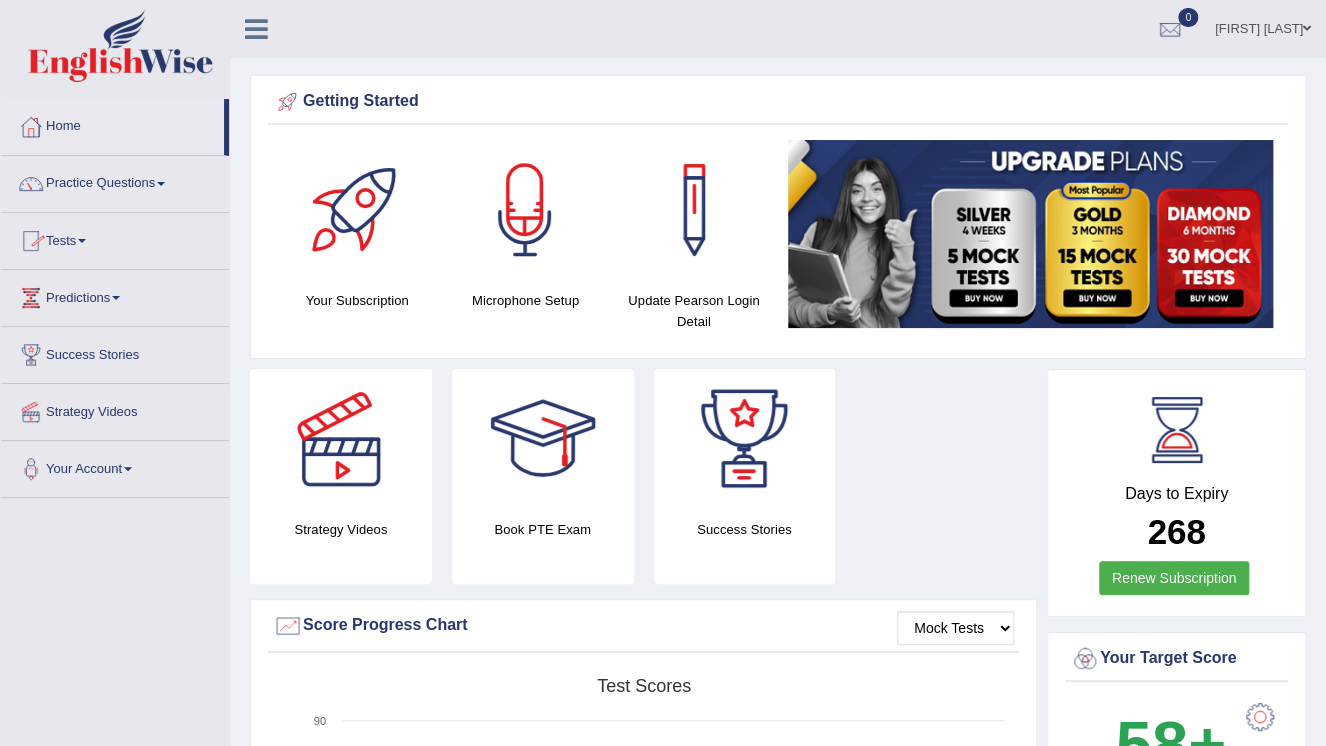 click on "Practice Questions" at bounding box center [115, 181] 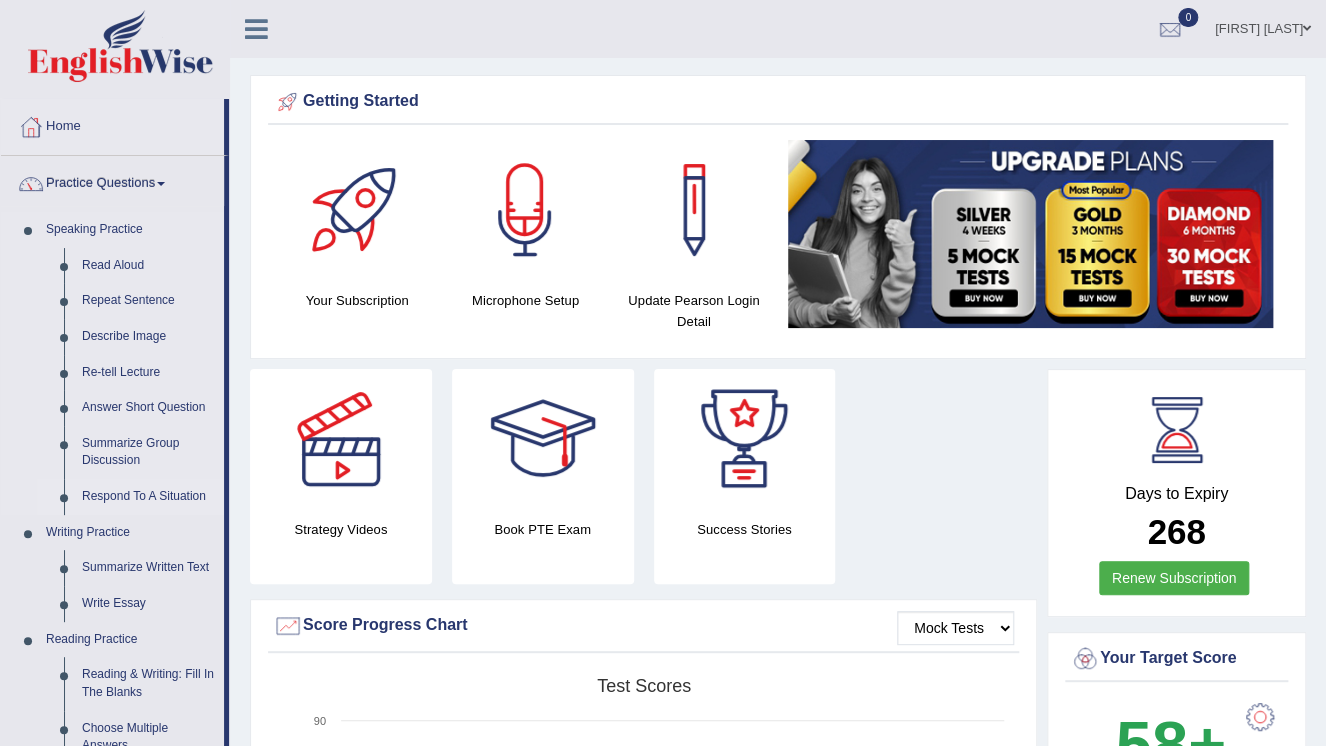 scroll, scrollTop: 0, scrollLeft: 0, axis: both 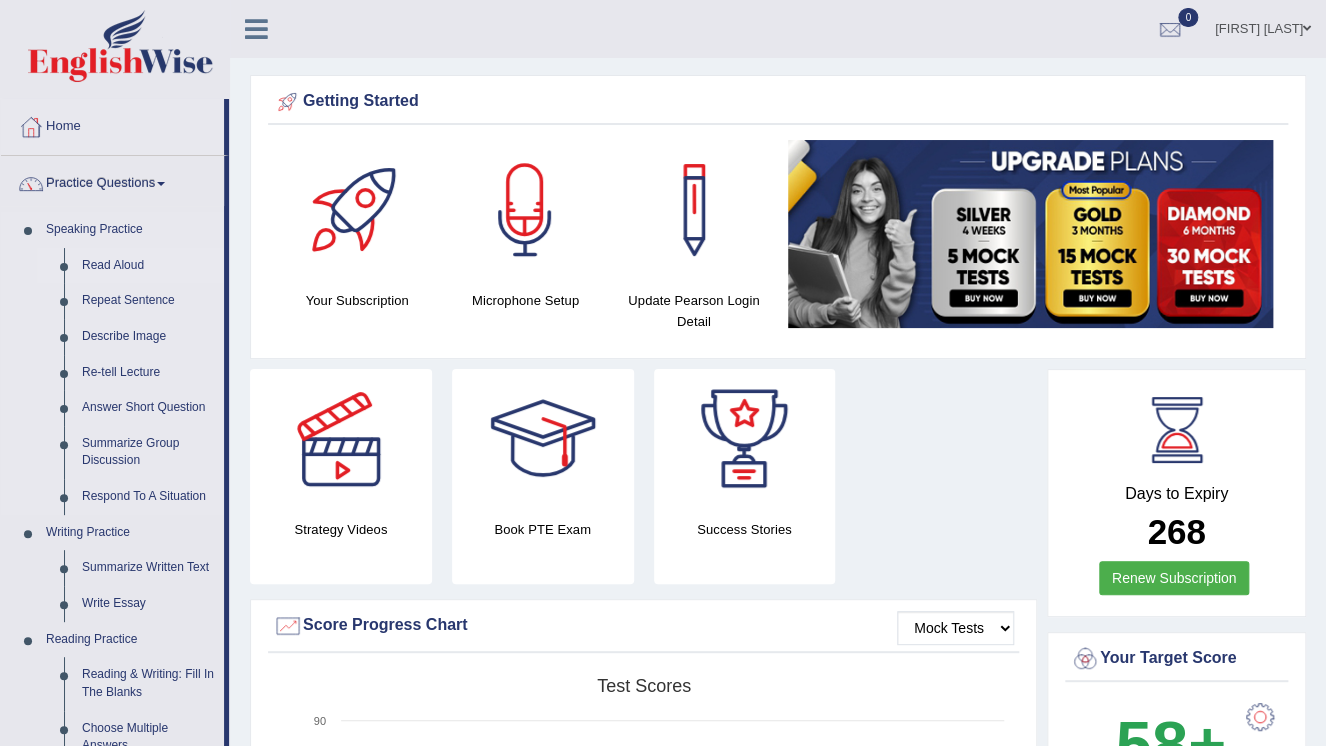 click on "Read Aloud" at bounding box center [148, 266] 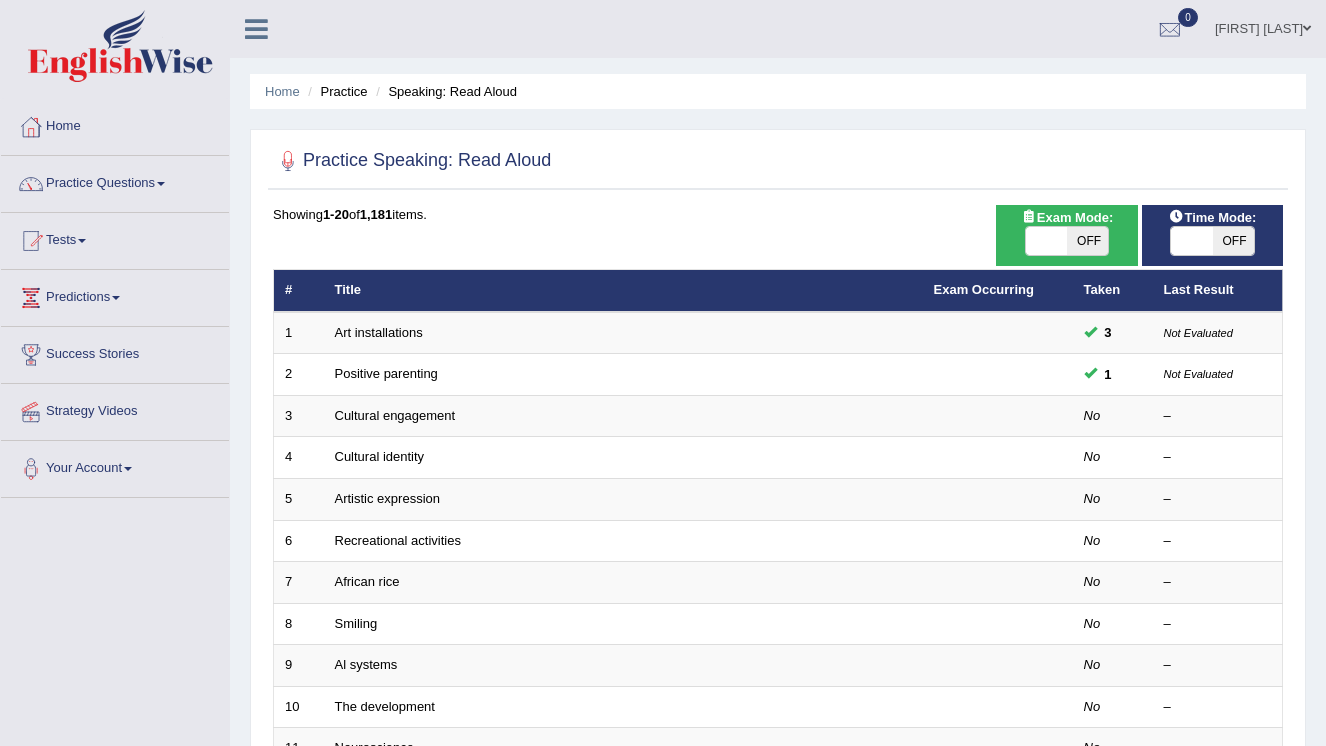 scroll, scrollTop: 0, scrollLeft: 0, axis: both 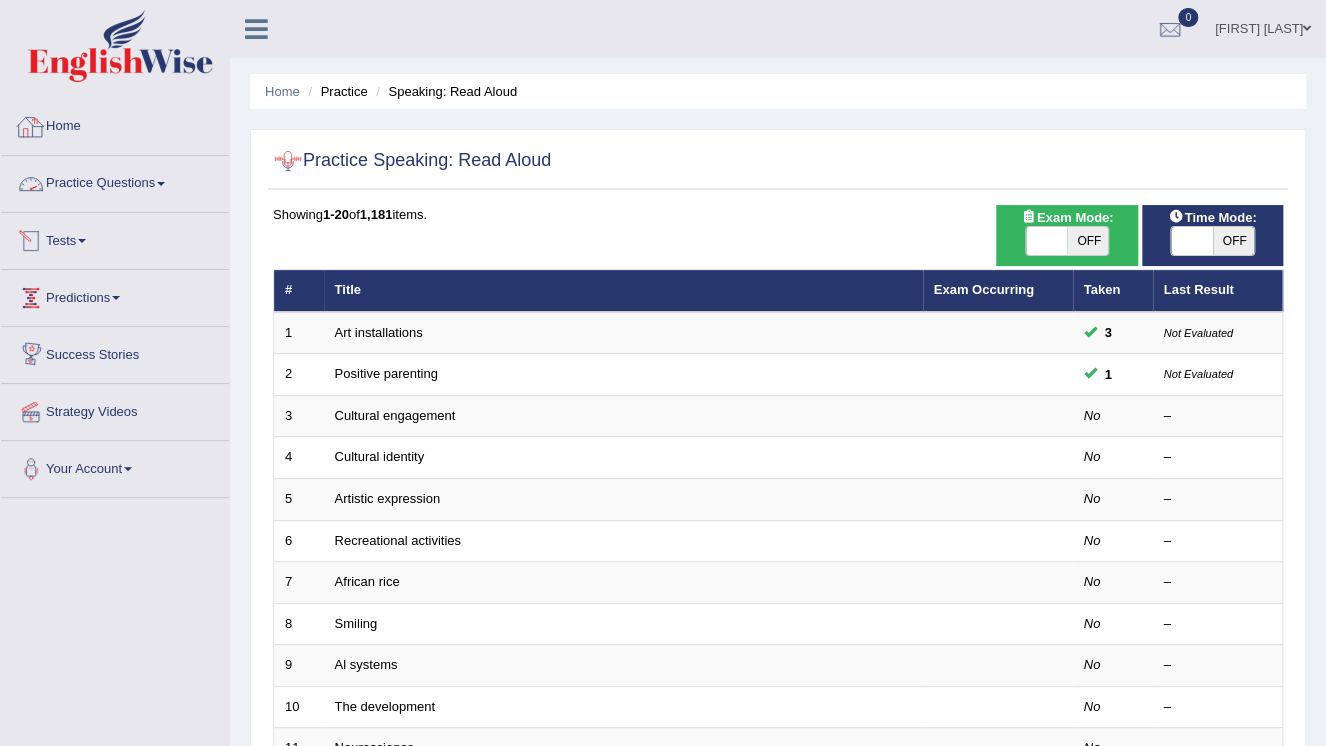 click on "Practice Questions" at bounding box center (115, 181) 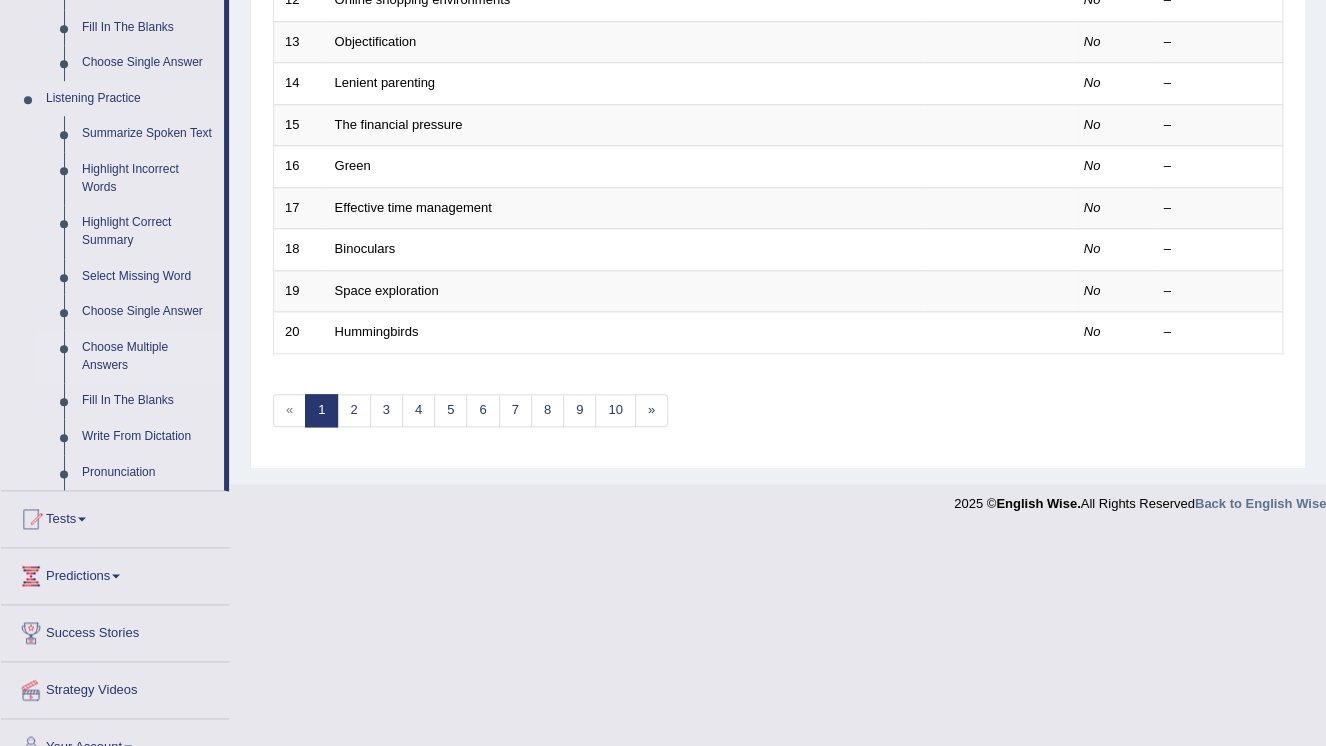 scroll, scrollTop: 800, scrollLeft: 0, axis: vertical 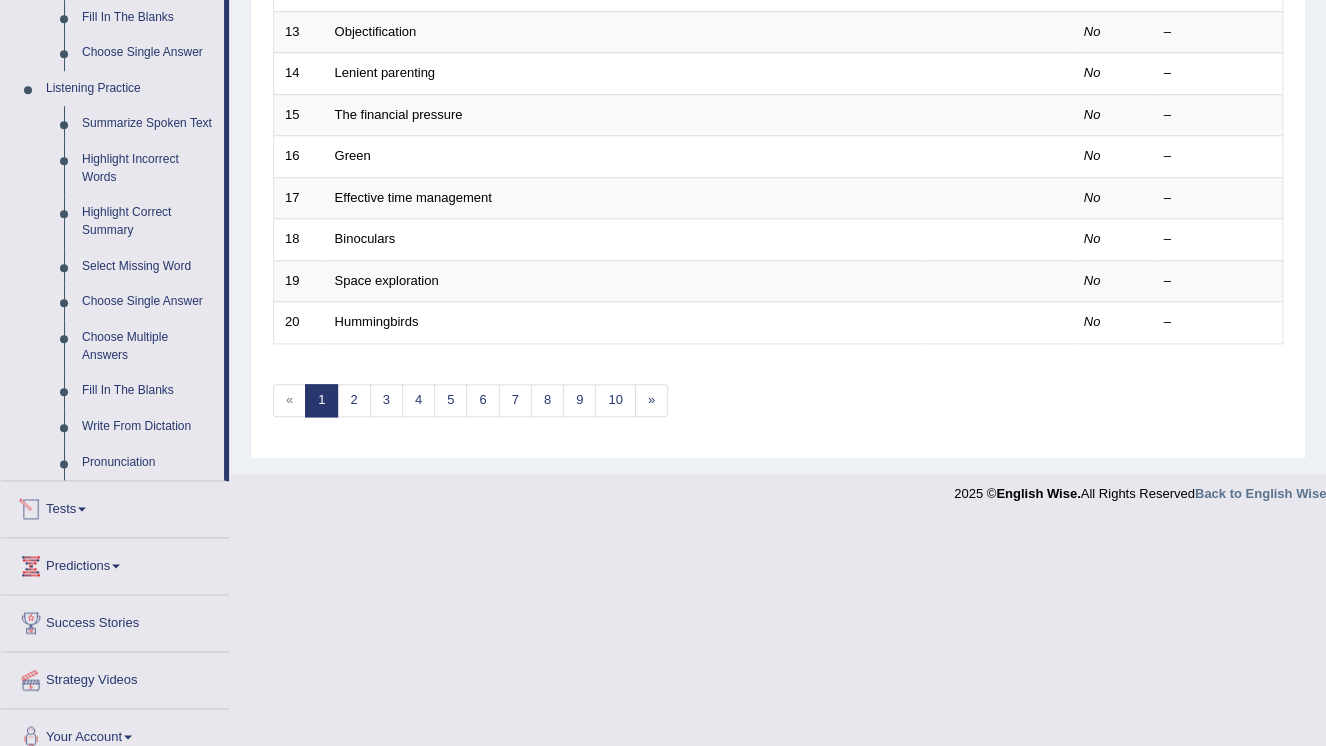 click on "Tests" at bounding box center (115, 506) 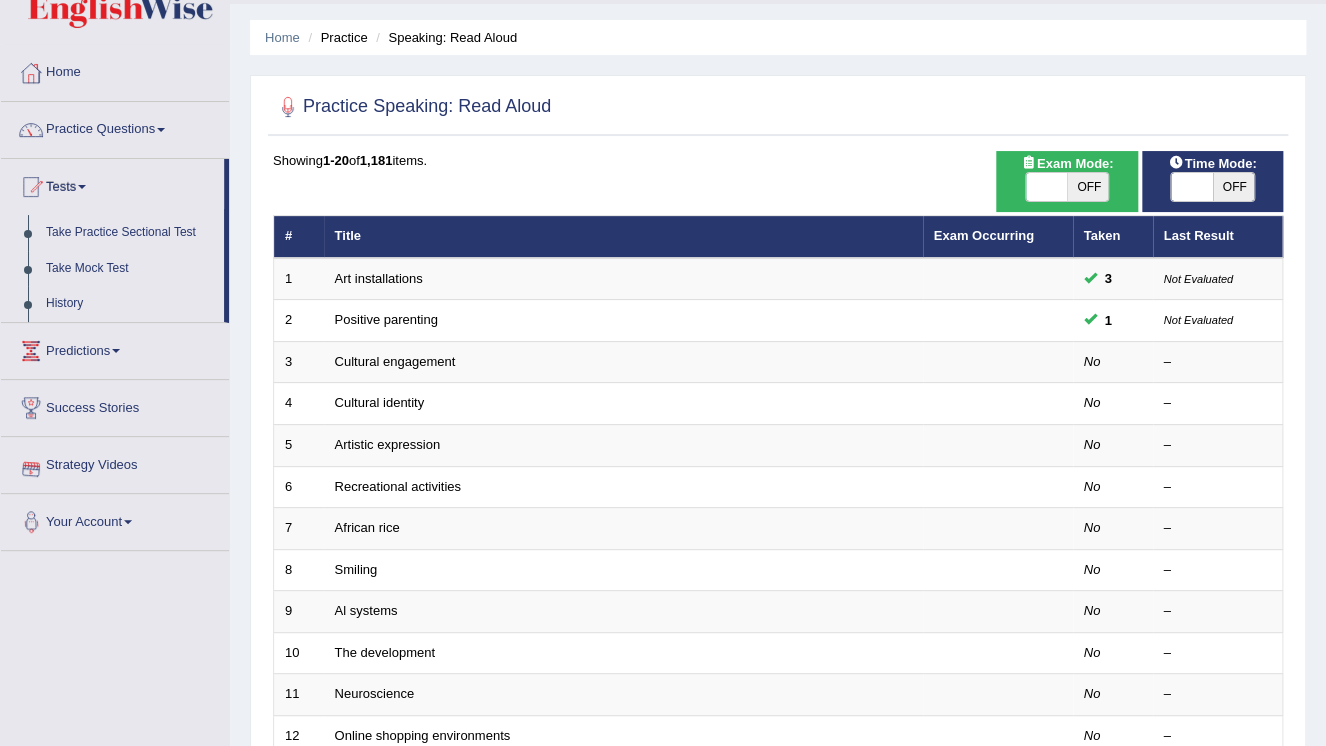 scroll, scrollTop: 0, scrollLeft: 0, axis: both 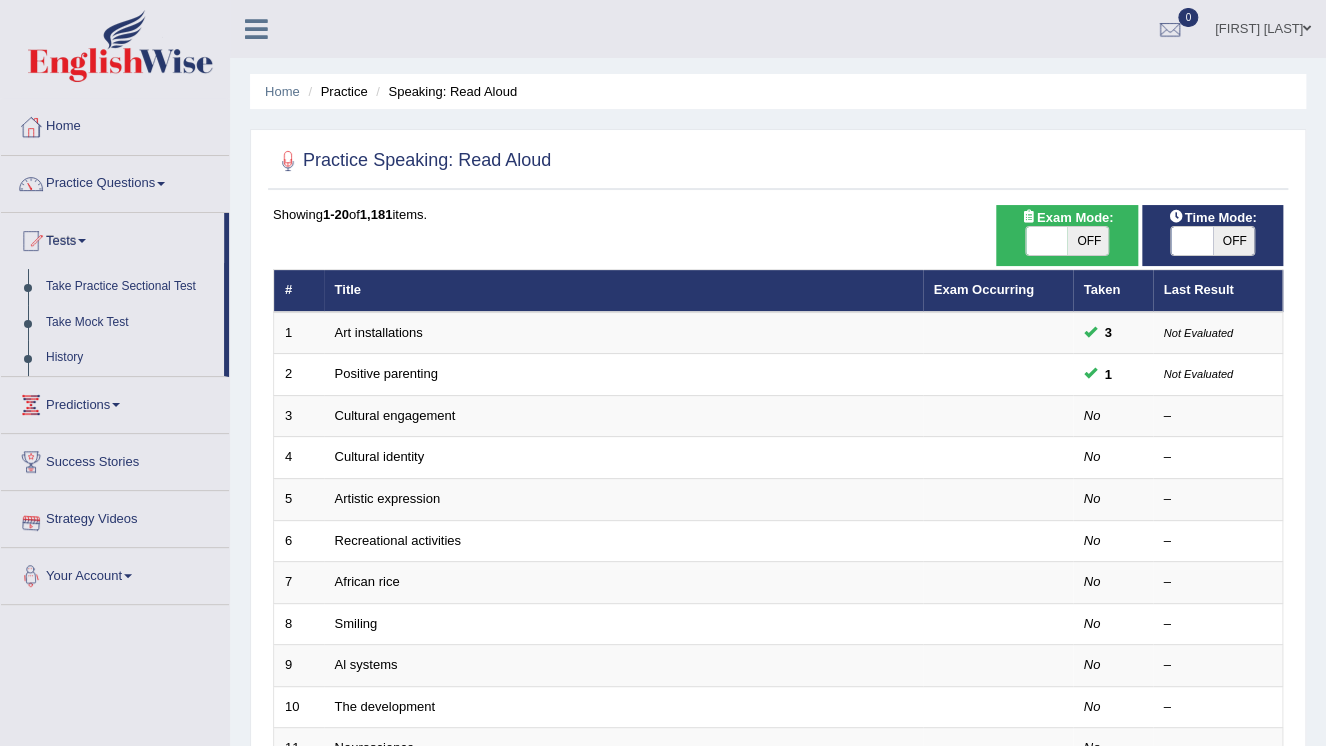 click on "Your Account" at bounding box center (115, 573) 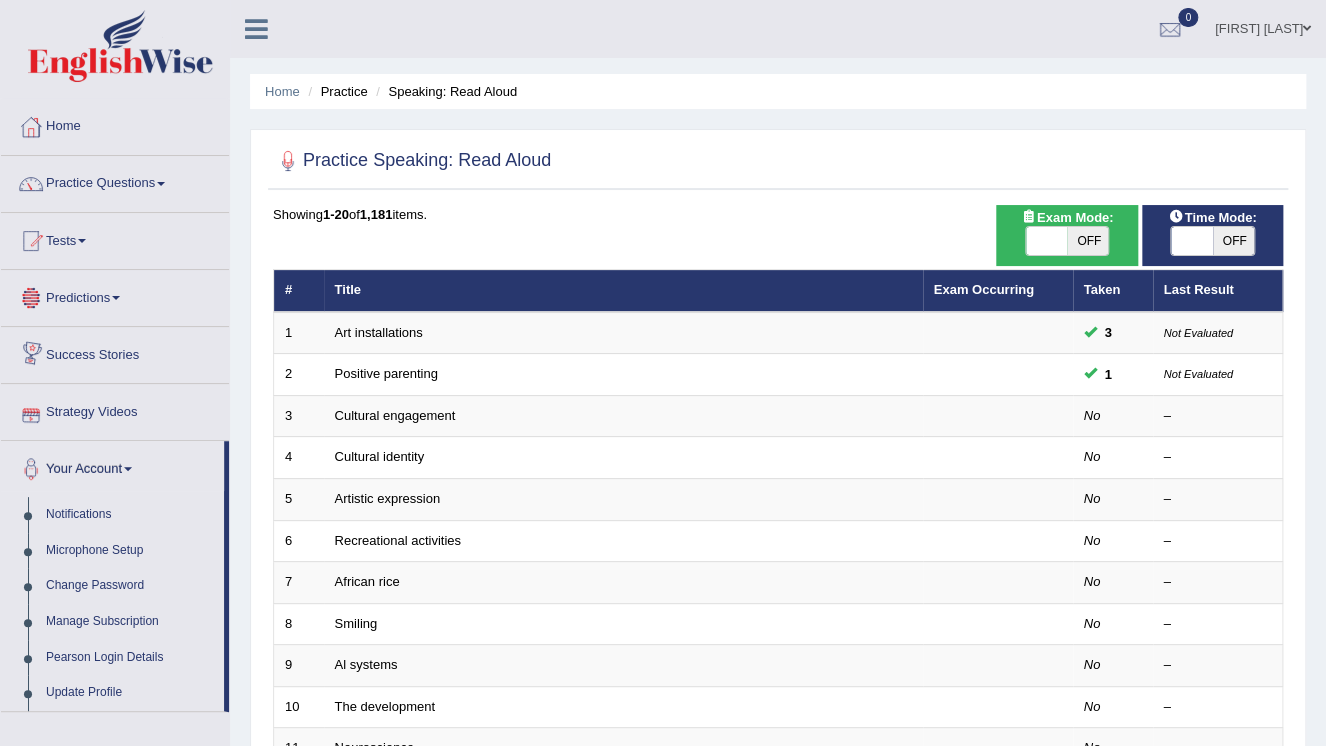 click on "Strategy Videos" at bounding box center (115, 409) 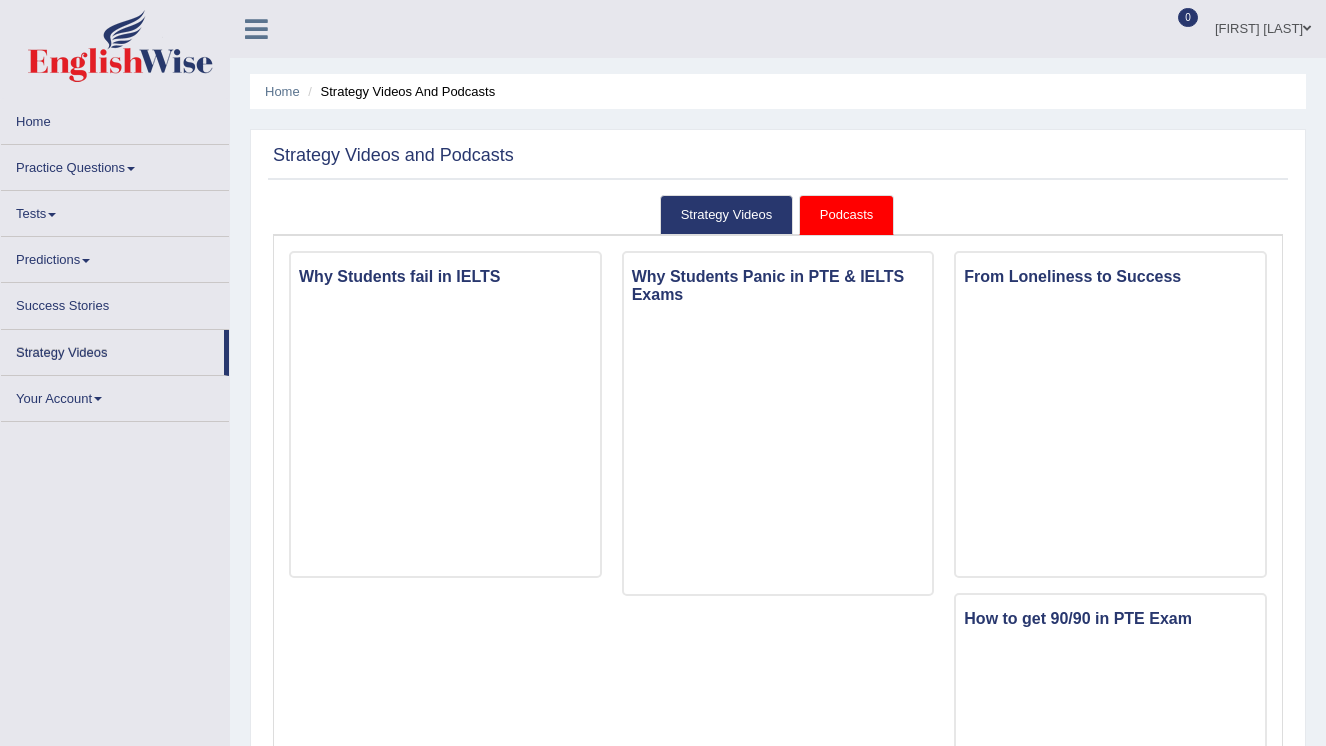 scroll, scrollTop: 0, scrollLeft: 0, axis: both 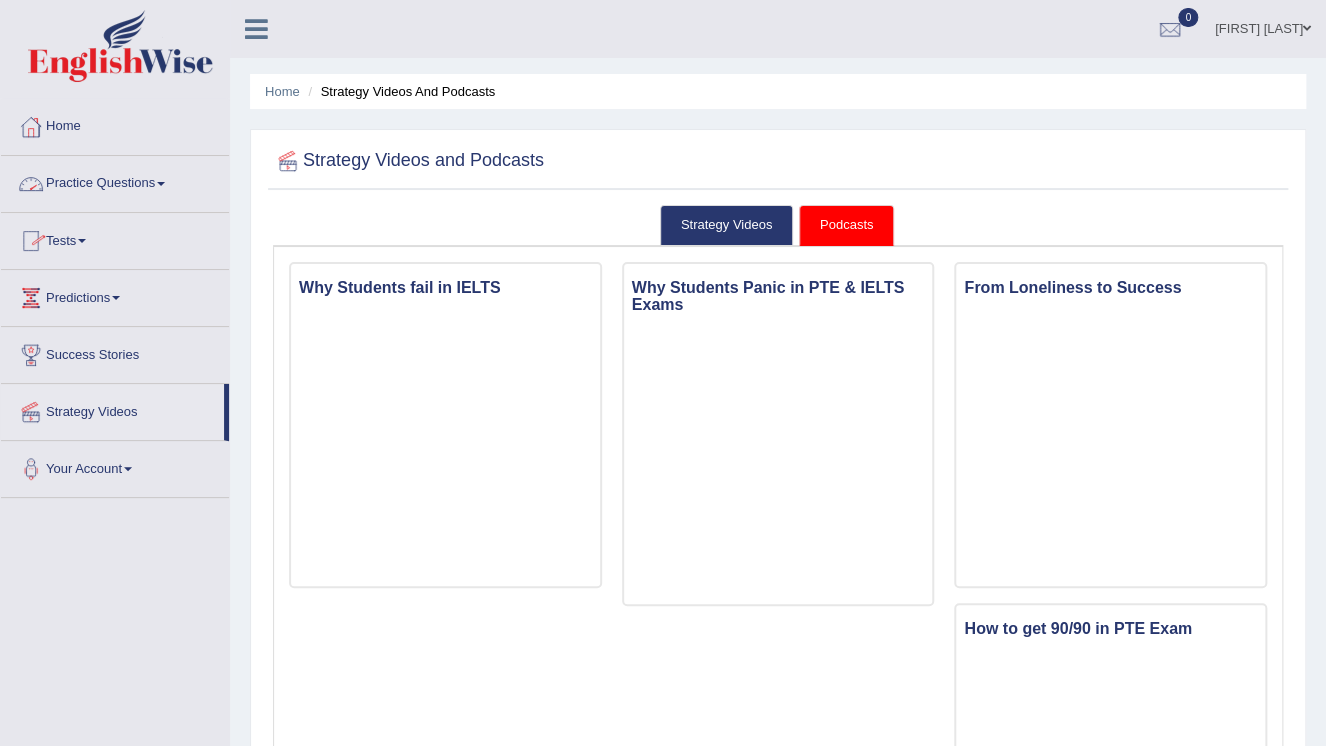 click on "Home" at bounding box center (115, 124) 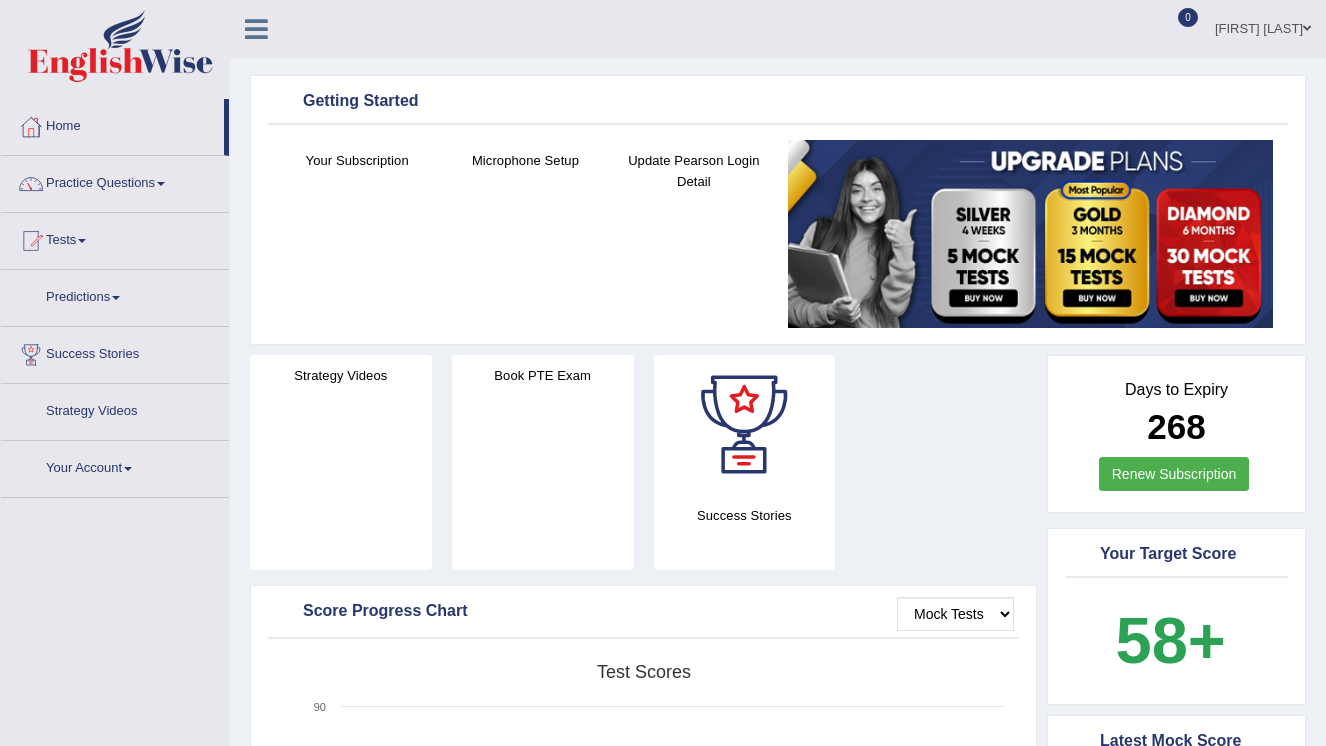 scroll, scrollTop: 0, scrollLeft: 0, axis: both 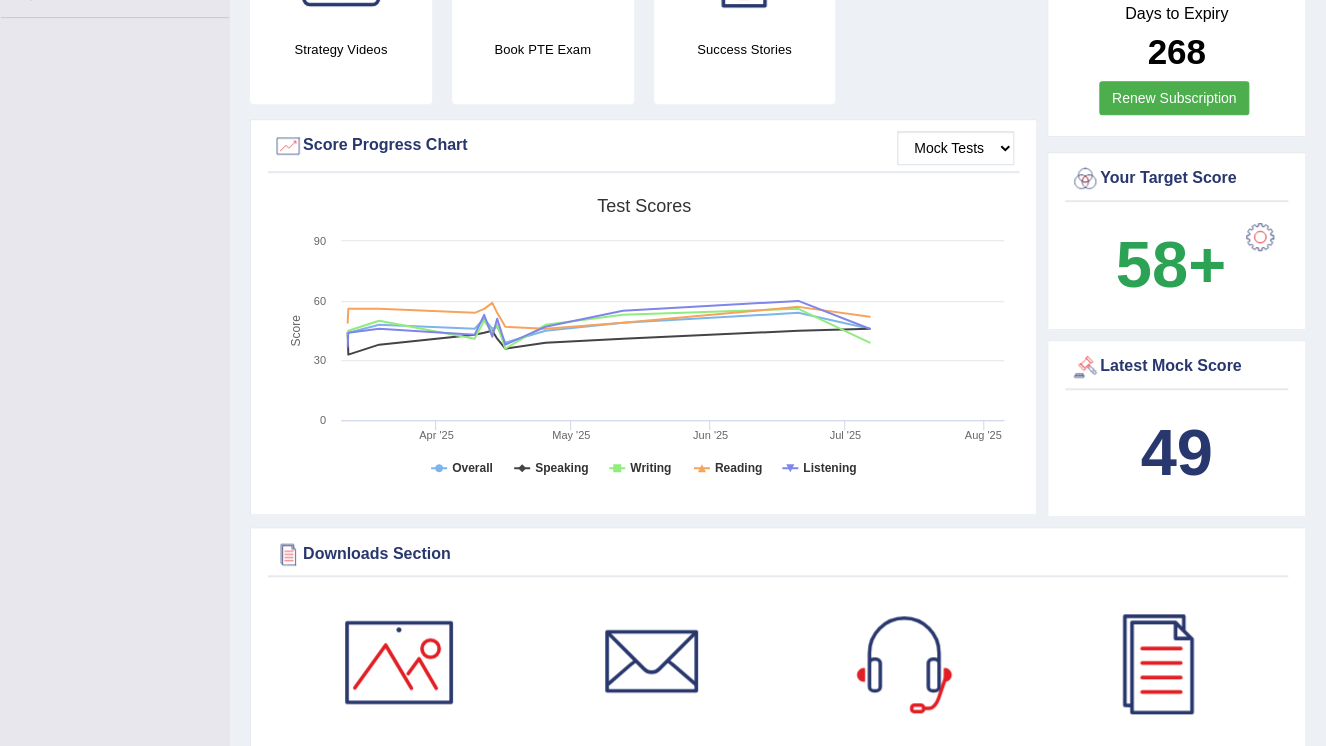 click on "58+" at bounding box center (1170, 264) 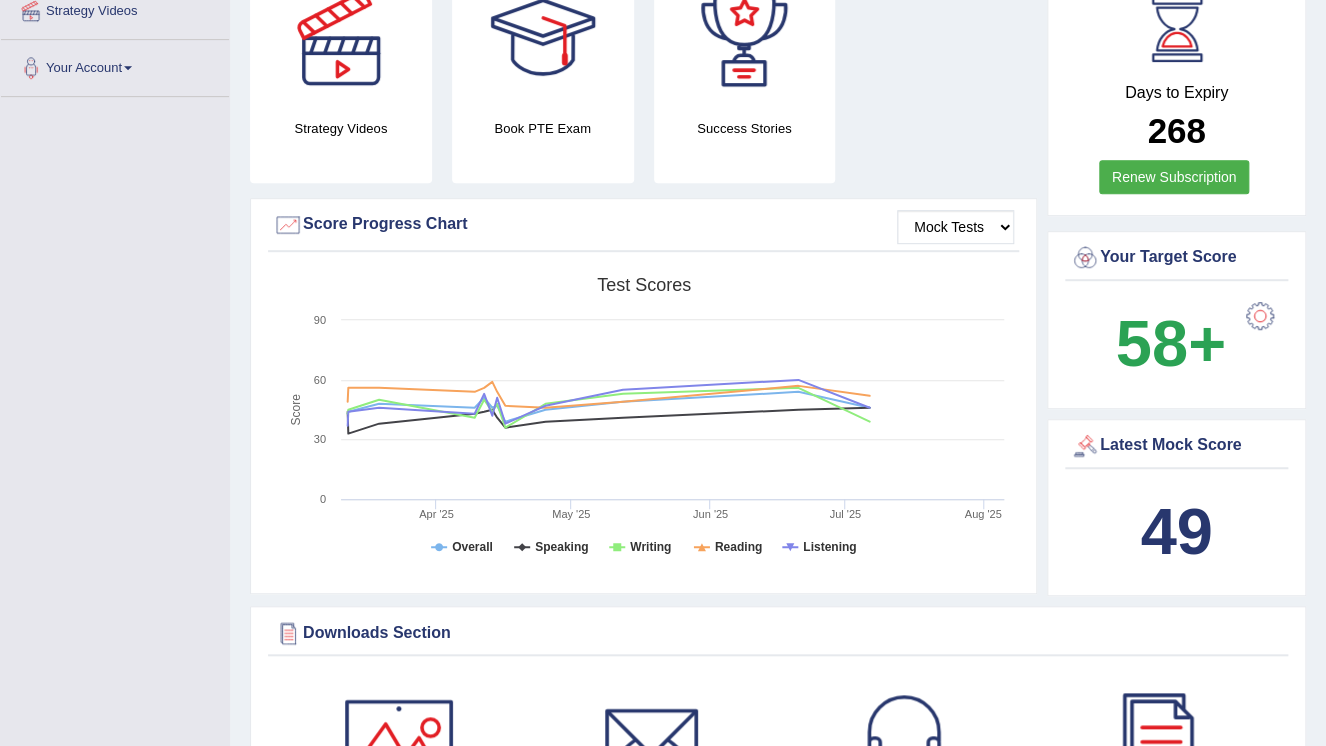 scroll, scrollTop: 480, scrollLeft: 0, axis: vertical 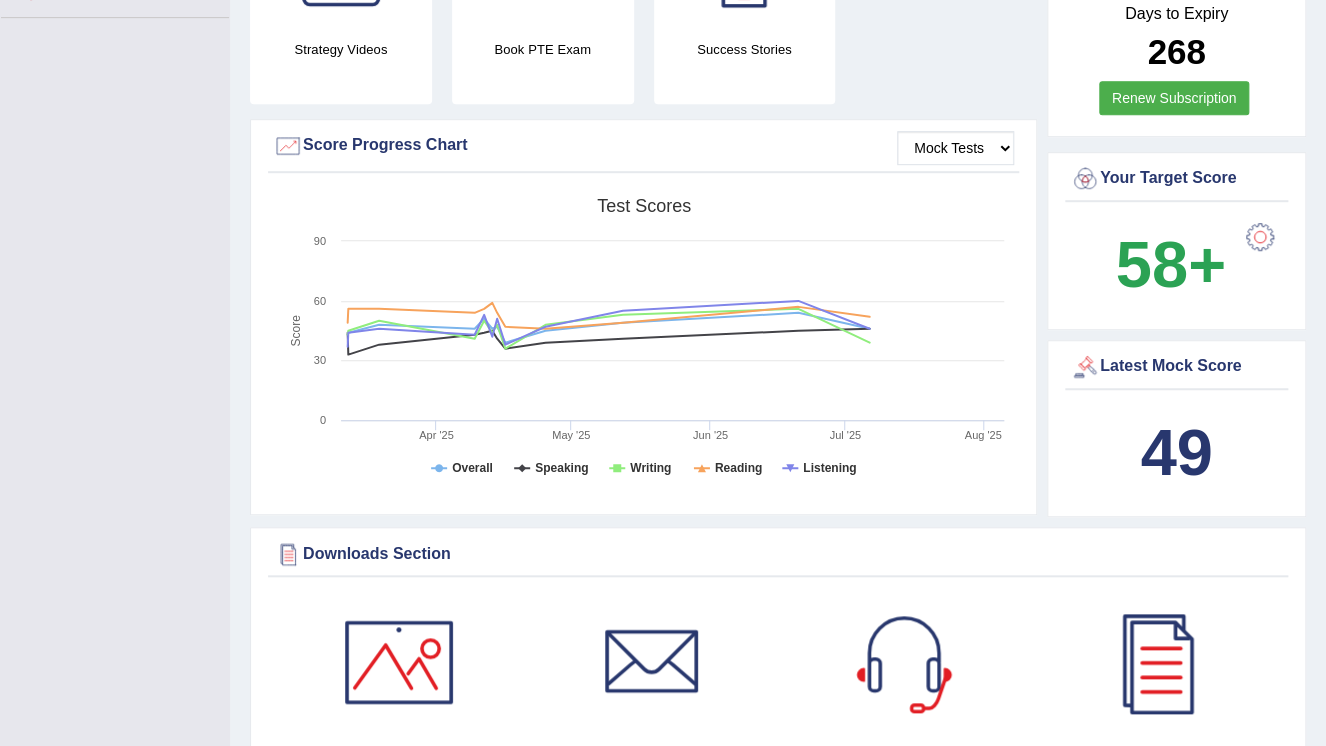 click on "49" at bounding box center (1176, 452) 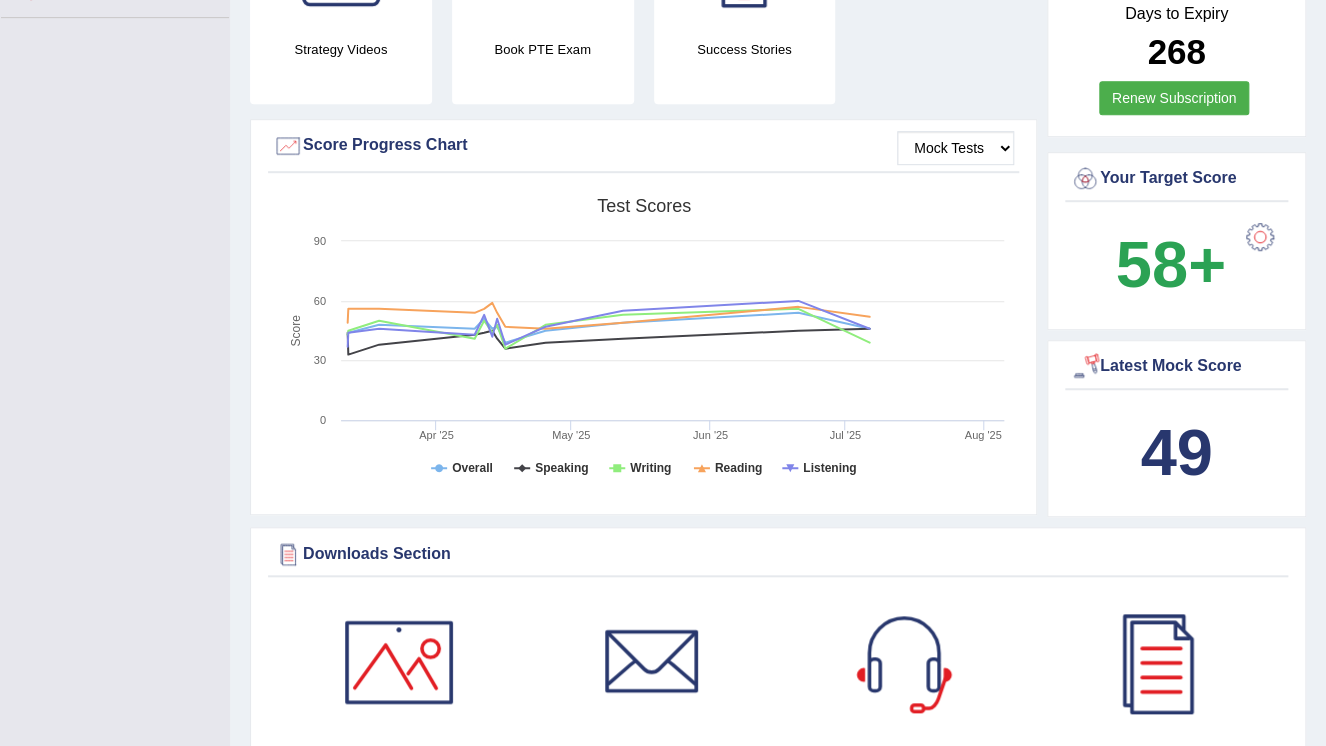 click at bounding box center [1085, 367] 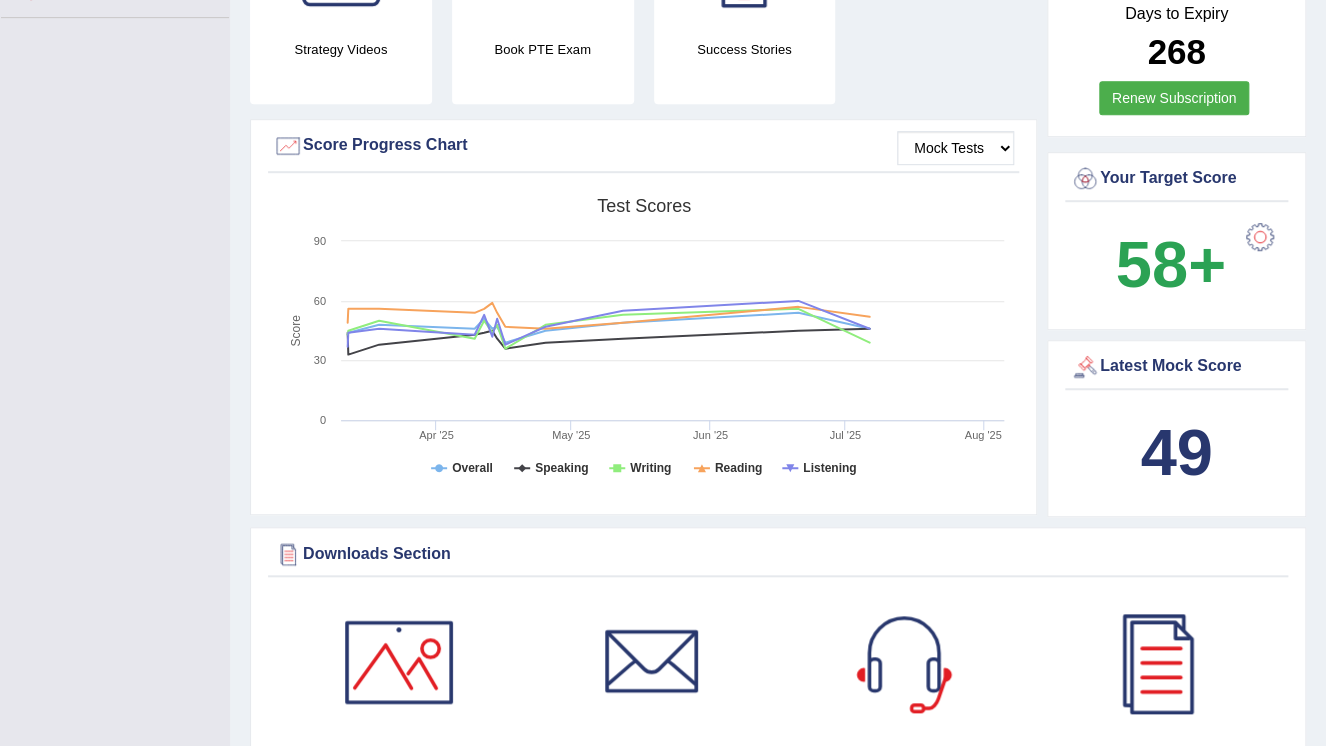click at bounding box center [1260, 237] 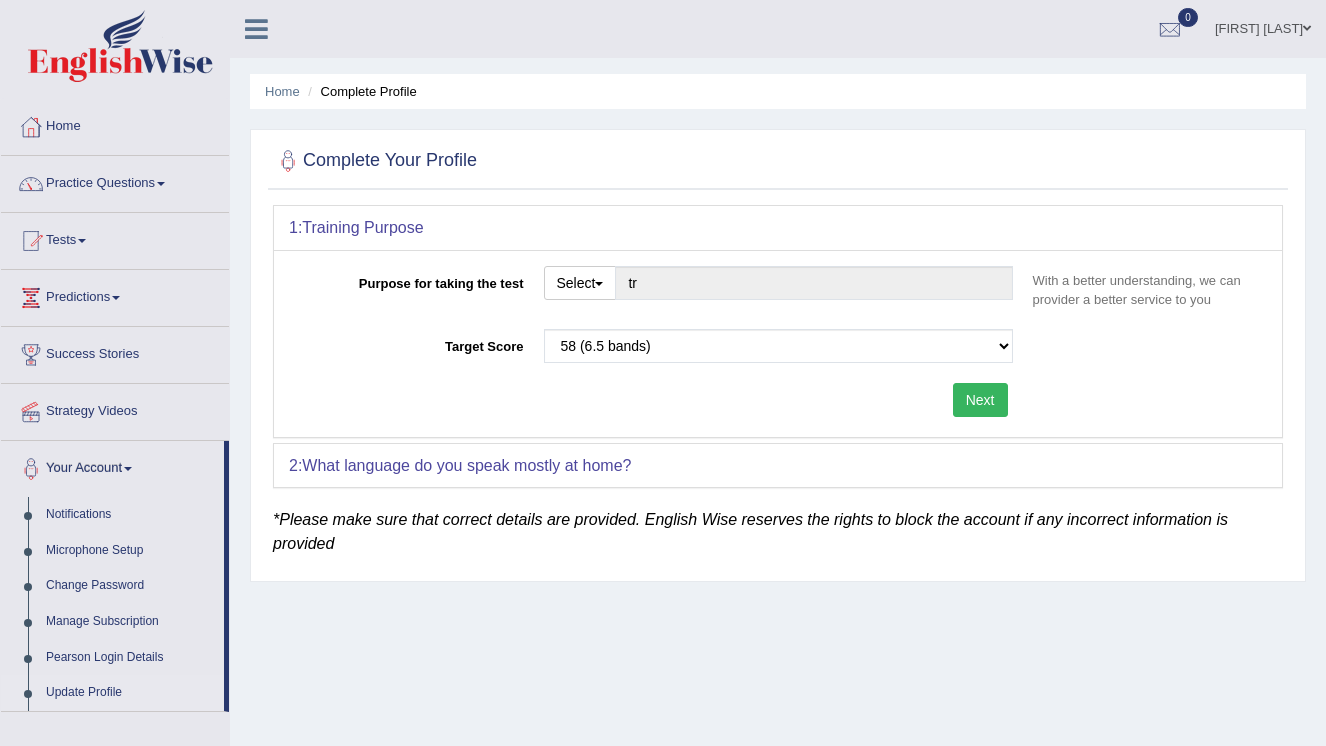 scroll, scrollTop: 0, scrollLeft: 0, axis: both 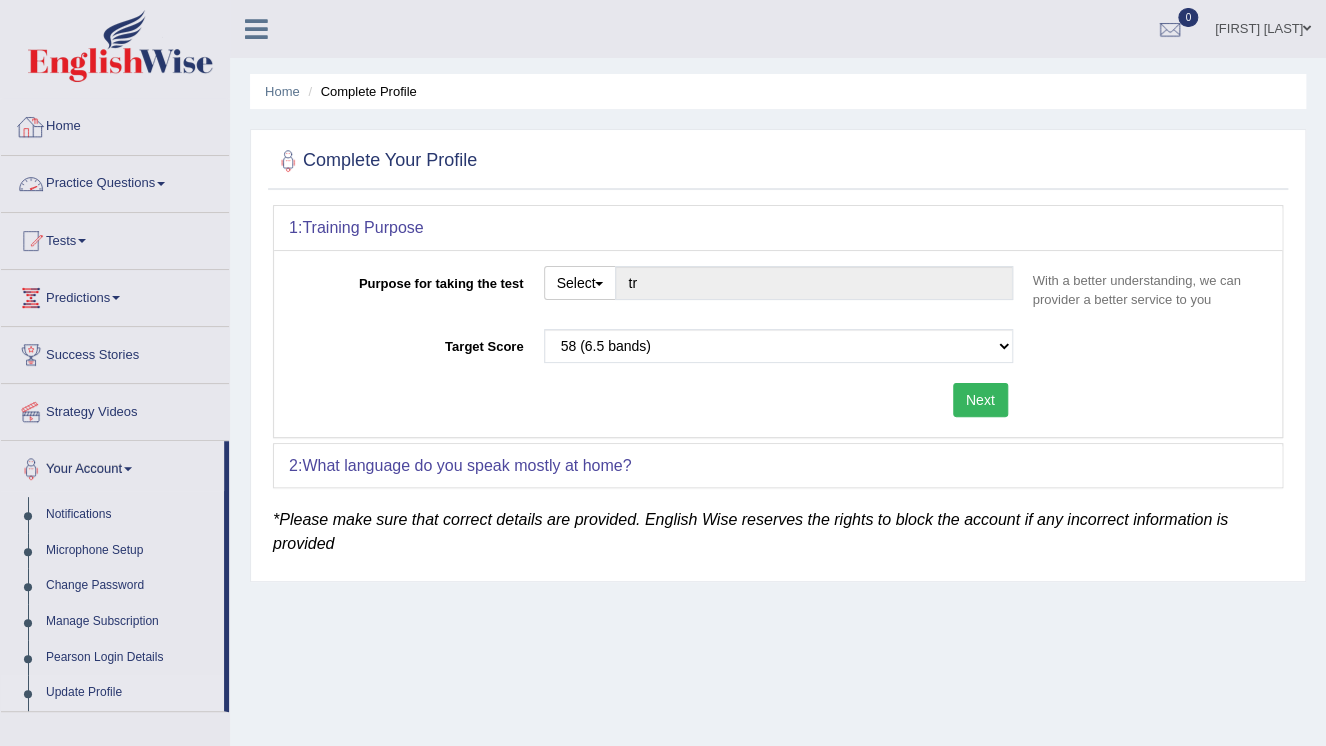 click on "Home" at bounding box center [115, 124] 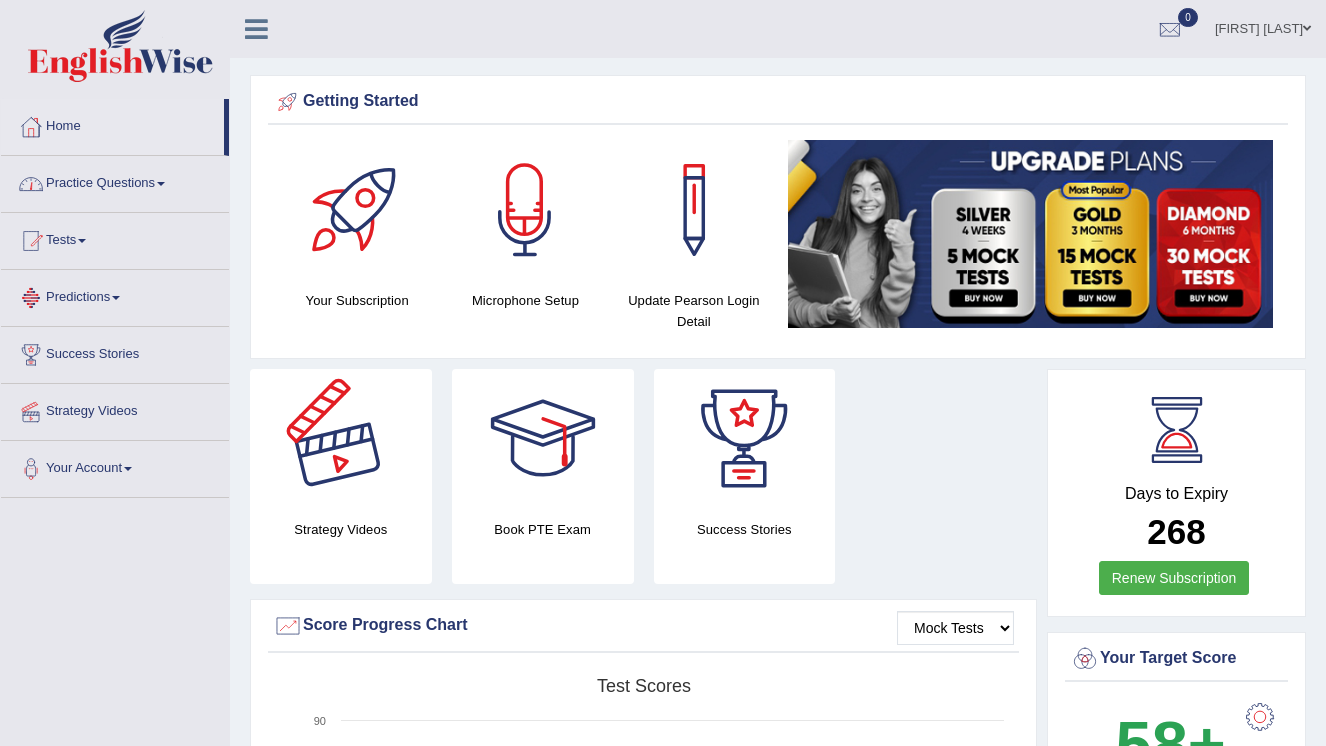 scroll, scrollTop: 0, scrollLeft: 0, axis: both 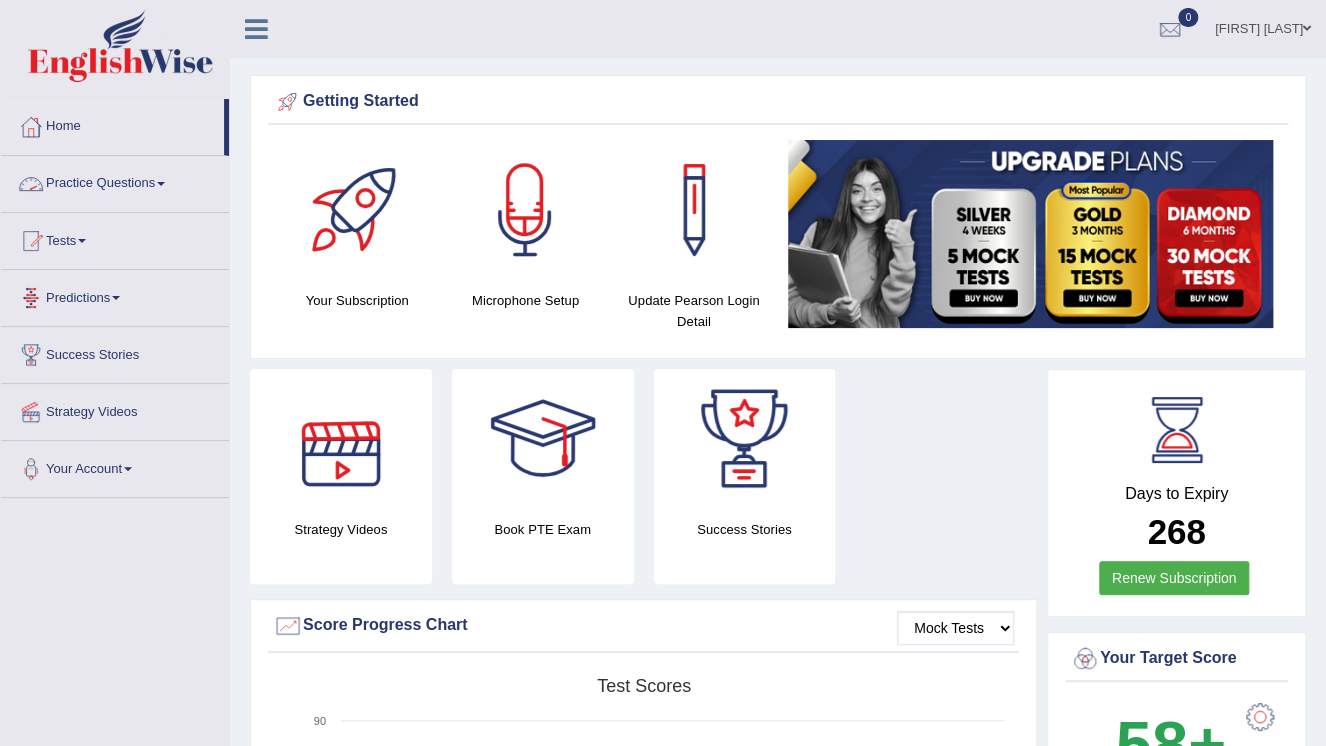 click on "Practice Questions" at bounding box center [115, 181] 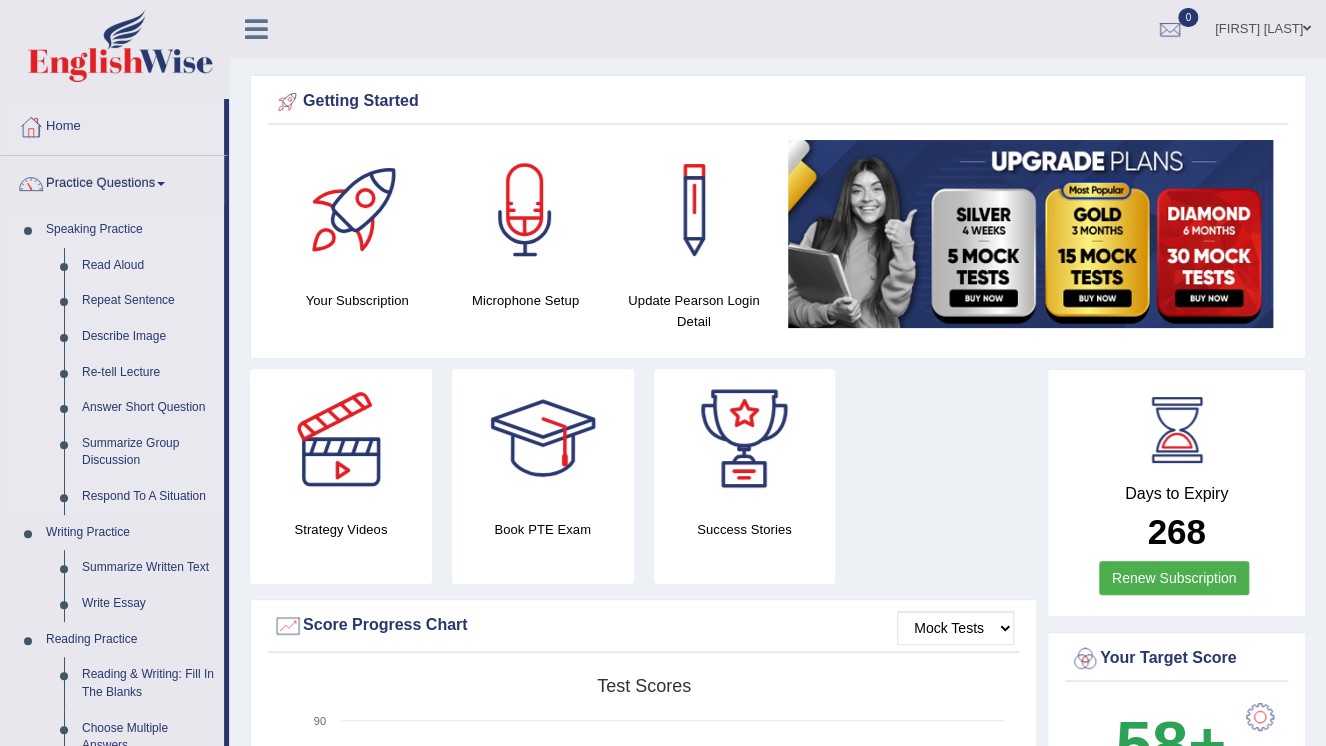 click on "Read Aloud" at bounding box center [148, 266] 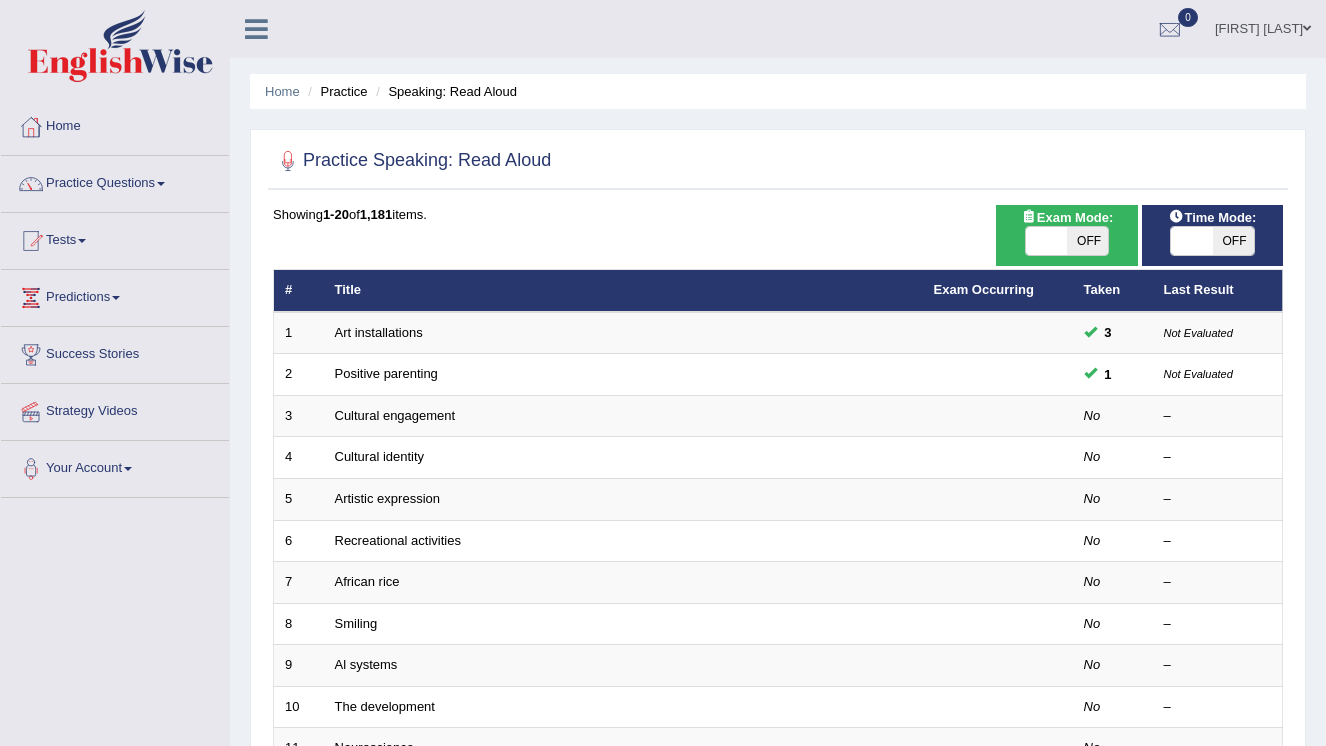 scroll, scrollTop: 320, scrollLeft: 0, axis: vertical 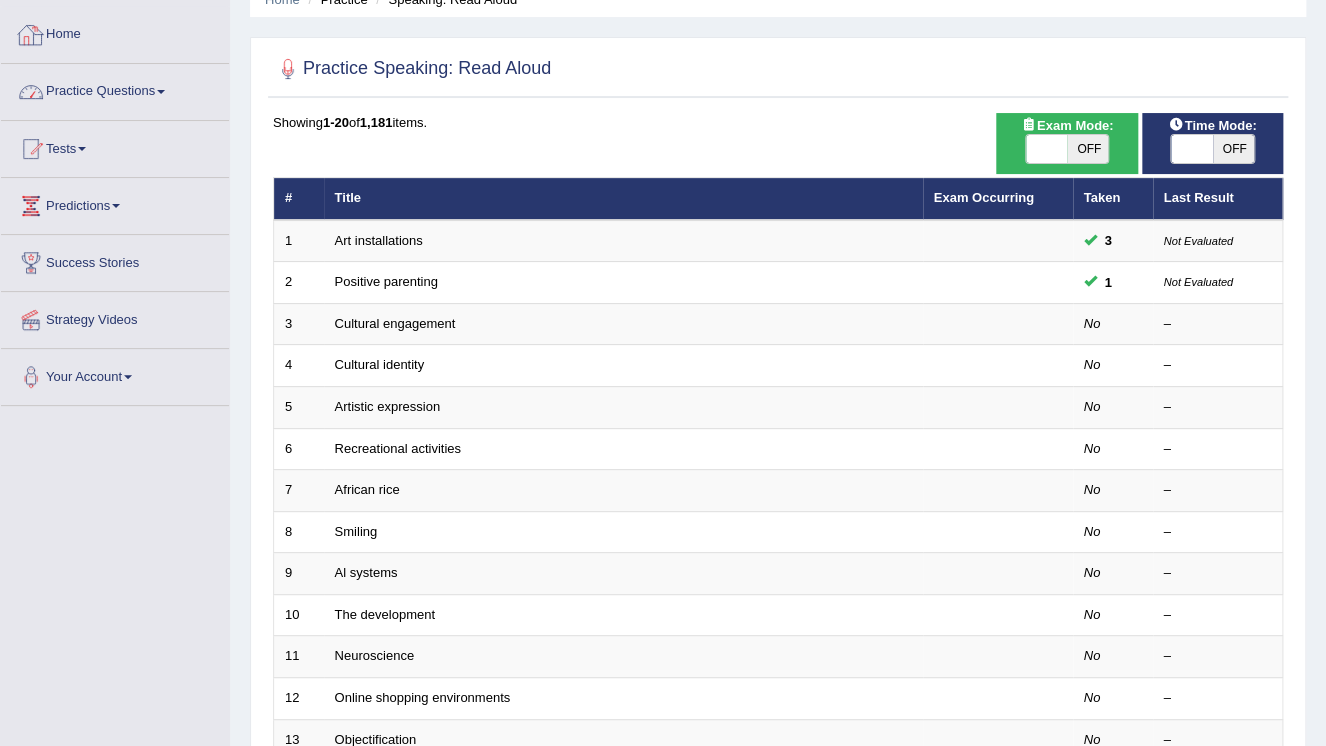 click on "Practice Questions" at bounding box center (115, 89) 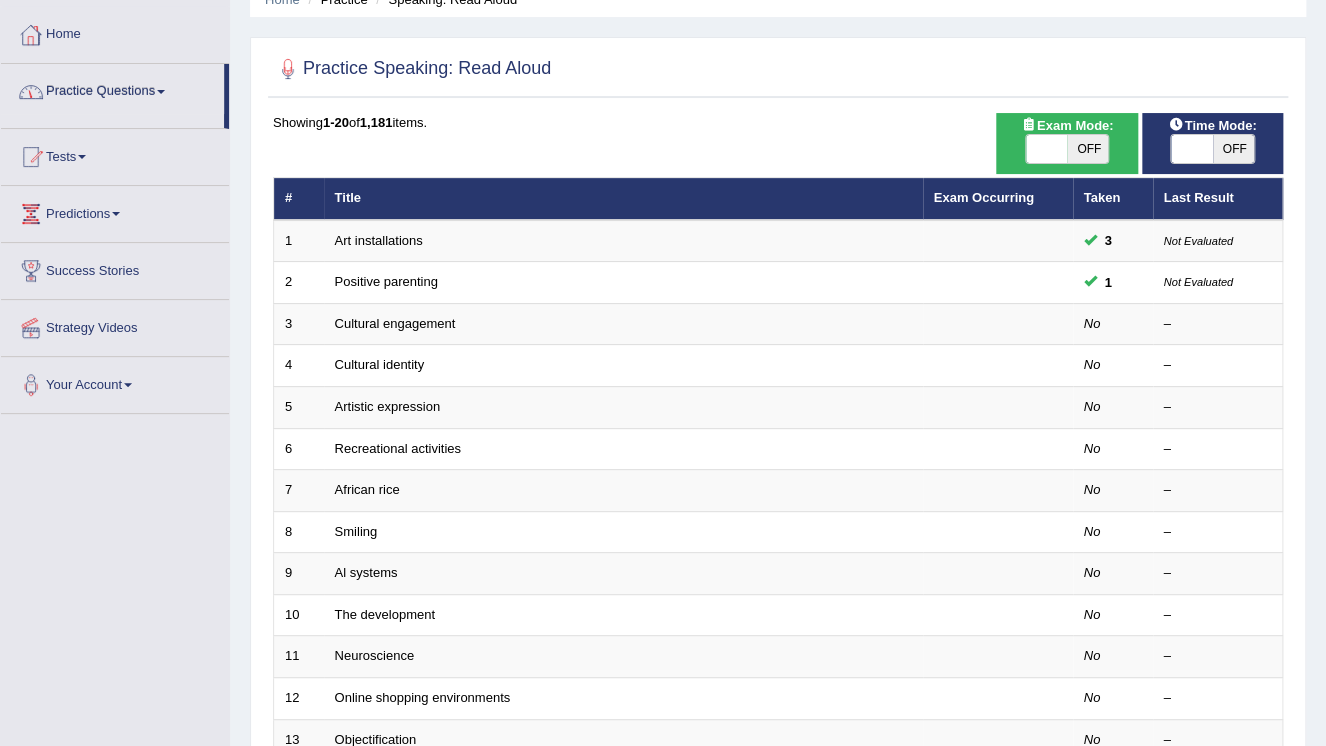 click on "Practice Questions" at bounding box center [112, 89] 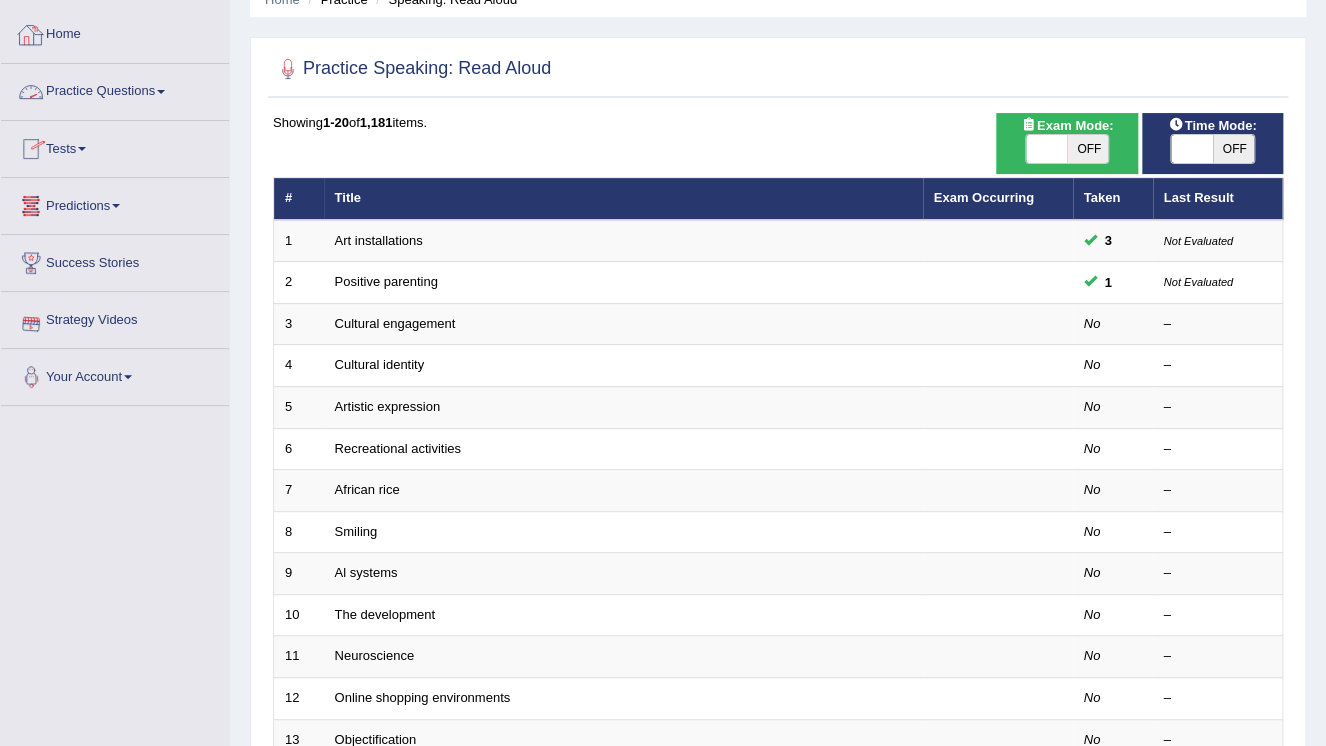click on "Practice Questions" at bounding box center (115, 89) 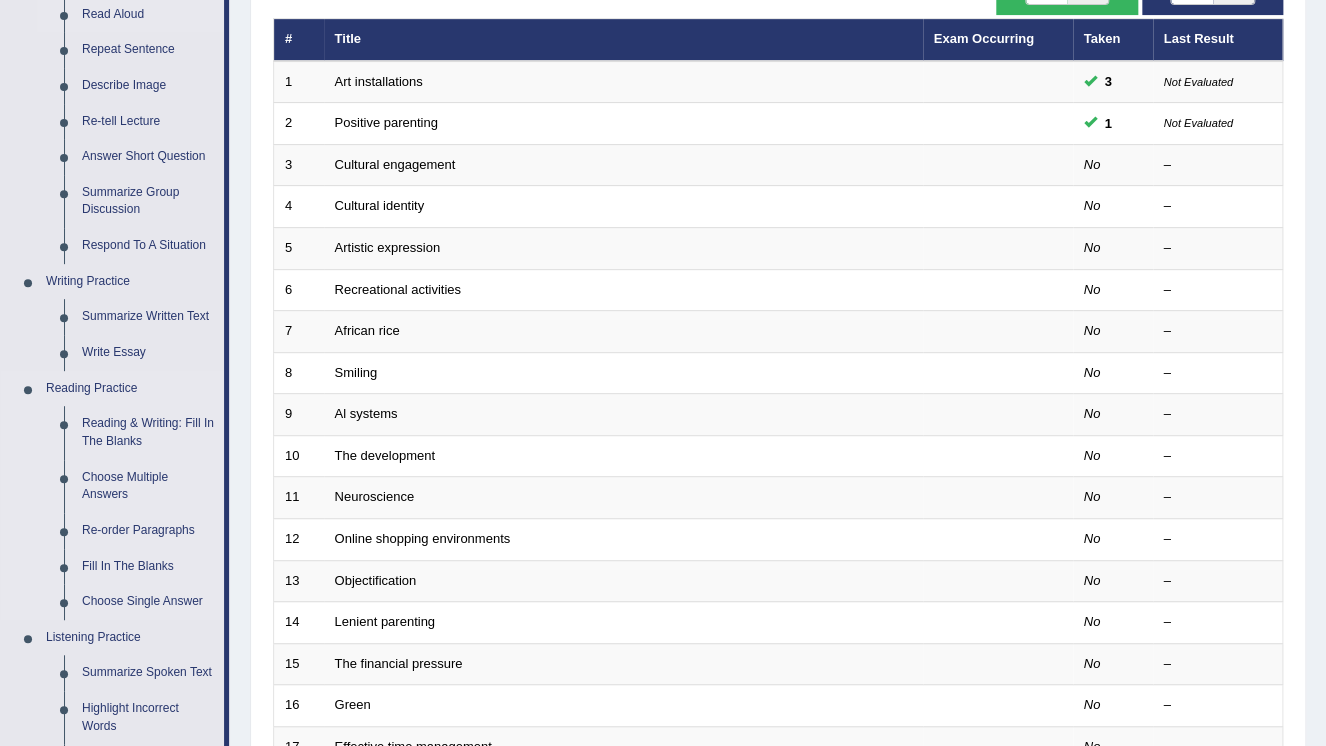 scroll, scrollTop: 252, scrollLeft: 0, axis: vertical 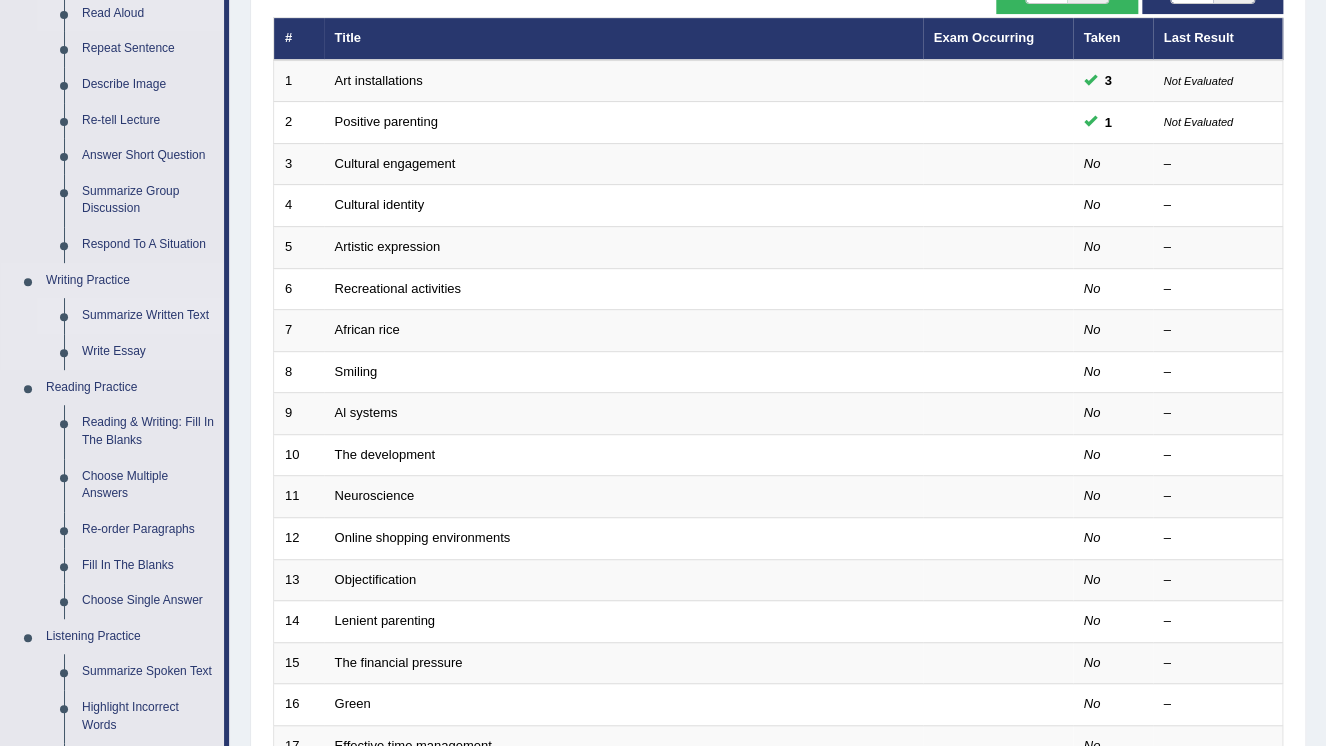 click on "Summarize Written Text" at bounding box center [148, 316] 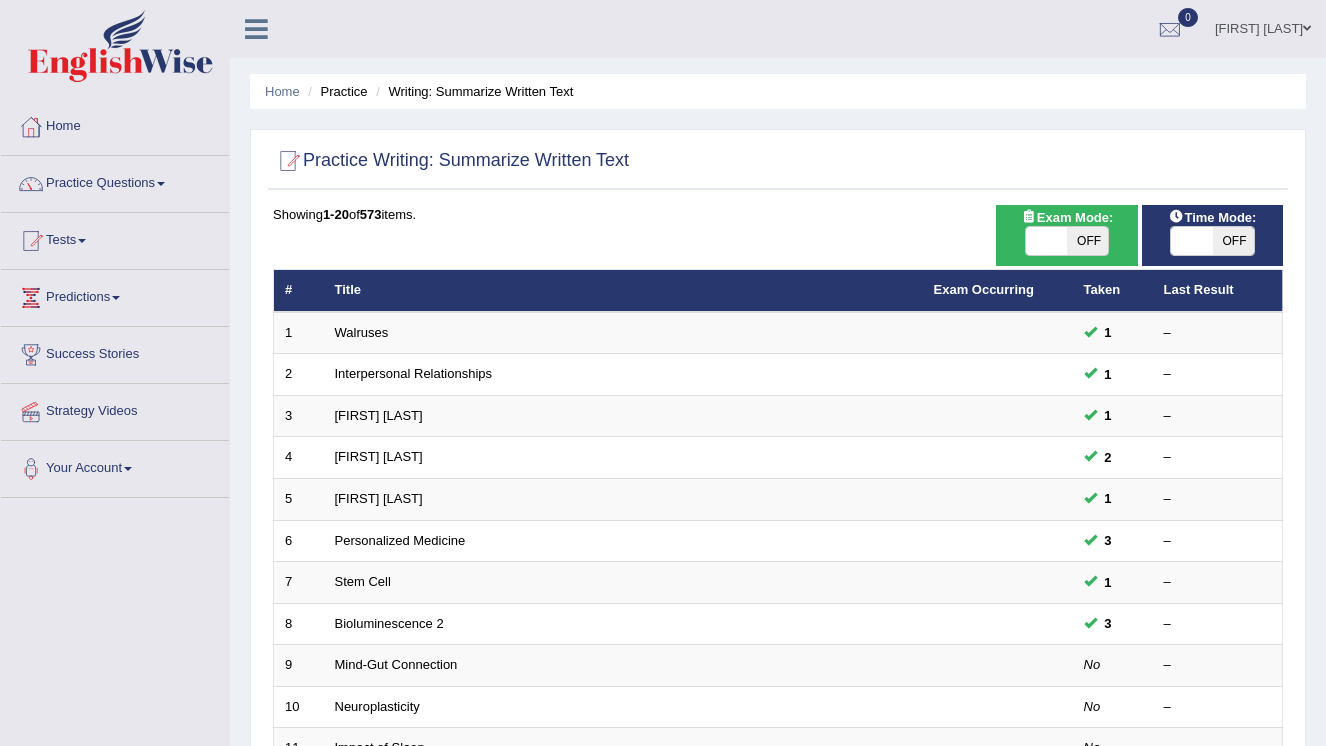 scroll, scrollTop: 240, scrollLeft: 0, axis: vertical 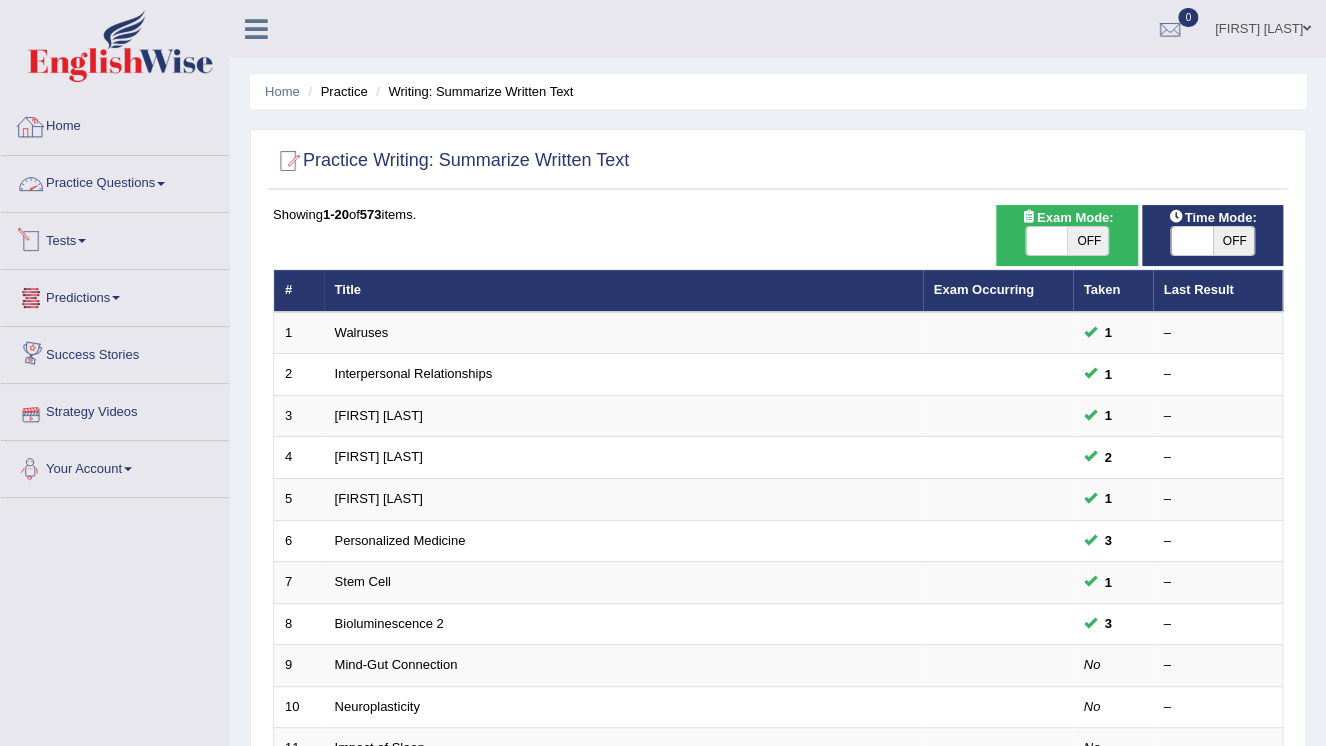 click on "Practice Questions" at bounding box center (115, 181) 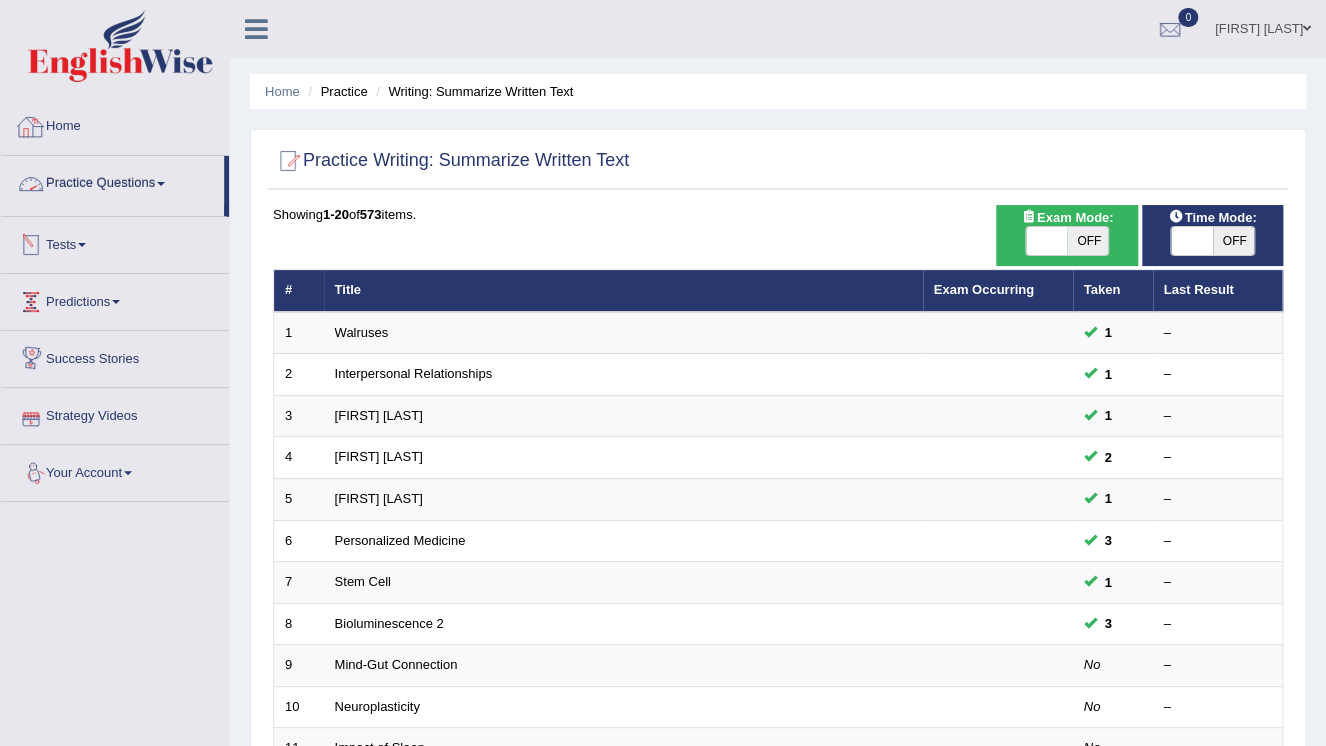 click on "Practice Questions" at bounding box center (112, 181) 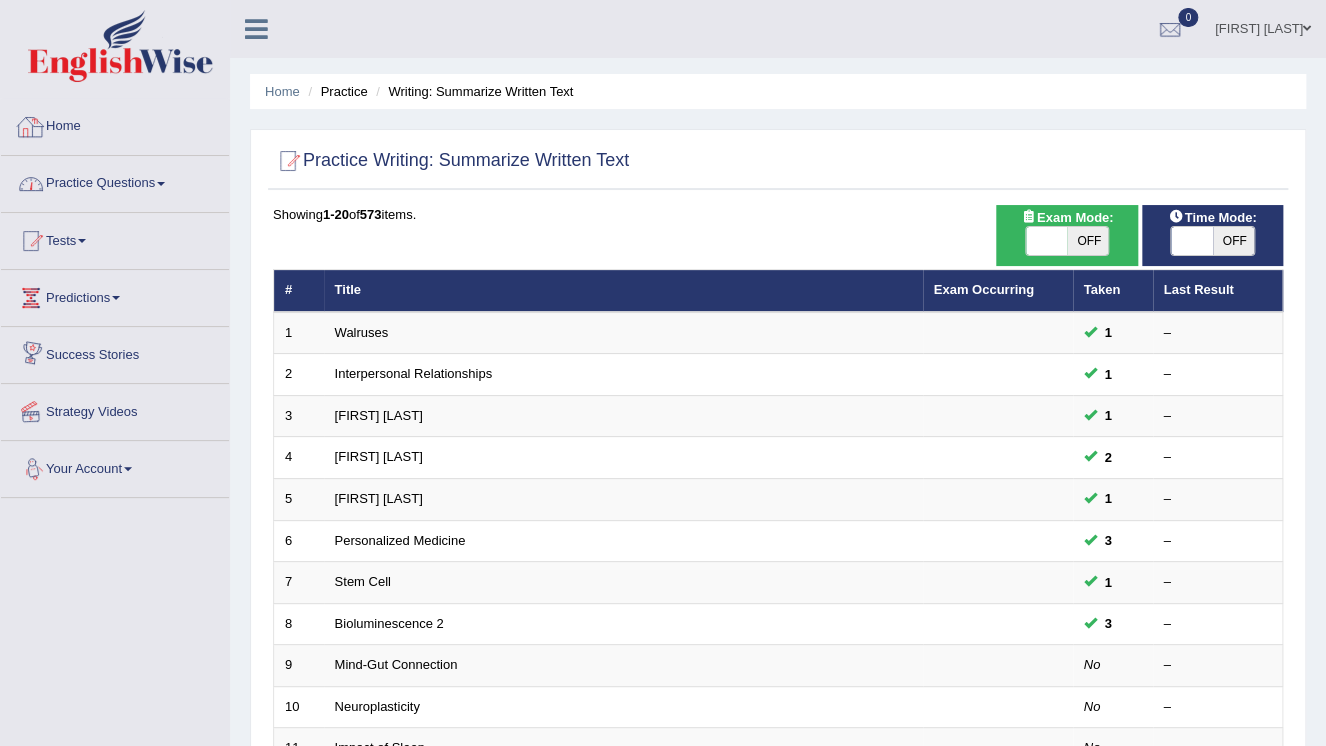 click on "Practice Questions" at bounding box center (115, 181) 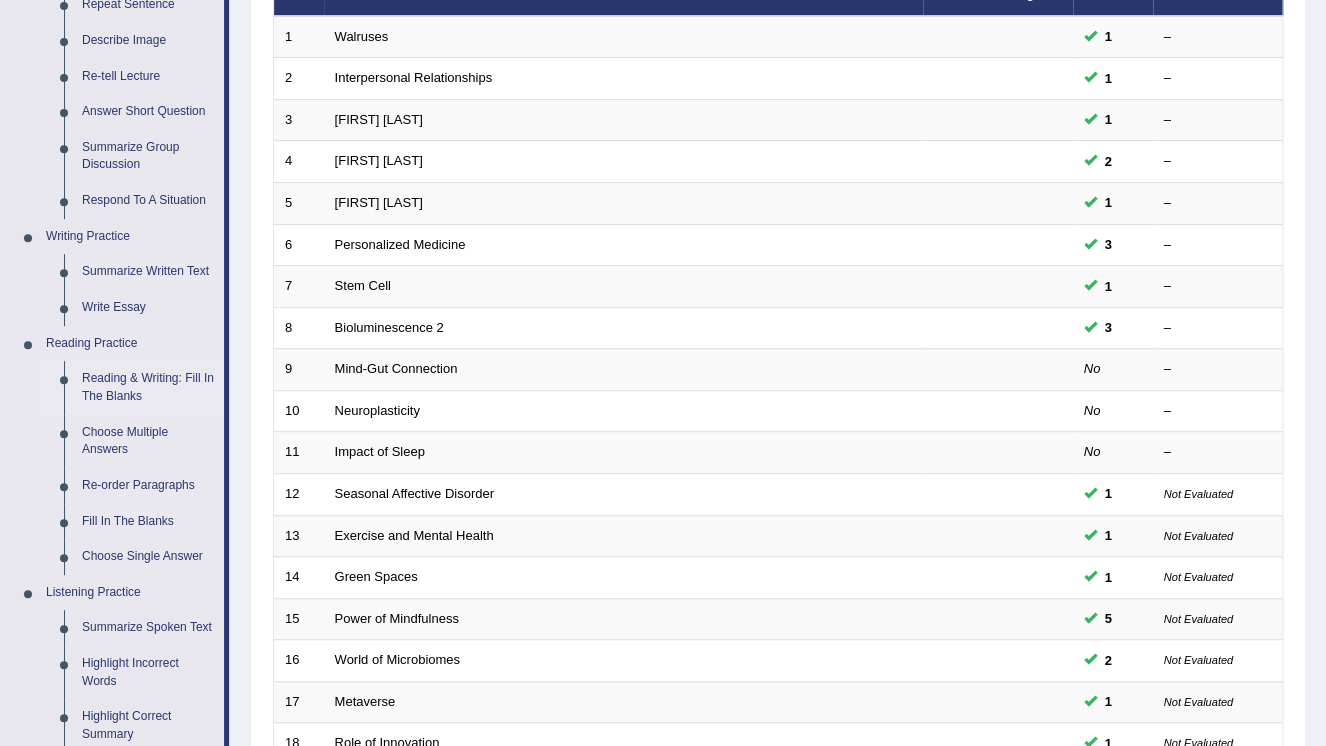 scroll, scrollTop: 320, scrollLeft: 0, axis: vertical 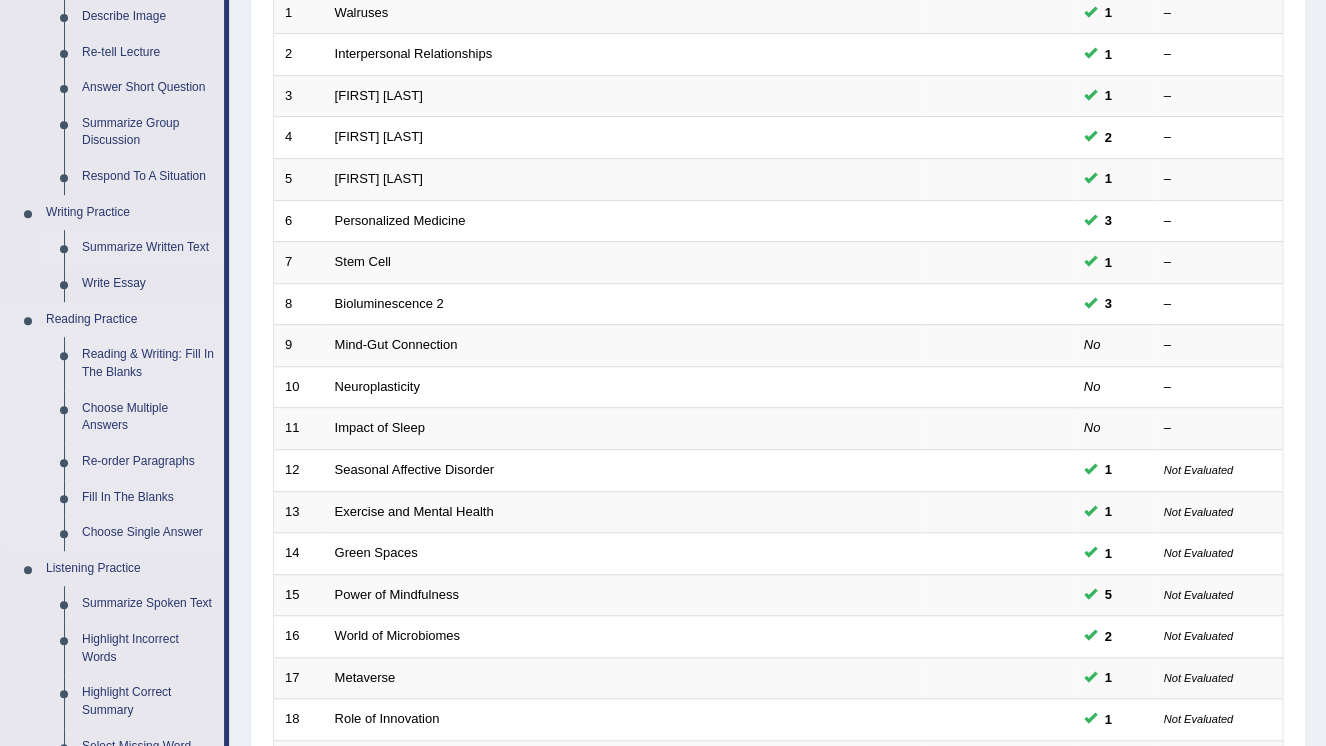 click on "Reading & Writing: Fill In The Blanks" at bounding box center [148, 363] 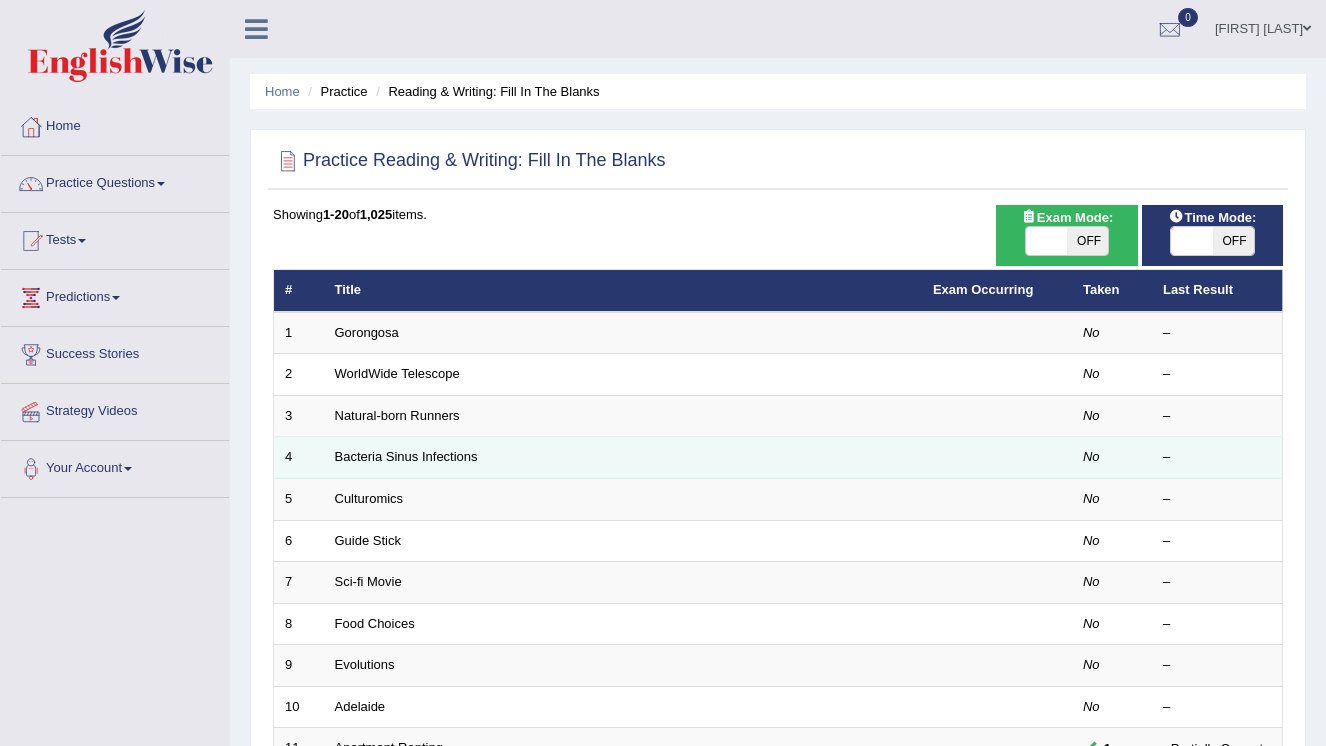 scroll, scrollTop: 0, scrollLeft: 0, axis: both 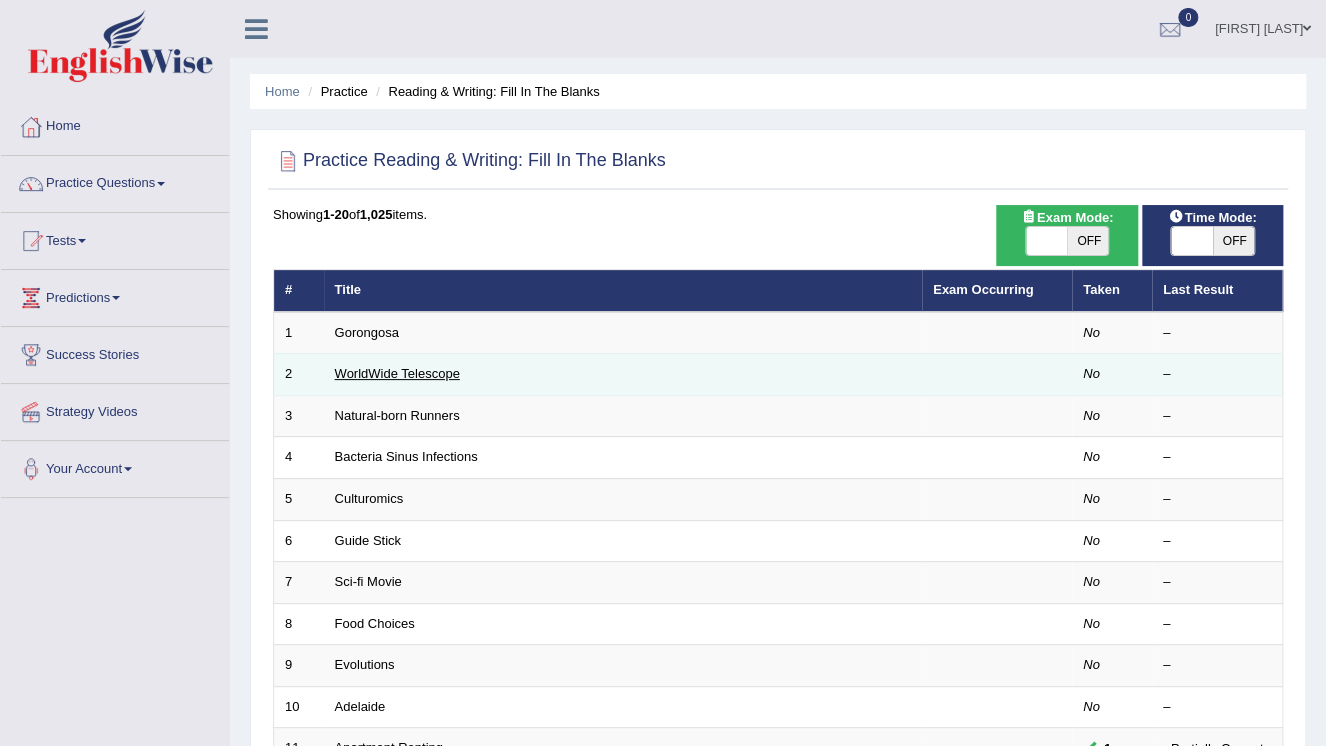 click on "WorldWide Telescope" at bounding box center (397, 373) 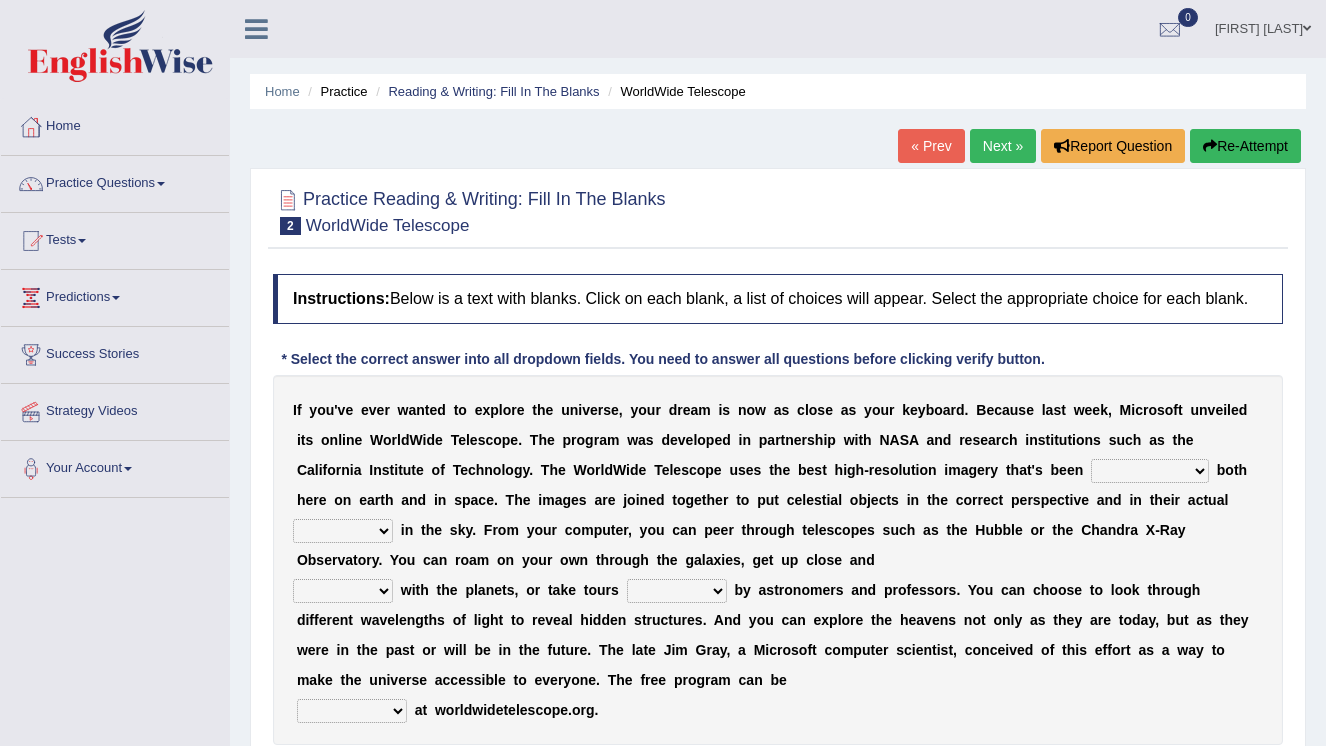 scroll, scrollTop: 0, scrollLeft: 0, axis: both 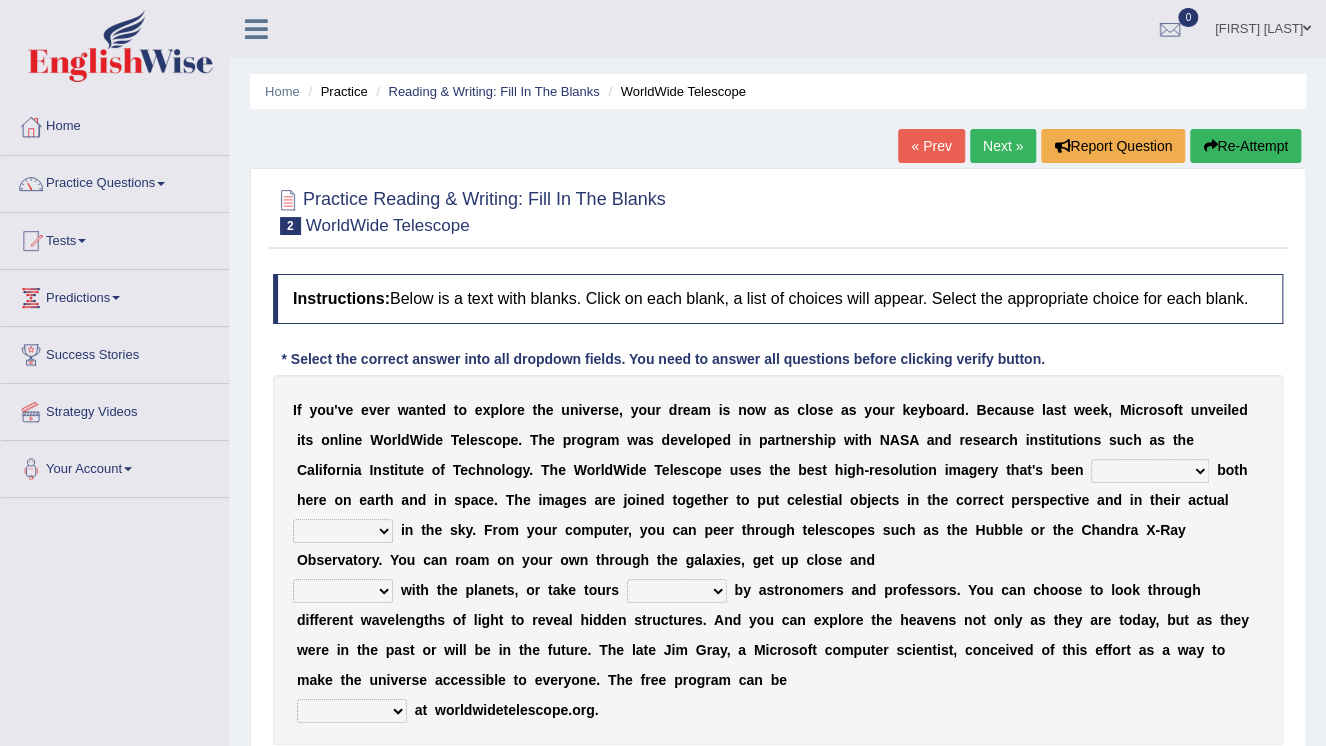 click on "degraded ascended remonstrated generated" at bounding box center (1150, 471) 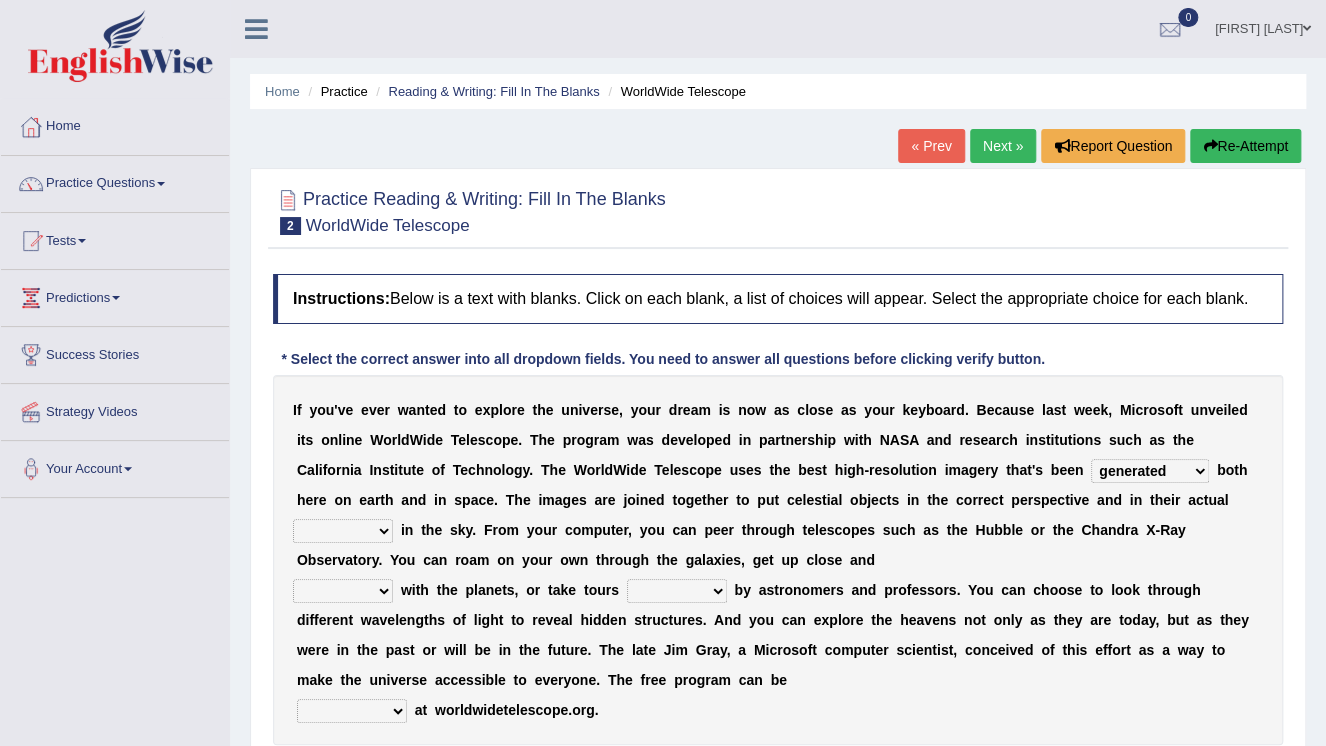 click at bounding box center (964, 590) 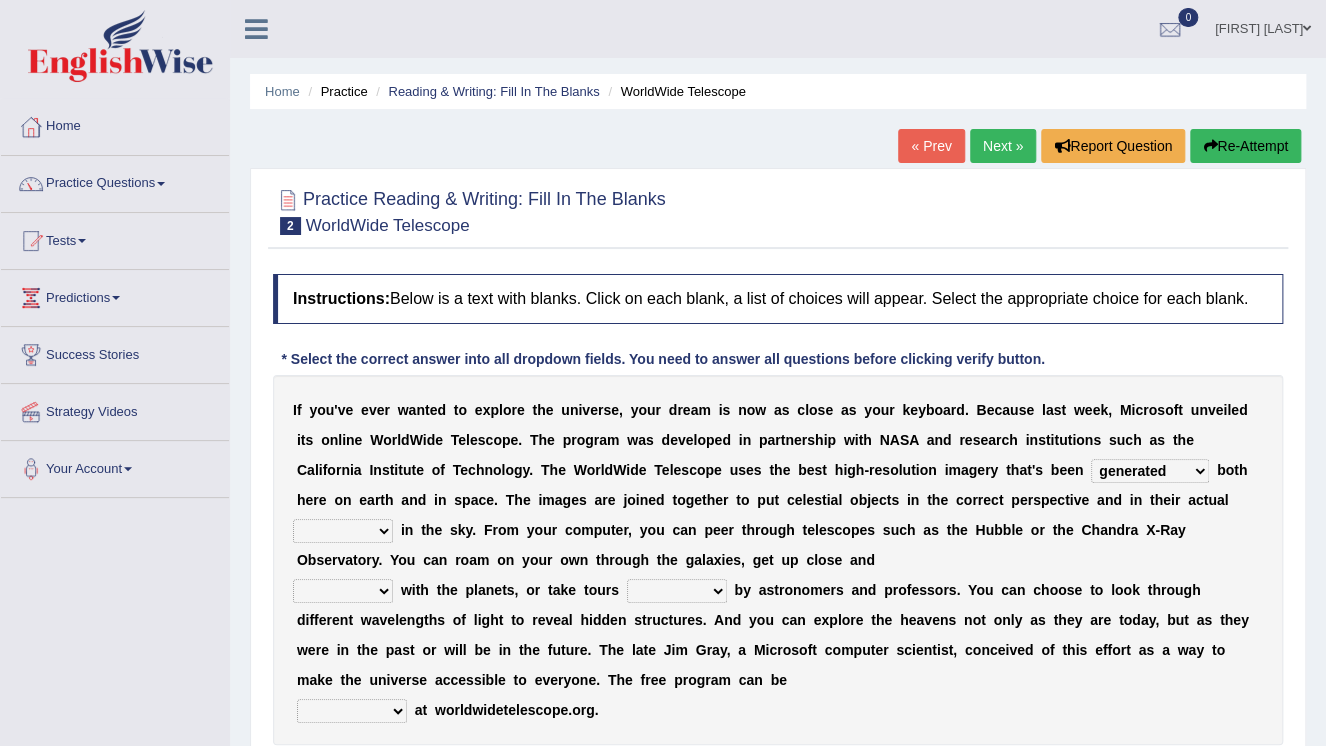click on "aspects parts conditions positions" at bounding box center (343, 531) 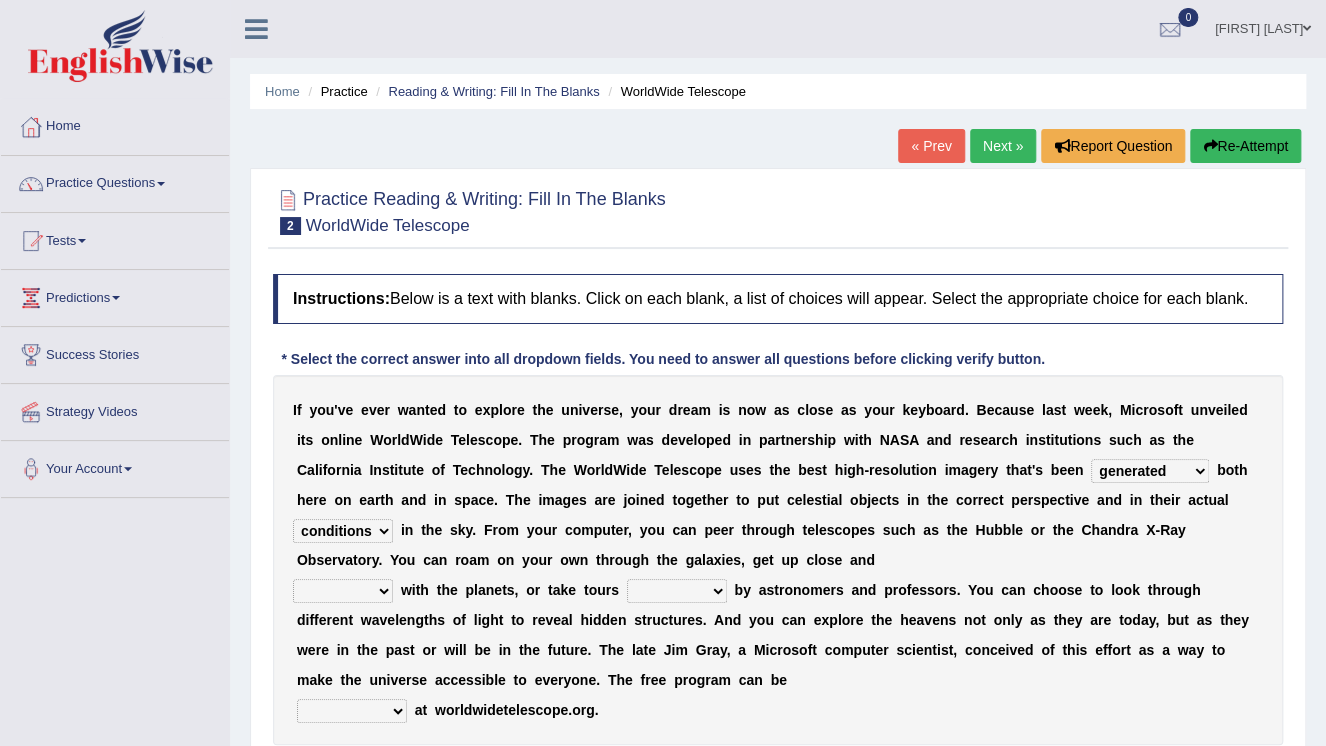 click on "aspects parts conditions positions" at bounding box center [343, 531] 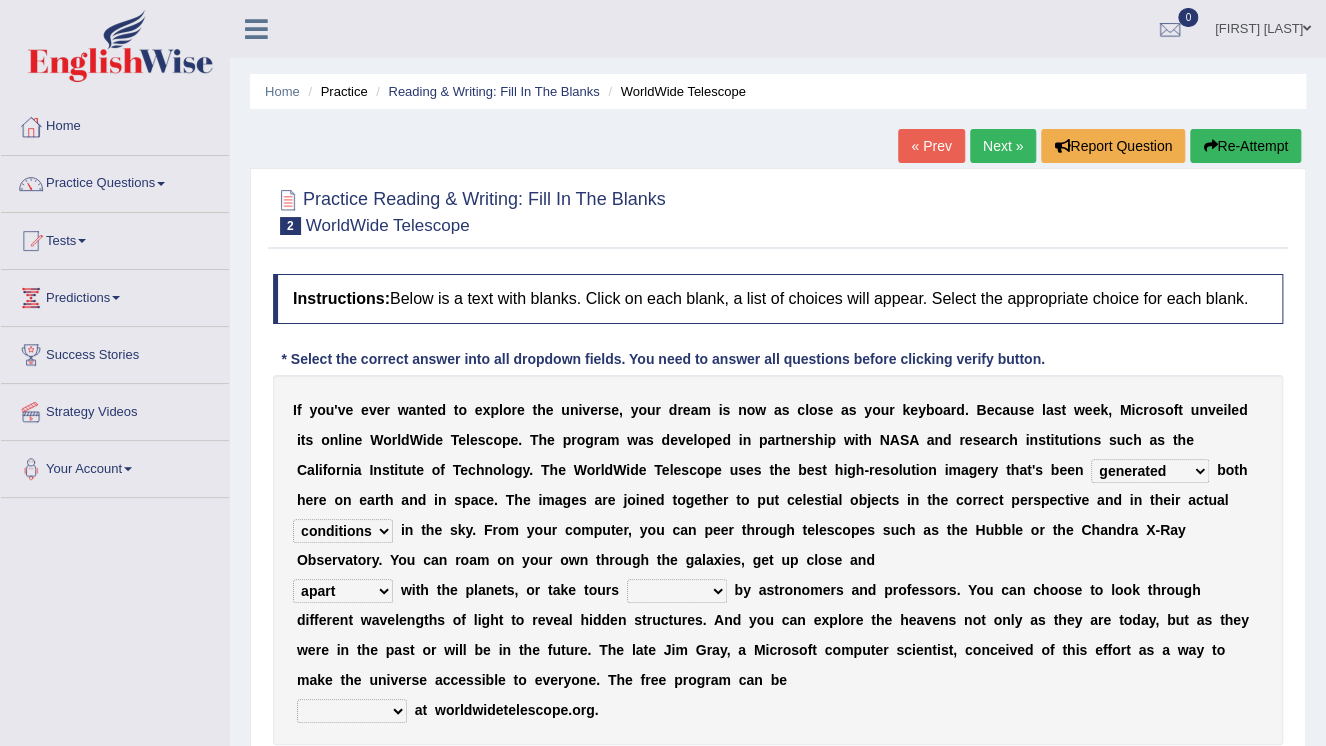 click on "guide guided guiding to guide" at bounding box center (677, 591) 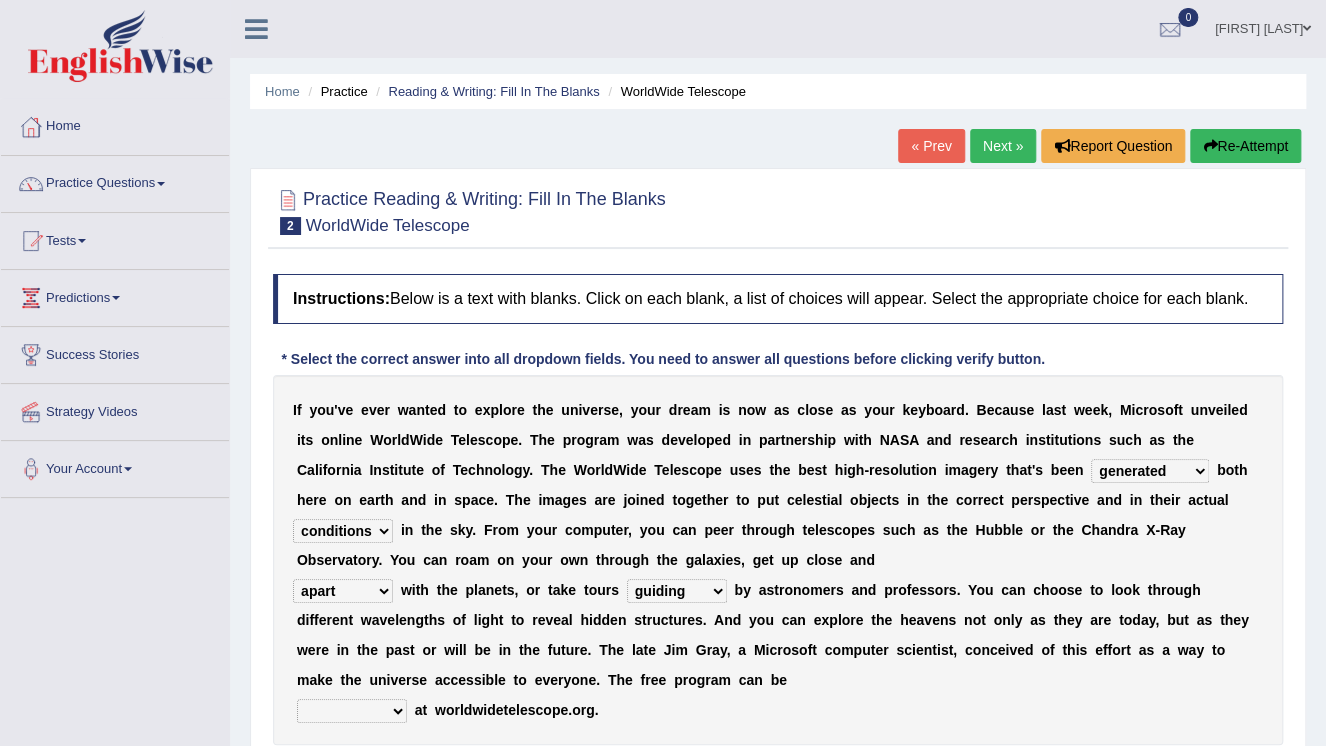 click on "I f    y o u ' v e    e v e r    w a n t e d    t o    e x p l o r e    t h e    u n i v e r s e ,    y o u r    d r e a m    i s    n o w    a s    c l o s e    a s    y o u r    k e y b o a r d .    B e c a u s e    l a s t    w e e k ,    M i c r o s o f t    u n v e i l e d    i t s    o n l i n e    W o r l d W i d e    T e l e s c o p e .    T h e    p r o g r a m    w a s    d e v e l o p e d    i n    p a r t n e r s h i p    w i t h    N A S A    a n d    r e s e a r c h    i n s t i t u t i o n s    s u c h    a s    t h e    C a l i f o r n i a    I n s t i t u t e    o f    T e c h n o l o g y .    T h e    W o r l d W i d e    T e l e s c o p e    u s e s    t h e    b e s t    h i g h - r e s o l u t i o n    i m a g e r y    t h a t ' s    b e e n    degraded ascended remonstrated generated    b o t h    h e r e    o n    e a r t h    a n d    i n    s p a c e .    T h e    i m a g e s    a r e    j o i n e d    t o g e t h e r t" at bounding box center (778, 560) 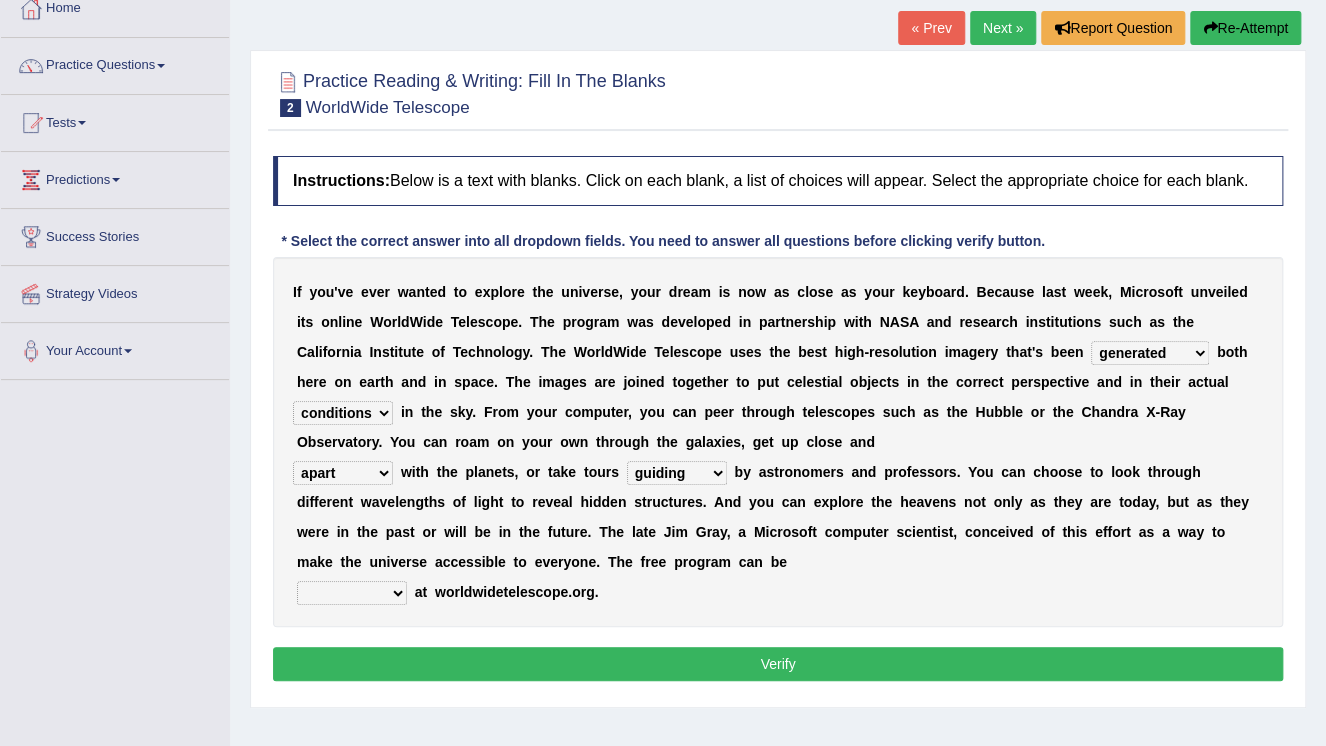 scroll, scrollTop: 160, scrollLeft: 0, axis: vertical 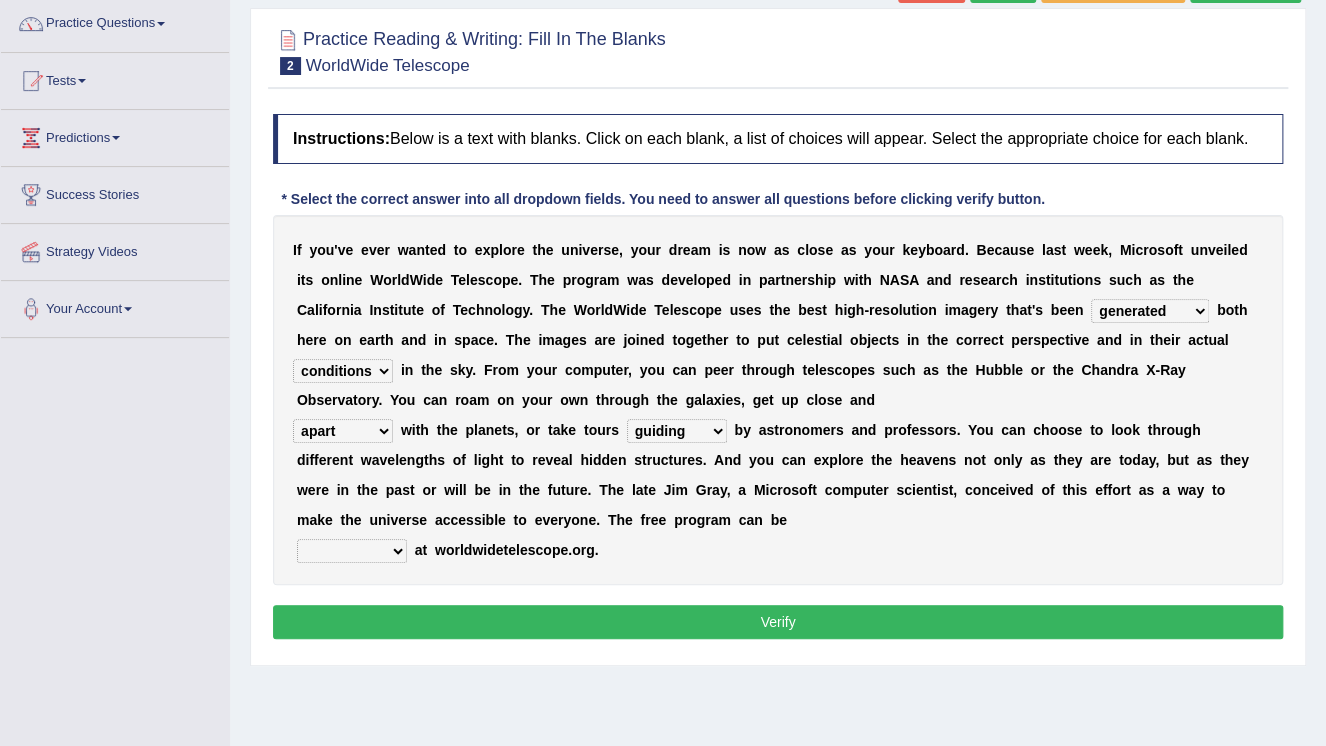 click on "upheld downloaded loaded posted" at bounding box center [352, 551] 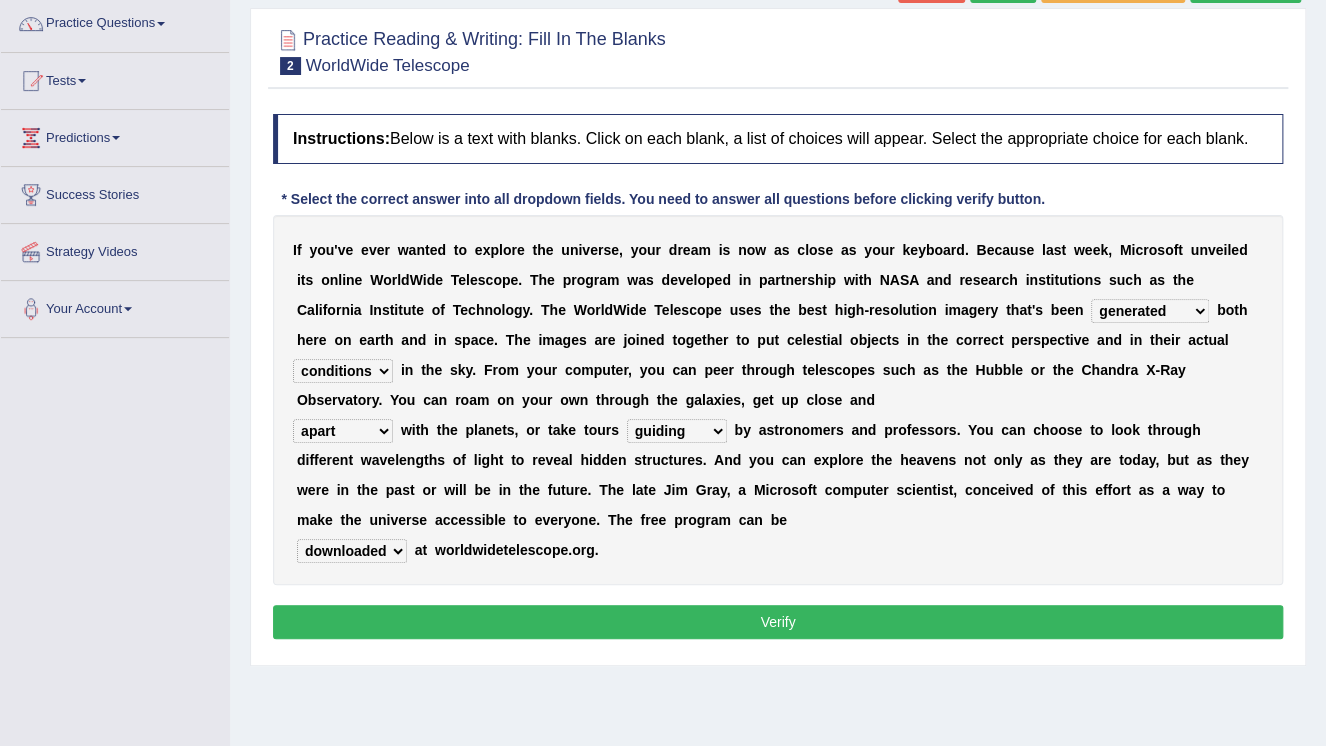 click on "upheld downloaded loaded posted" at bounding box center [352, 551] 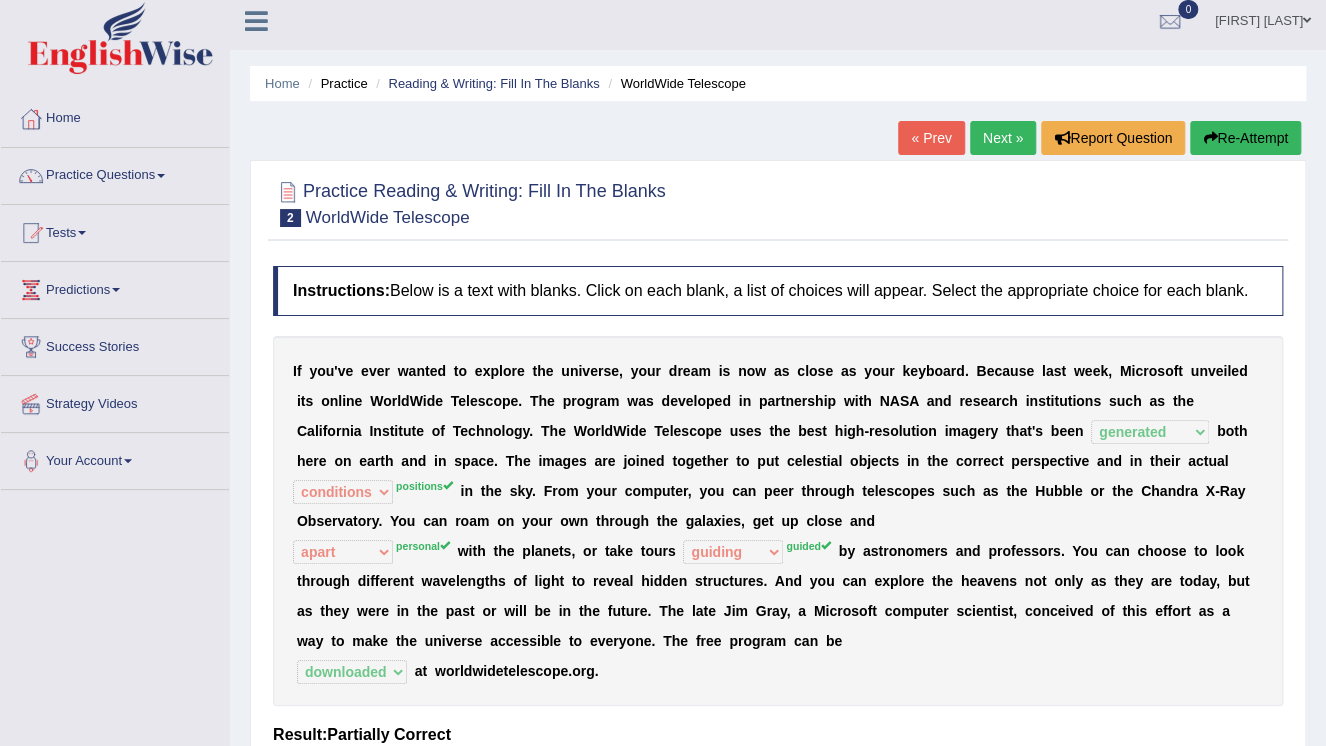 scroll, scrollTop: 0, scrollLeft: 0, axis: both 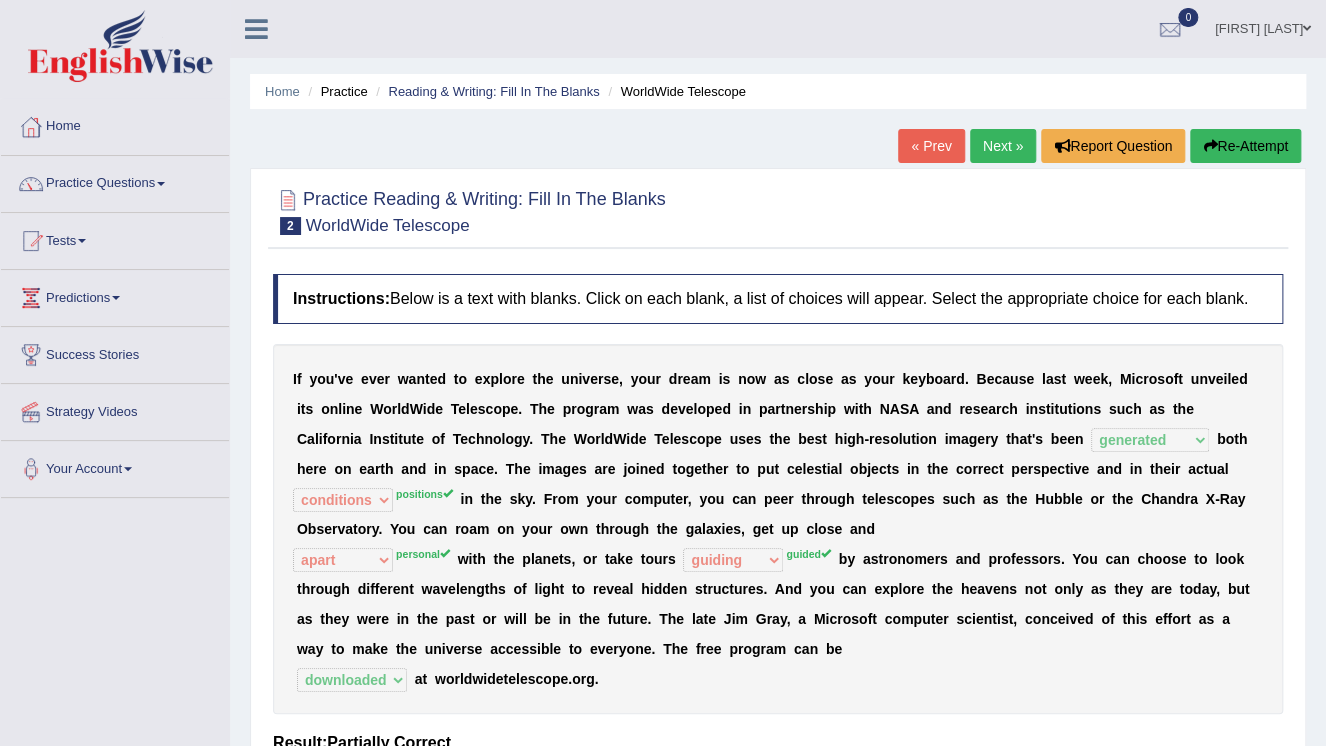 click on "Next »" at bounding box center [1003, 146] 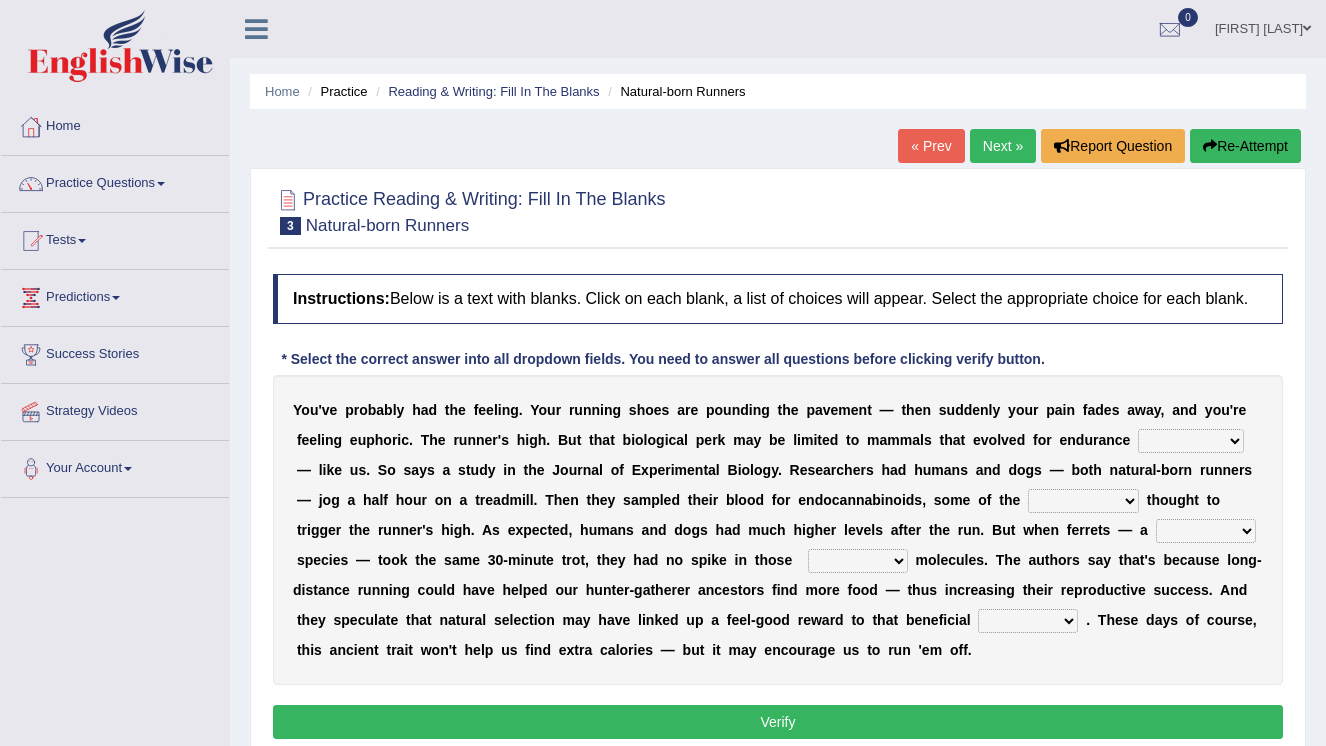 scroll, scrollTop: 0, scrollLeft: 0, axis: both 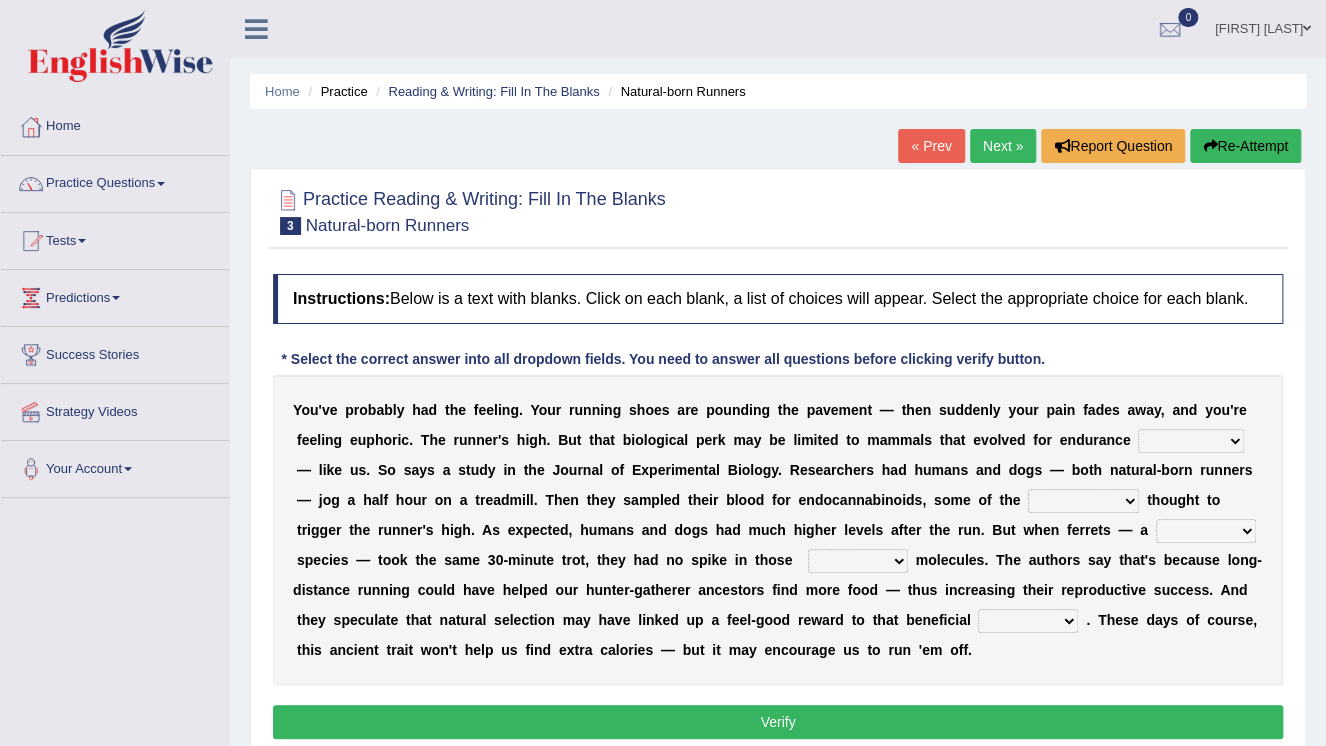 click on "dykes personalize classifies exercise" at bounding box center [1191, 441] 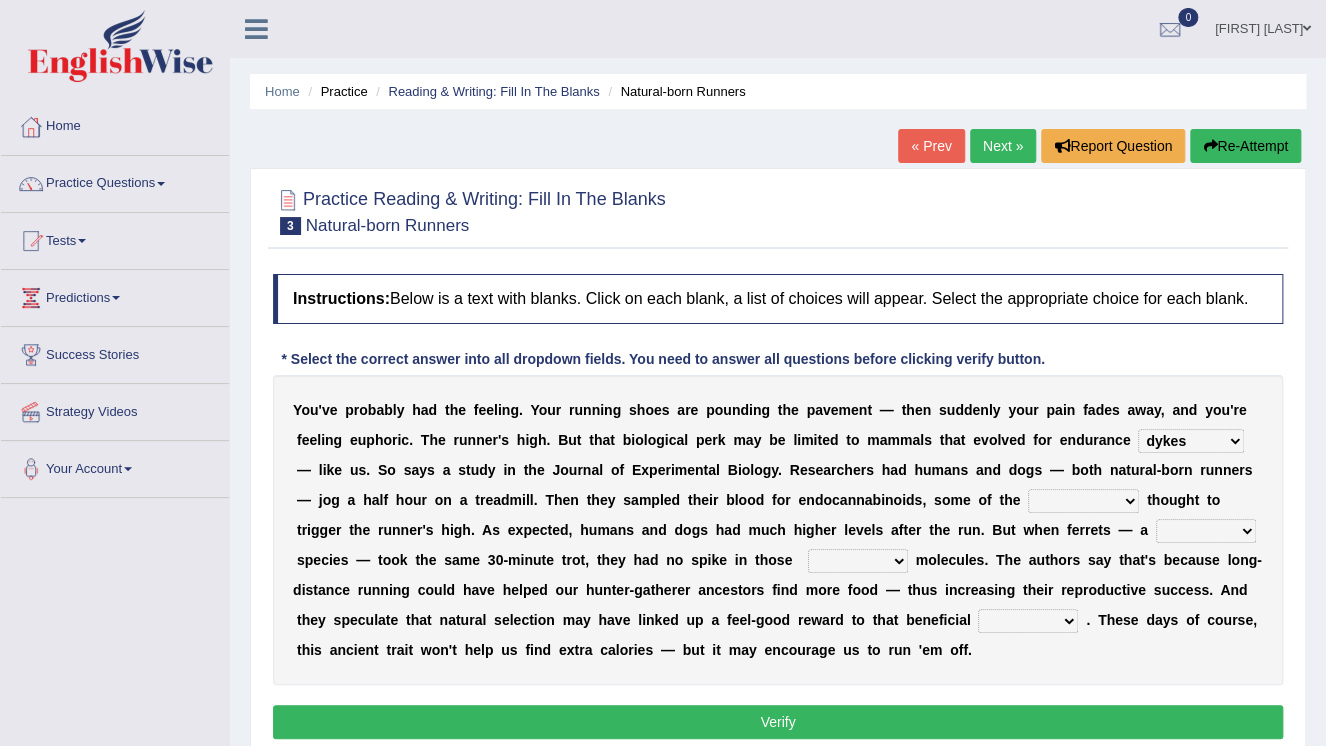 click on "almshouse turnarounds compounds foxhounds" at bounding box center (1083, 501) 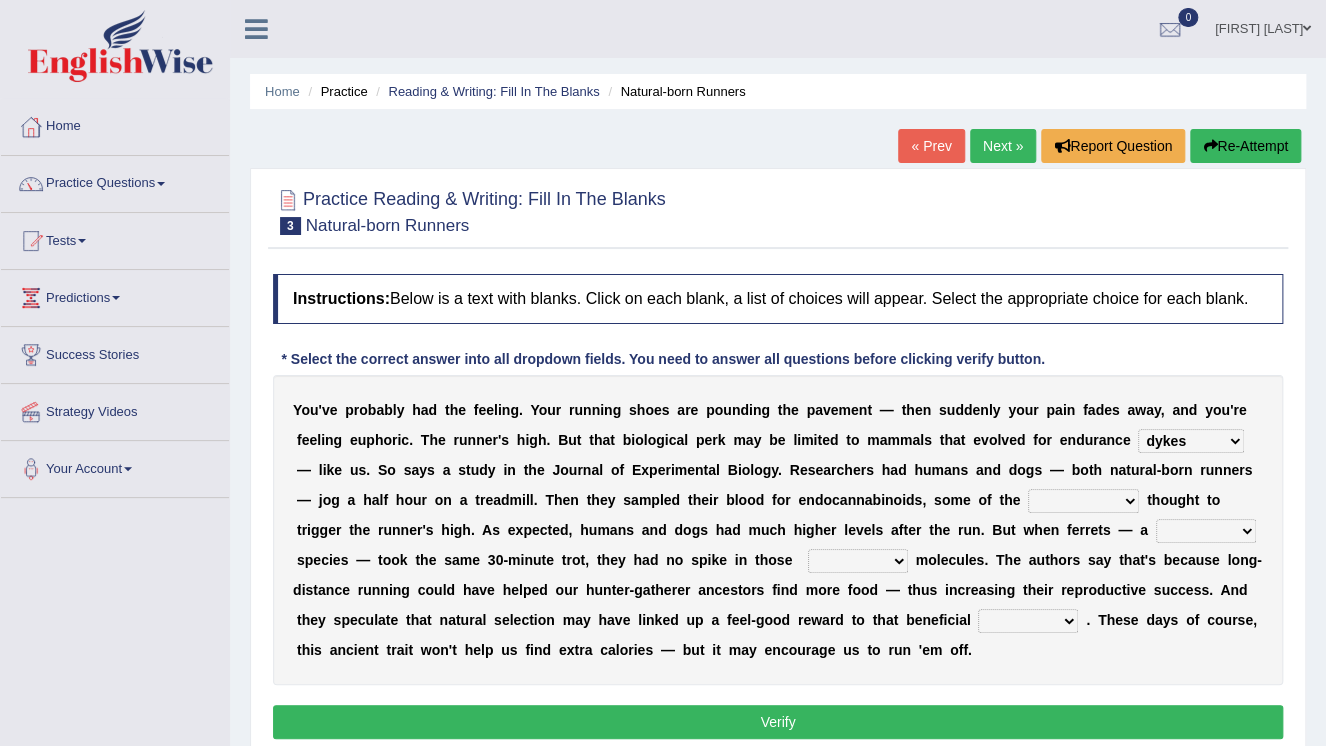select on "compounds" 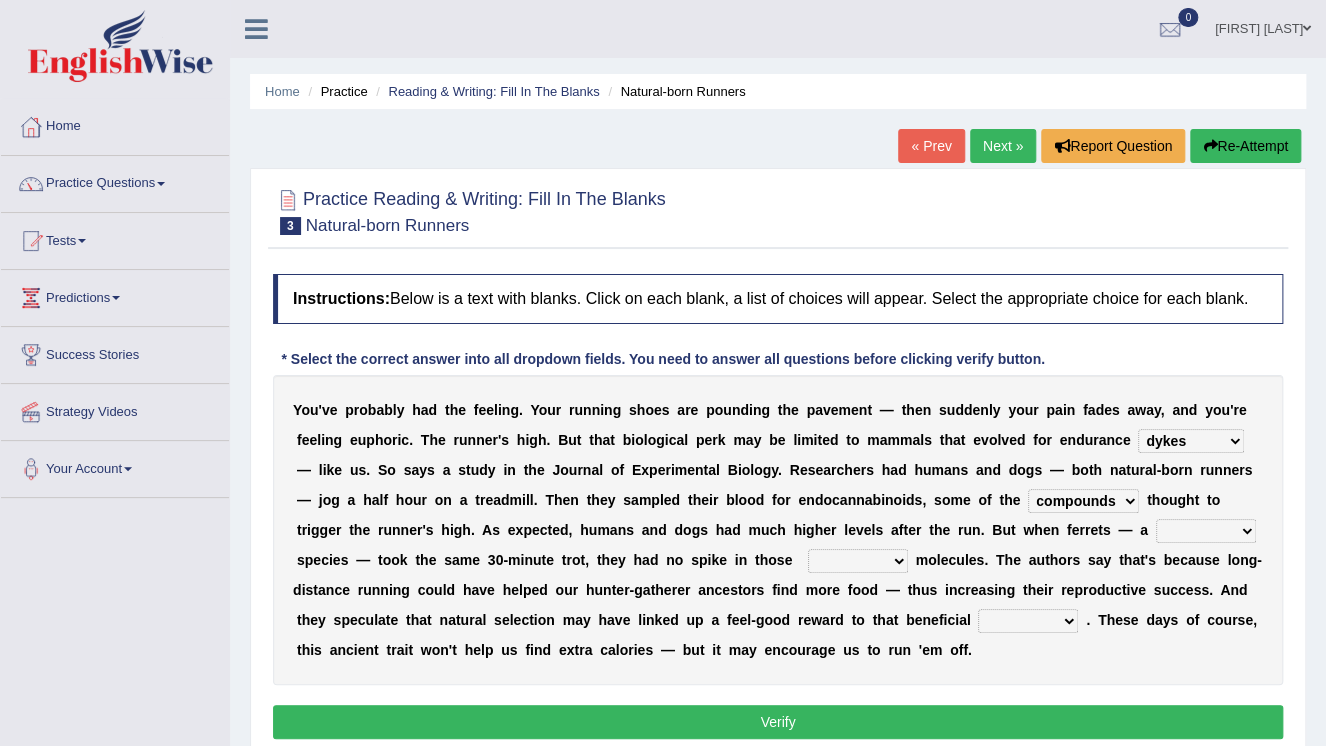 click on "excellency merely faerie sedentary" at bounding box center (1206, 531) 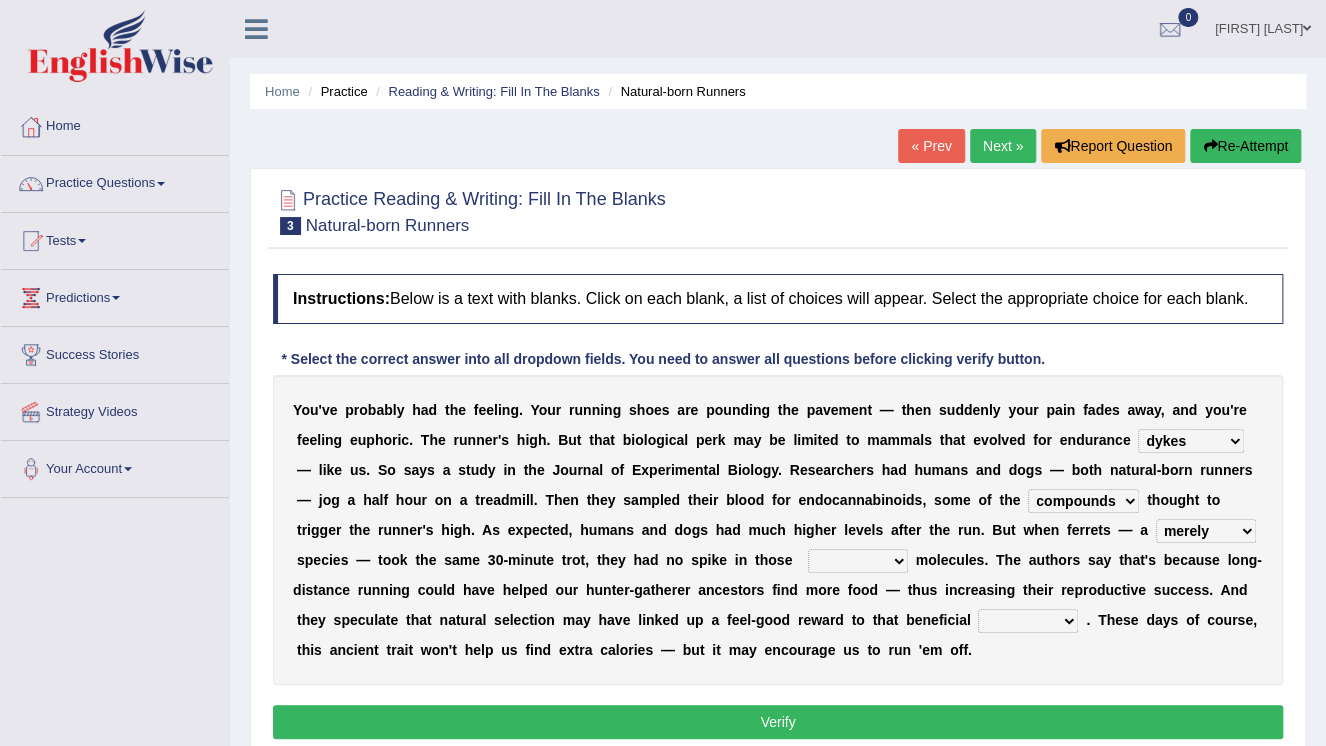 click on "groaned feel-good inchoate loaned" at bounding box center (858, 561) 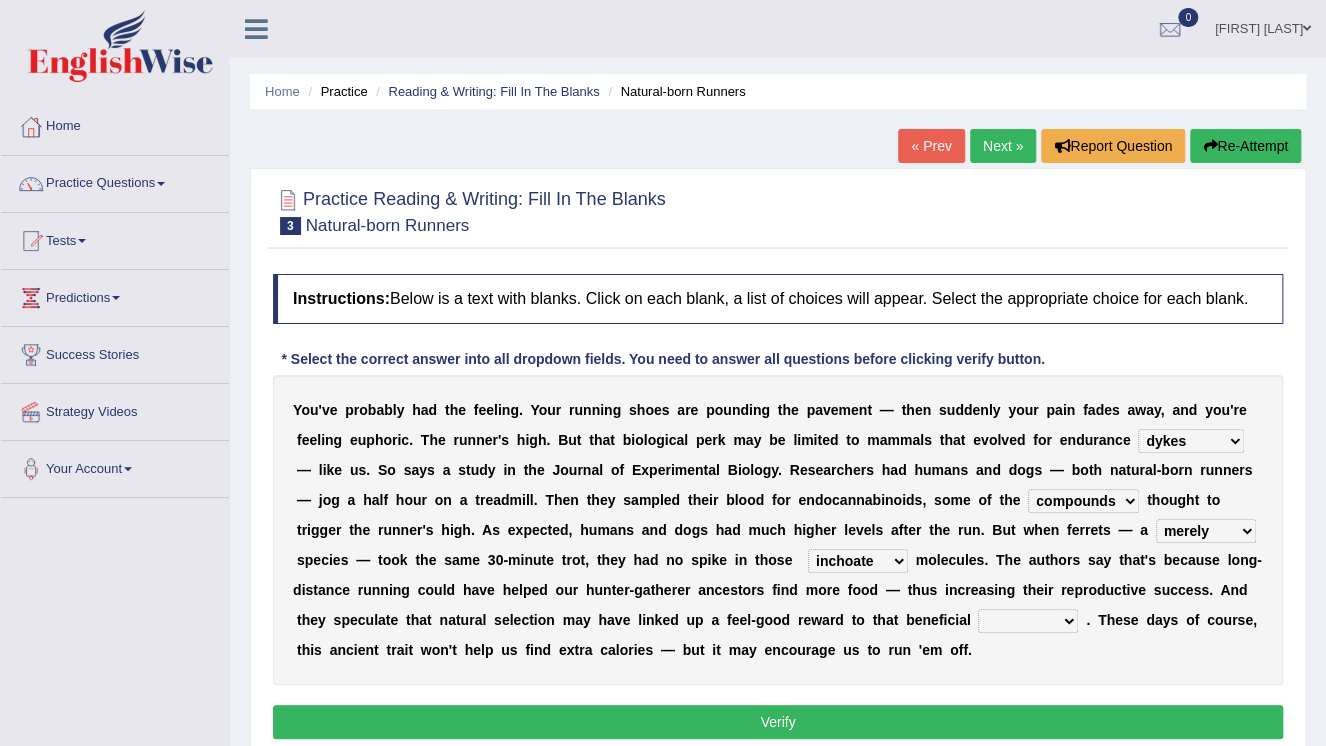 click on "wager exchanger behavior regulator" at bounding box center (1028, 621) 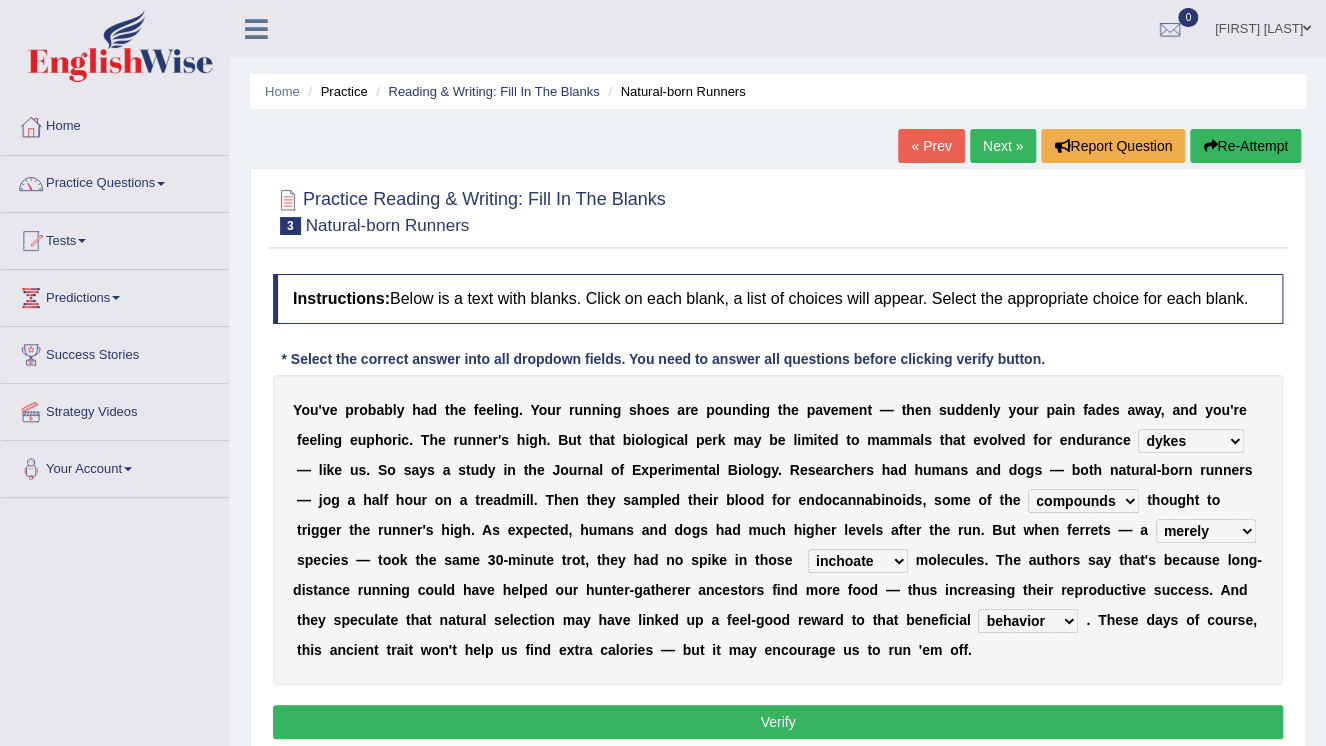 click on "Verify" at bounding box center (778, 722) 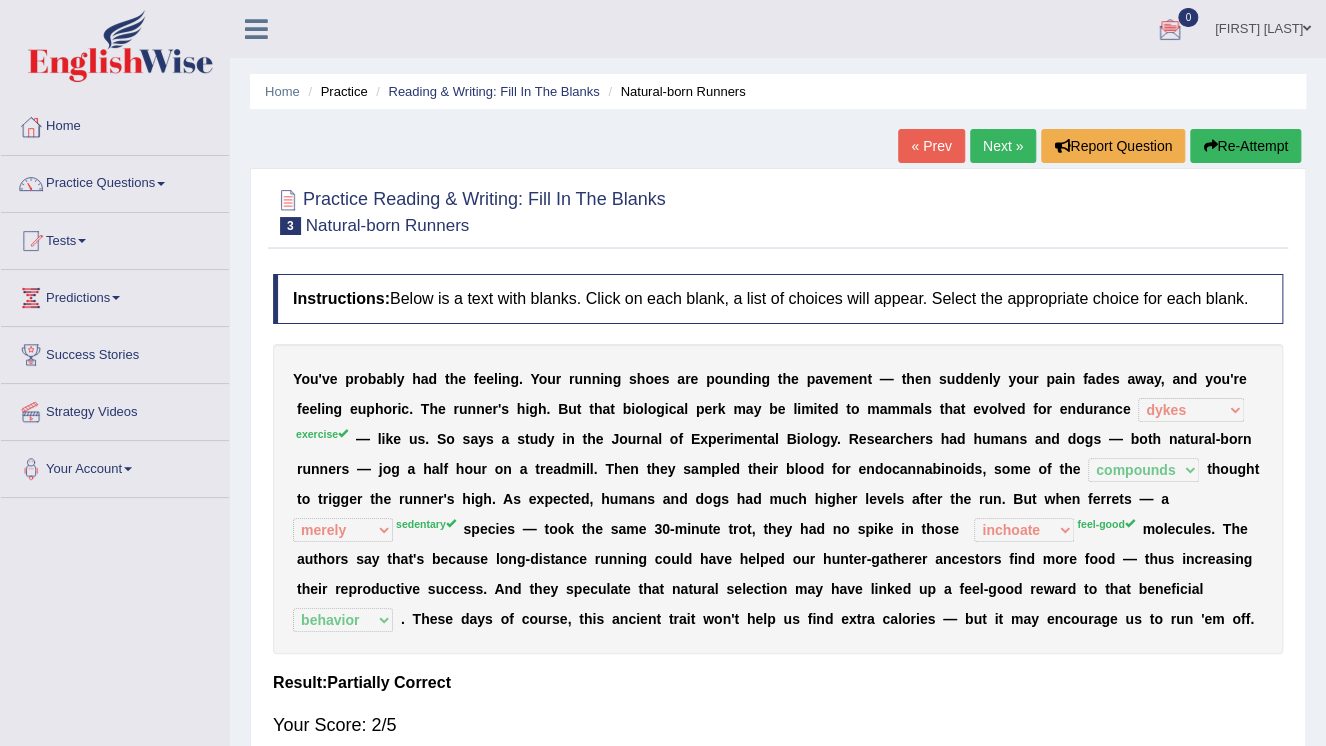 click on "Next »" at bounding box center [1003, 146] 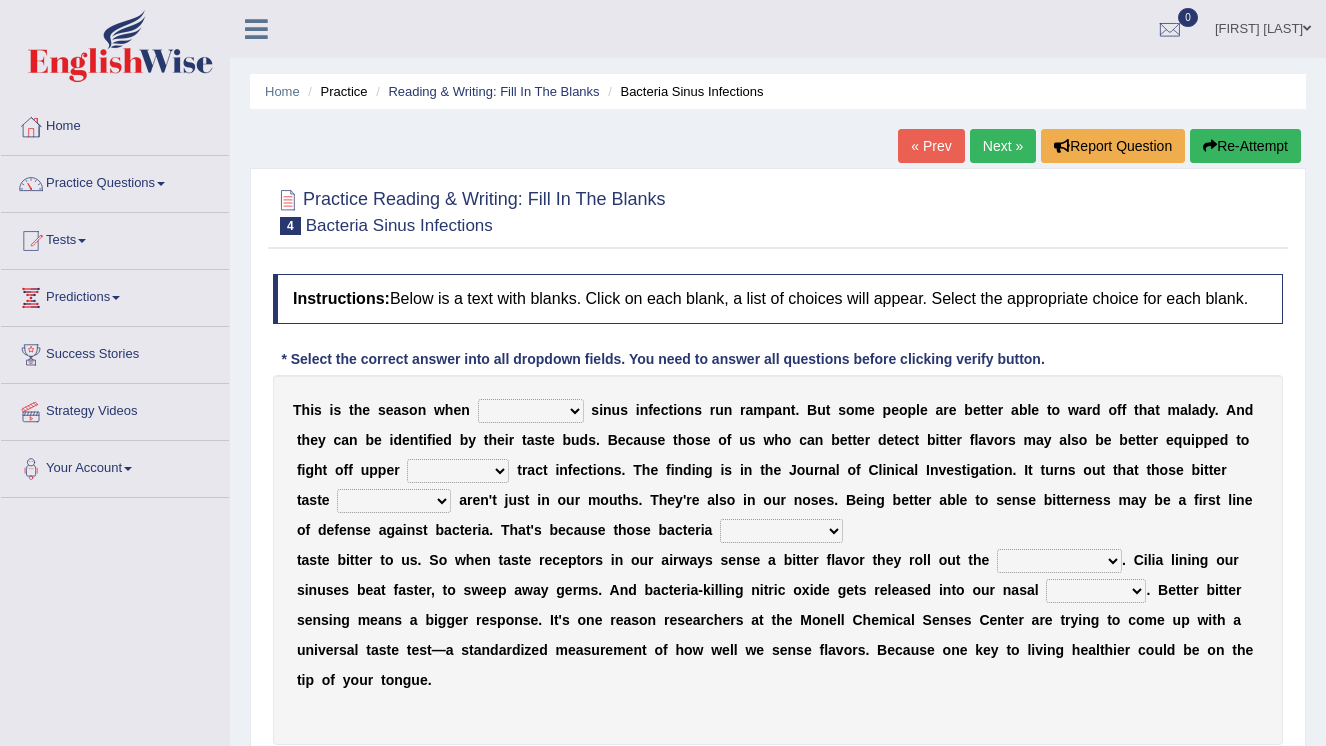 scroll, scrollTop: 0, scrollLeft: 0, axis: both 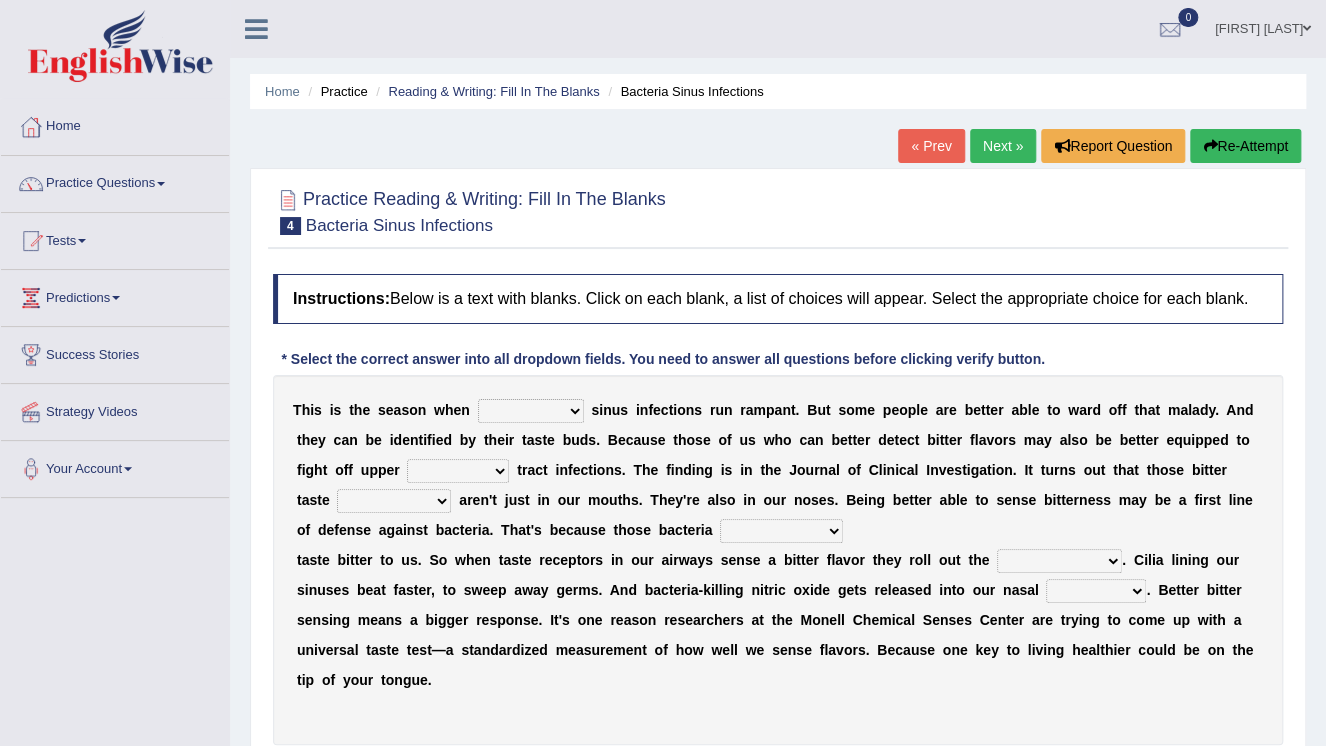 click on "conventicle atheist bacterial prissier" at bounding box center (531, 411) 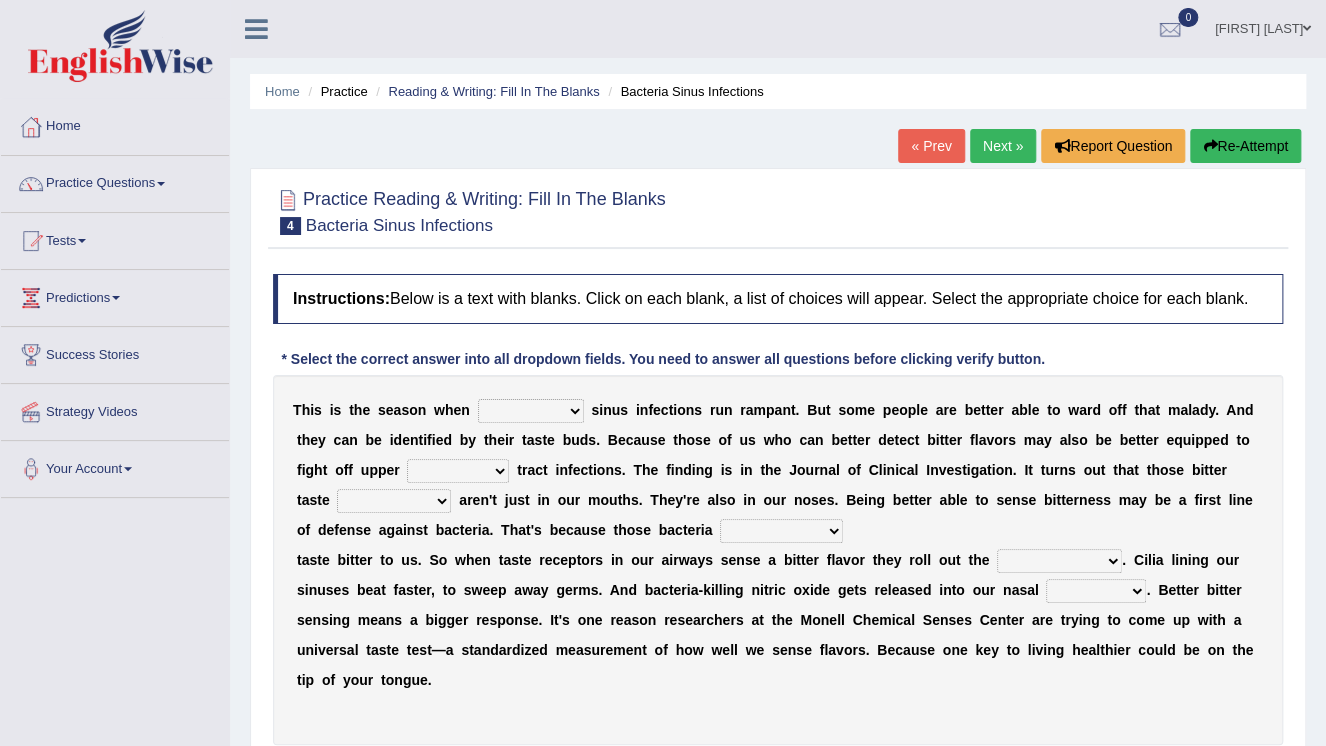 select on "bacterial" 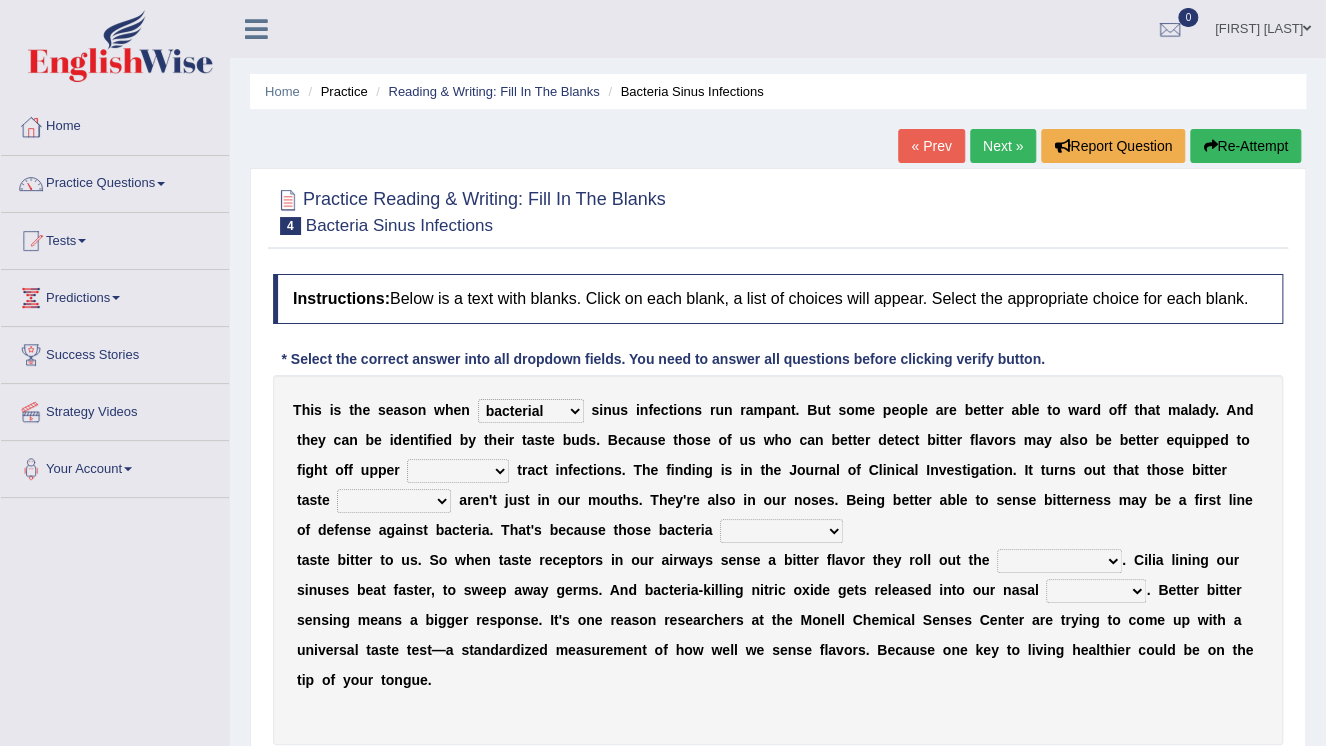 click on "conventicle atheist bacterial prissier" at bounding box center [531, 411] 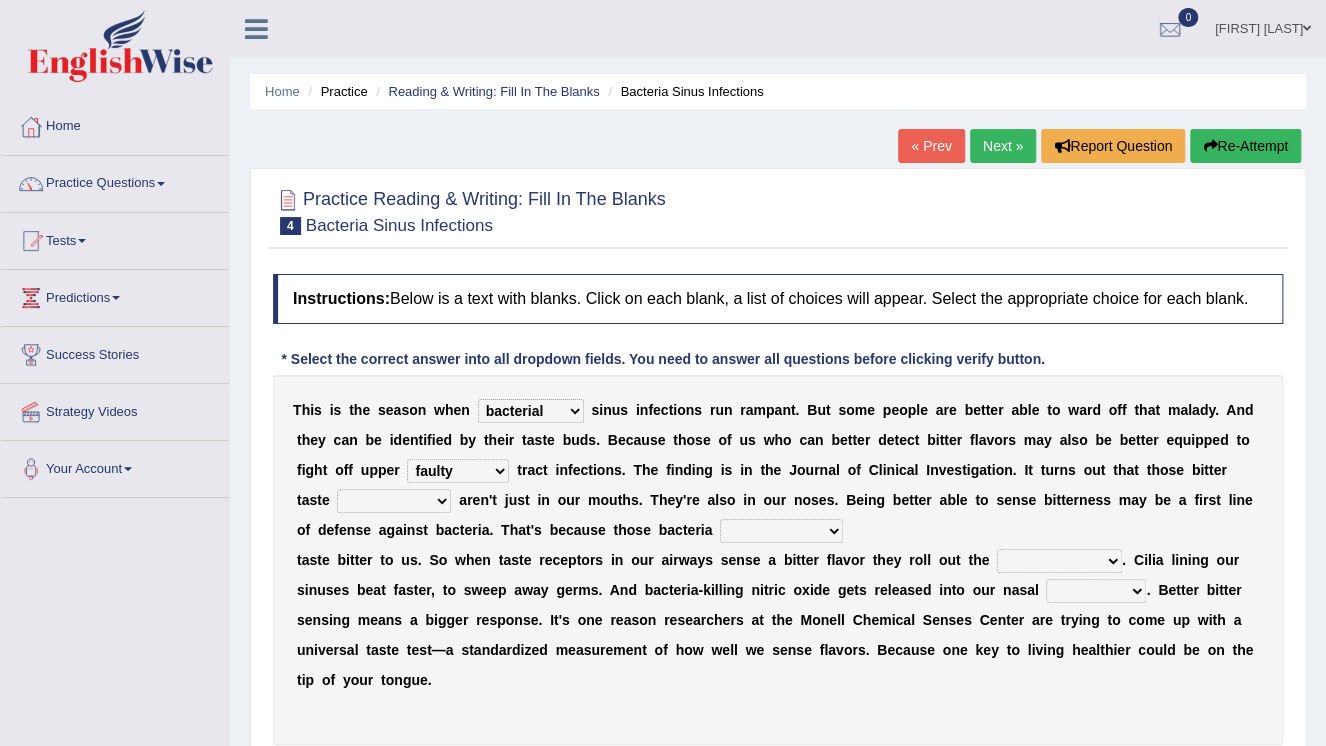 click on "faulty respiratory togae gawky" at bounding box center (458, 471) 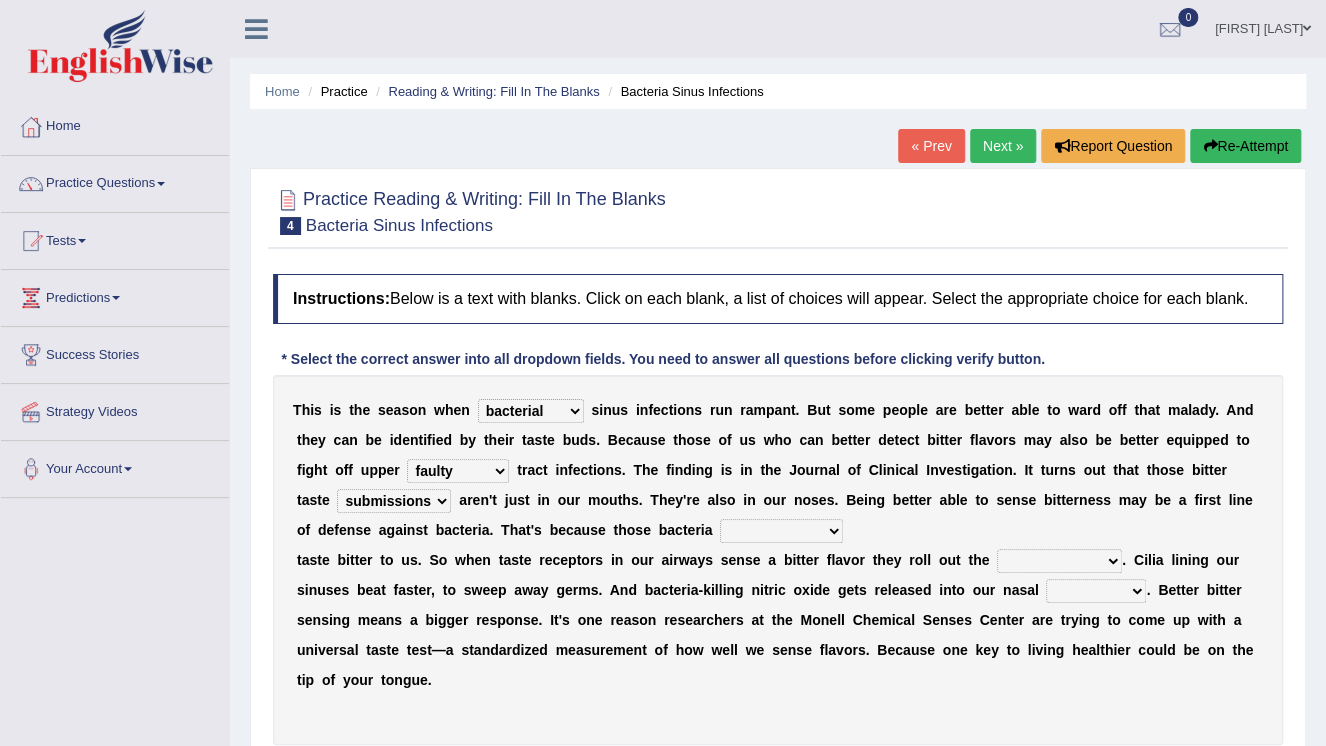 click on "depressions dinners submissions receptors" at bounding box center (394, 501) 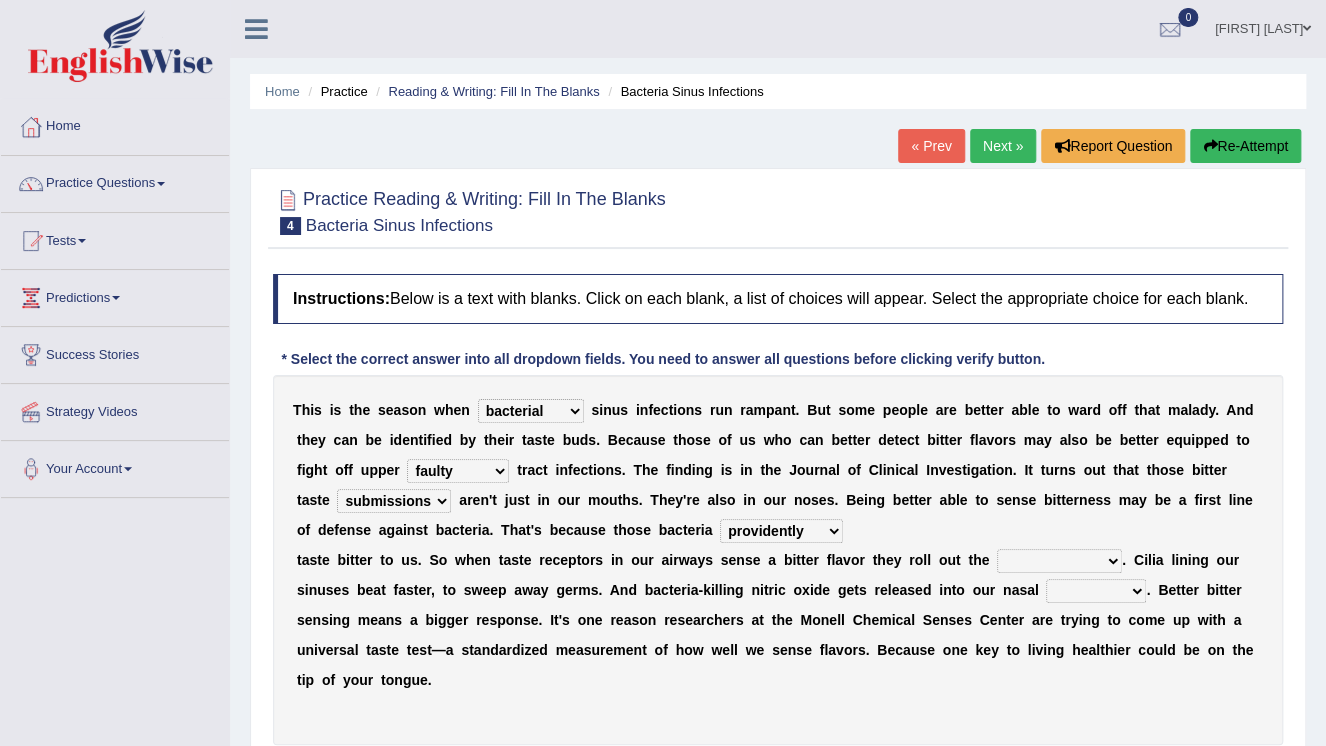 click on "purposelessly actually diagonally providently" at bounding box center [781, 531] 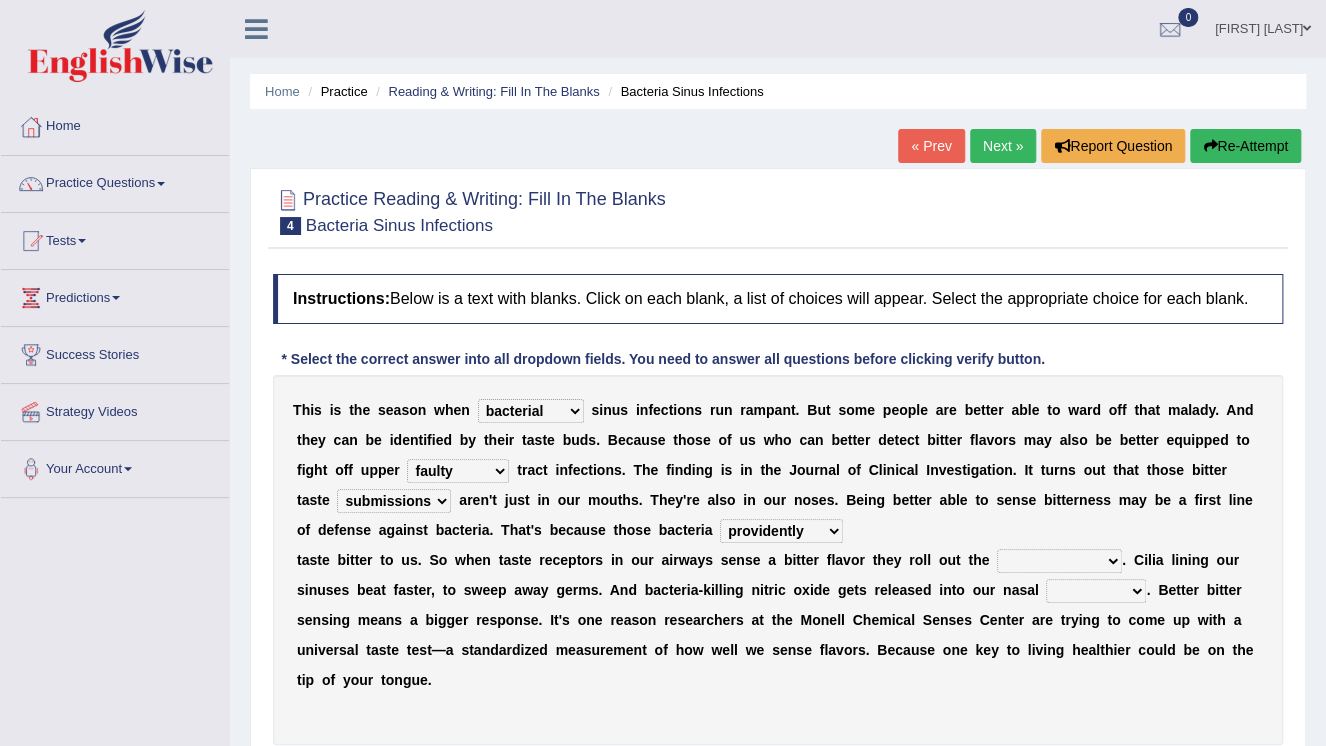click on "defenses contradictions chestnuts pelvis" at bounding box center (1059, 561) 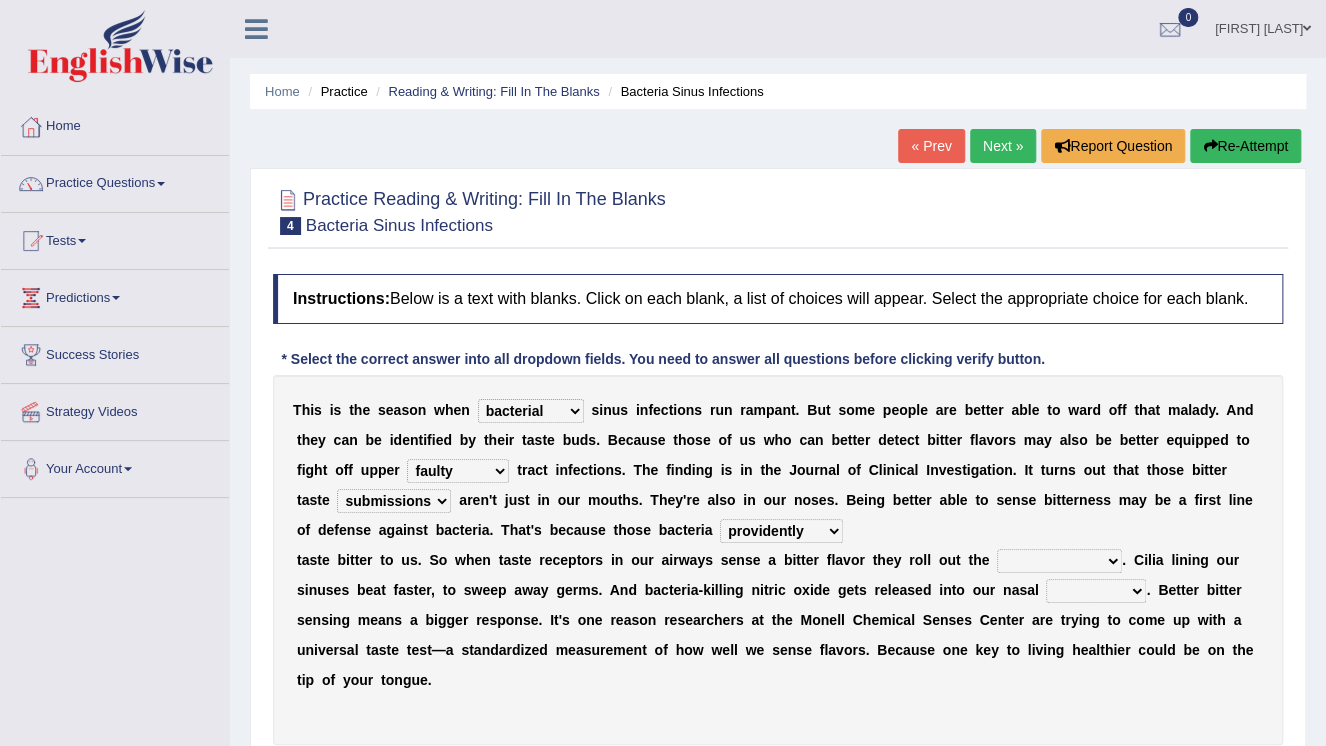 select on "contradictions" 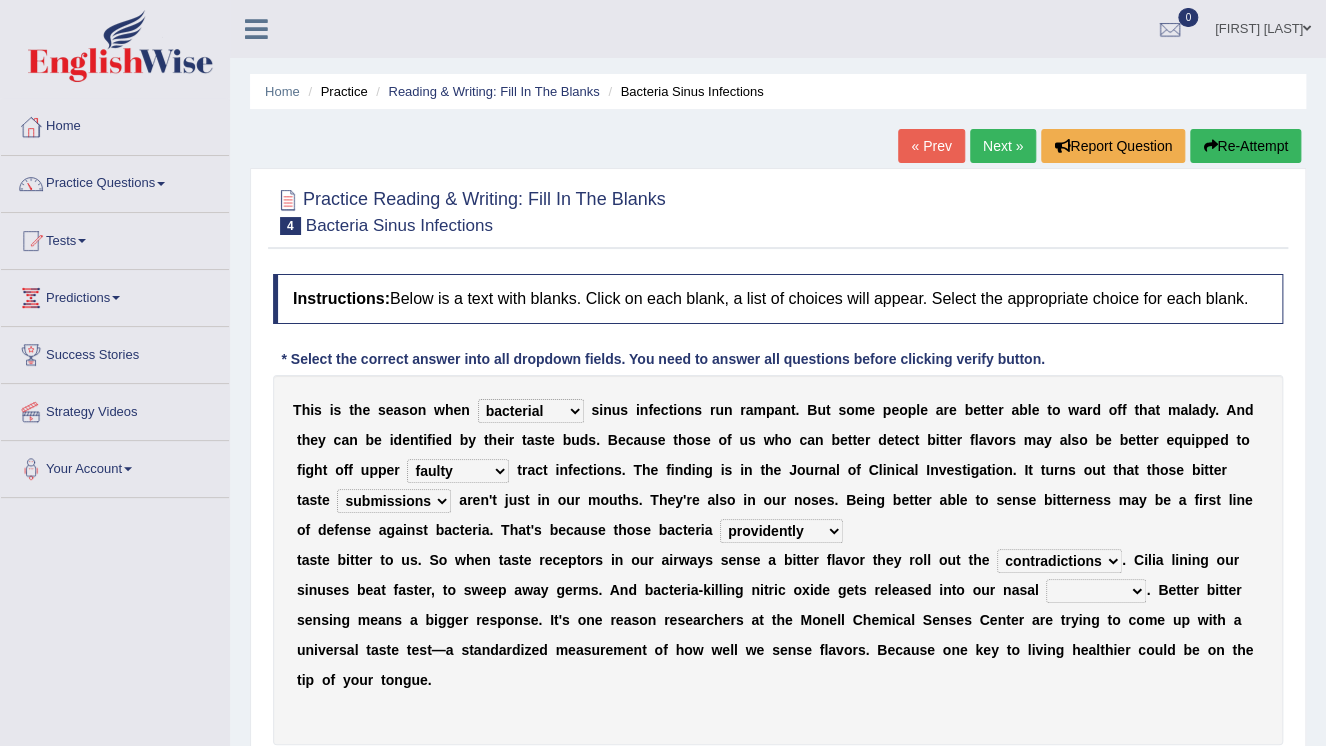 click on "causalities localities infirmities cavities" at bounding box center [1096, 591] 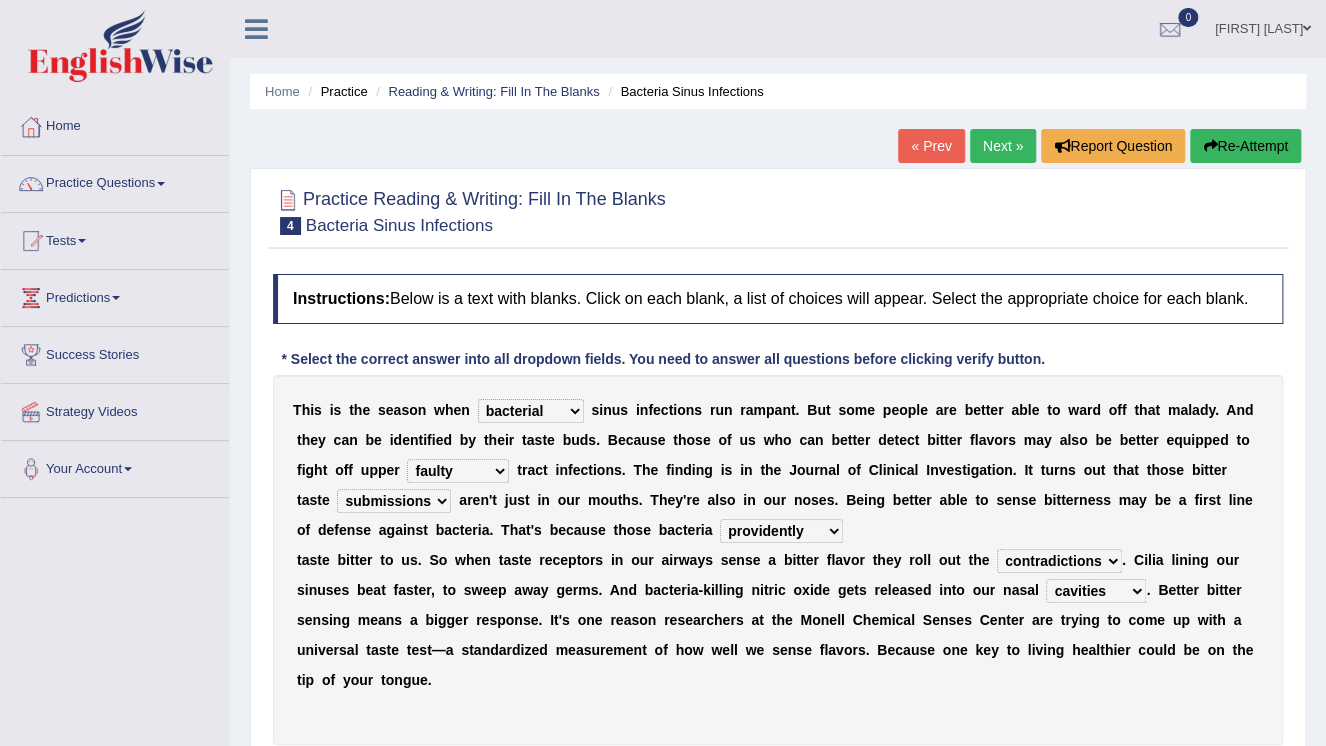 click on "T h i s    i s    t h e    s e a s o n    w h e n    conventicle atheist bacterial prissier    s i n u s    i n f e c t i o n s    r u n    r a m p a n t .    B u t    s o m e    p e o p l e    a r e    b e t t e r    a b l e    t o    w a r d    o f f    t h a t    m a l a d y .    A n d    t h e y    c a n    b e    i d e n t i f i e d    b y    t h e i r    t a s t e    b u d s .    B e c a u s e    t h o s e    o f    u s    w h o    c a n    b e t t e r    d e t e c t    b i t t e r    f l a v o r s    m a y    a l s o    b e    b e t t e r    e q u i p p e d    t o    f i g h t    o f f    u p p e r    faulty respiratory togae gawky    t r a c t    i n f e c t i o n s .    T h e    f i n d i n g    i s    i n    t h e    J o u r n a l    o f    C l i n i c a l    I n v e s t i g a t i o n .    I t    t u r n s    o u t    t h a t    t h o s e    b i t t e r    t a s t e    depressions dinners submissions receptors    a r e n ' t    j" at bounding box center (778, 560) 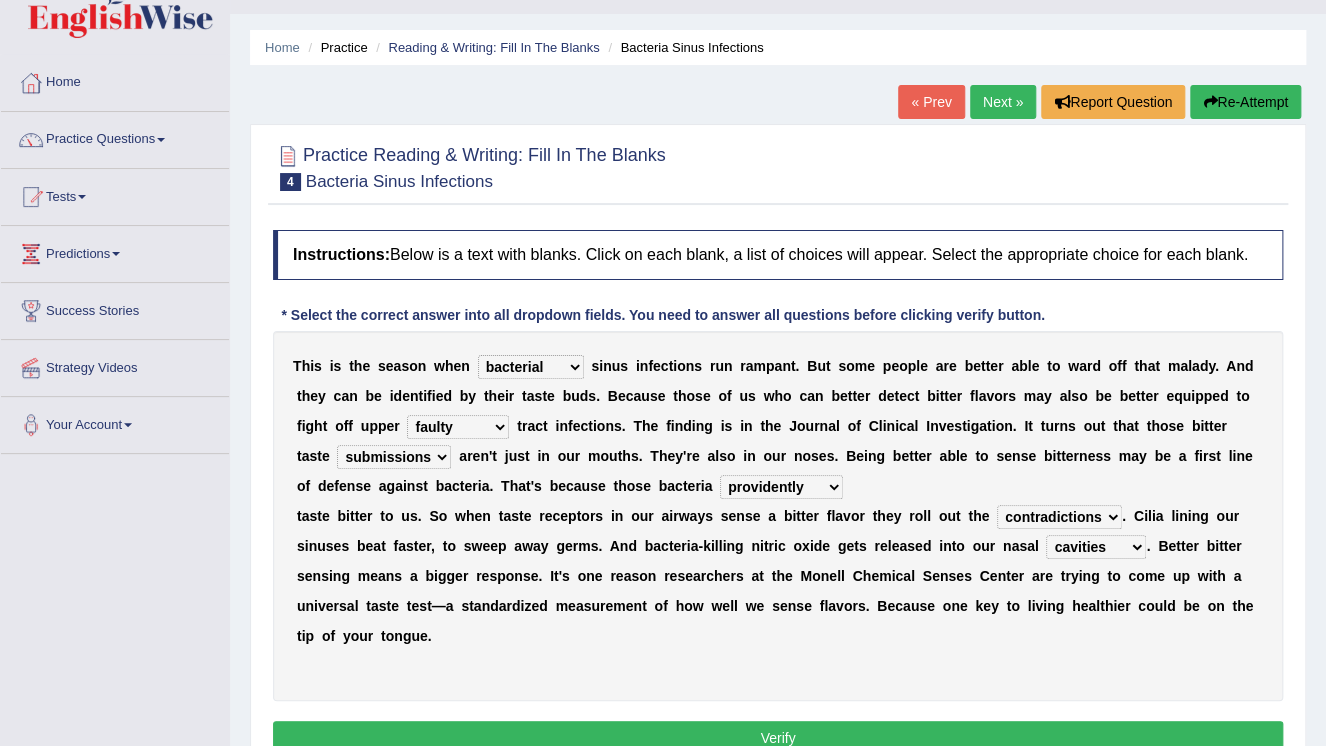 scroll, scrollTop: 160, scrollLeft: 0, axis: vertical 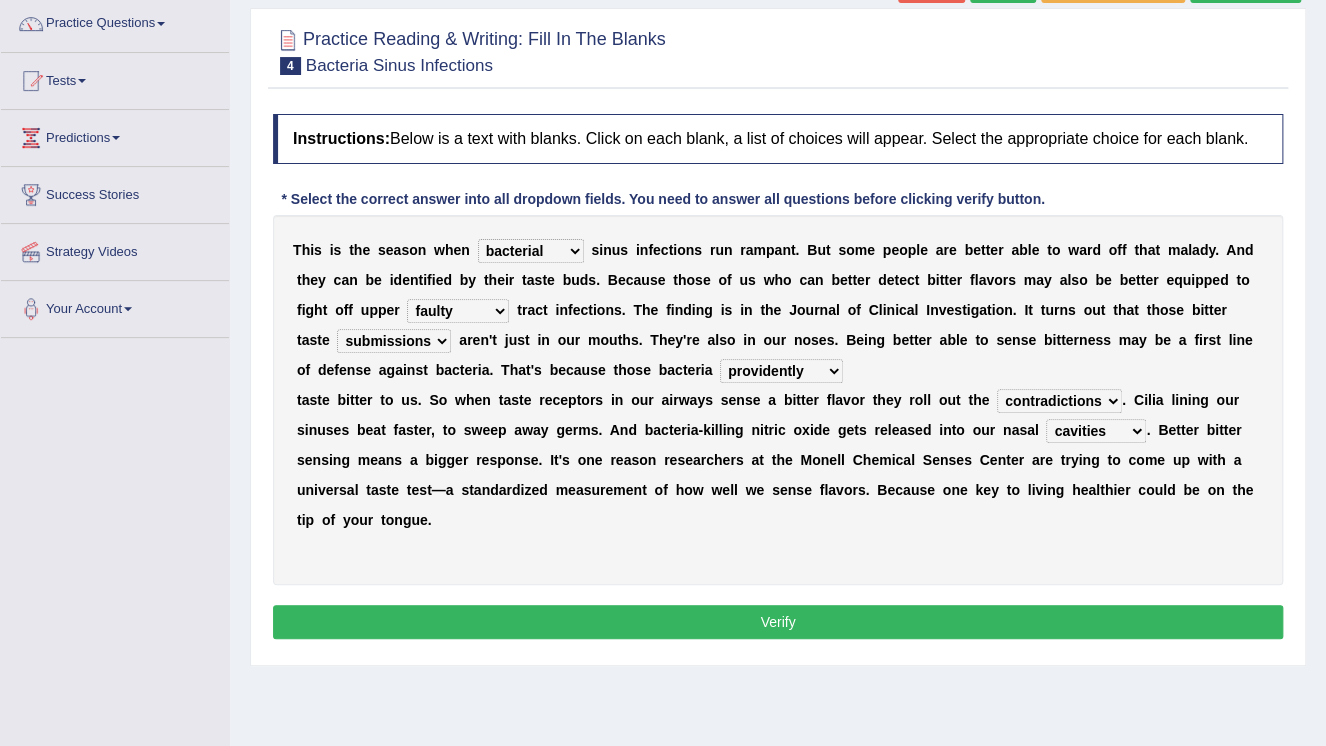 click on "Instructions:  Below is a text with blanks. Click on each blank, a list of choices will appear. Select the appropriate choice for each blank.
* Select the correct answer into all dropdown fields. You need to answer all questions before clicking verify button. T h i s    i s    t h e    s e a s o n    w h e n    conventicle atheist bacterial prissier    s i n u s    i n f e c t i o n s    r u n    r a m p a n t .    B u t    s o m e    p e o p l e    a r e    b e t t e r    a b l e    t o    w a r d    o f f    t h a t    m a l a d y .    A n d    t h e y    c a n    b e    i d e n t i f i e d    b y    t h e i r    t a s t e    b u d s .    B e c a u s e    t h o s e    o f    u s    w h o    c a n    b e t t e r    d e t e c t    b i t t e r    f l a v o r s    m a y    a l s o    b e    b e t t e r    e q u i p p e d    t o    f i g h t    o f f    u p p e r    faulty respiratory togae gawky    t r a c t    i n f e c t i o n s .    T h e" at bounding box center [778, 379] 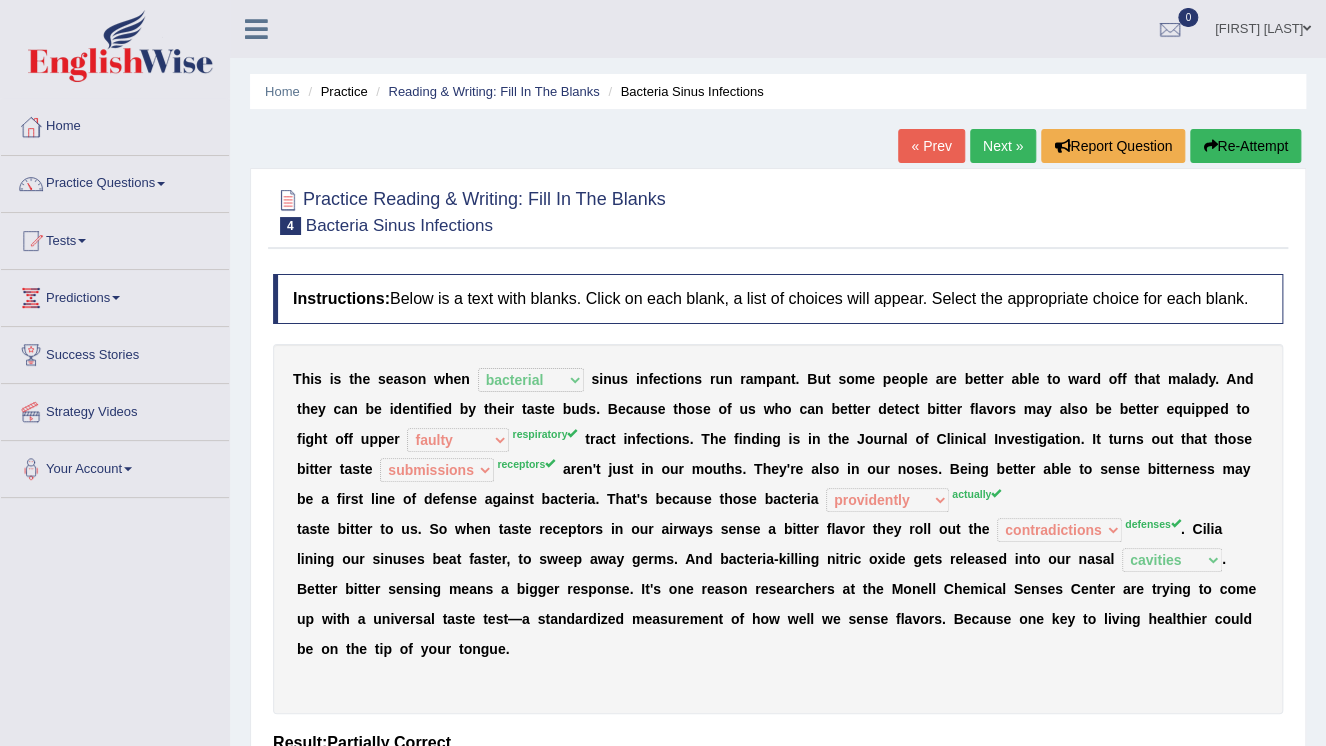 scroll, scrollTop: 0, scrollLeft: 0, axis: both 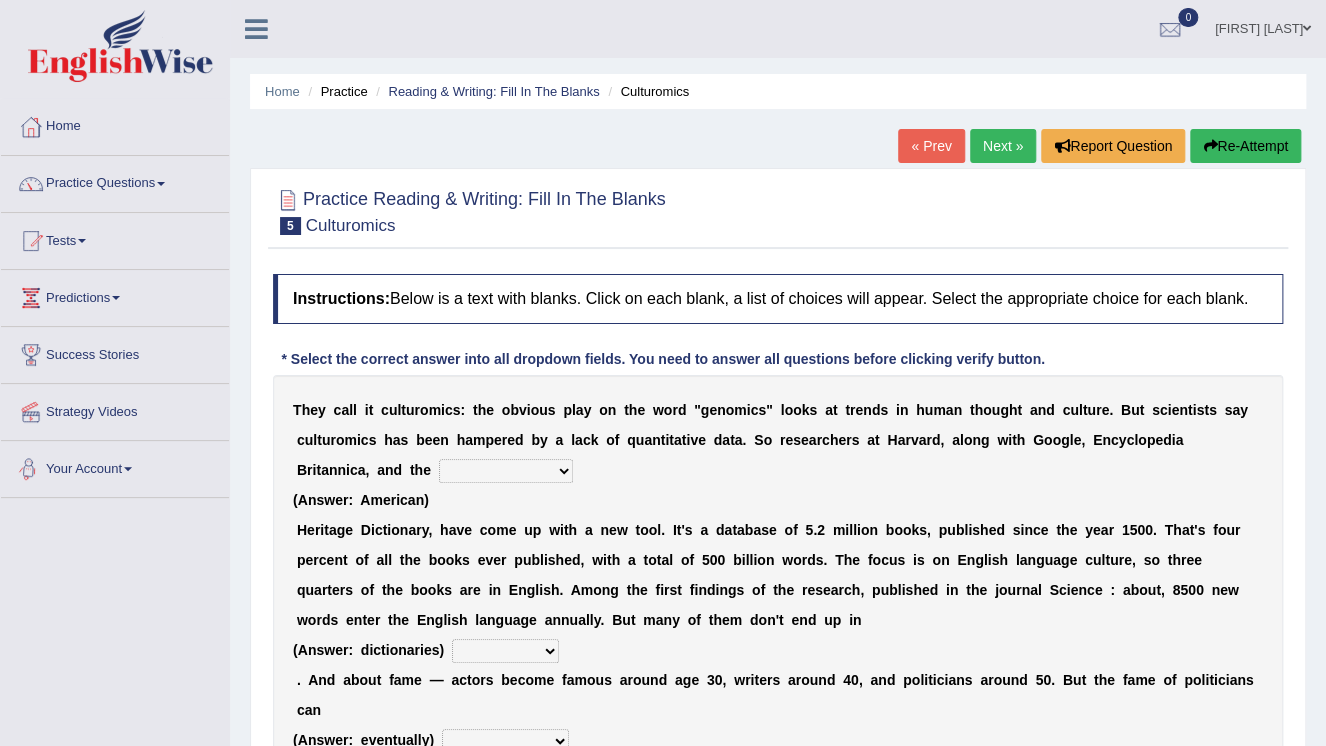 click on "Mettlesome Silicon Acetaminophen American" at bounding box center (506, 471) 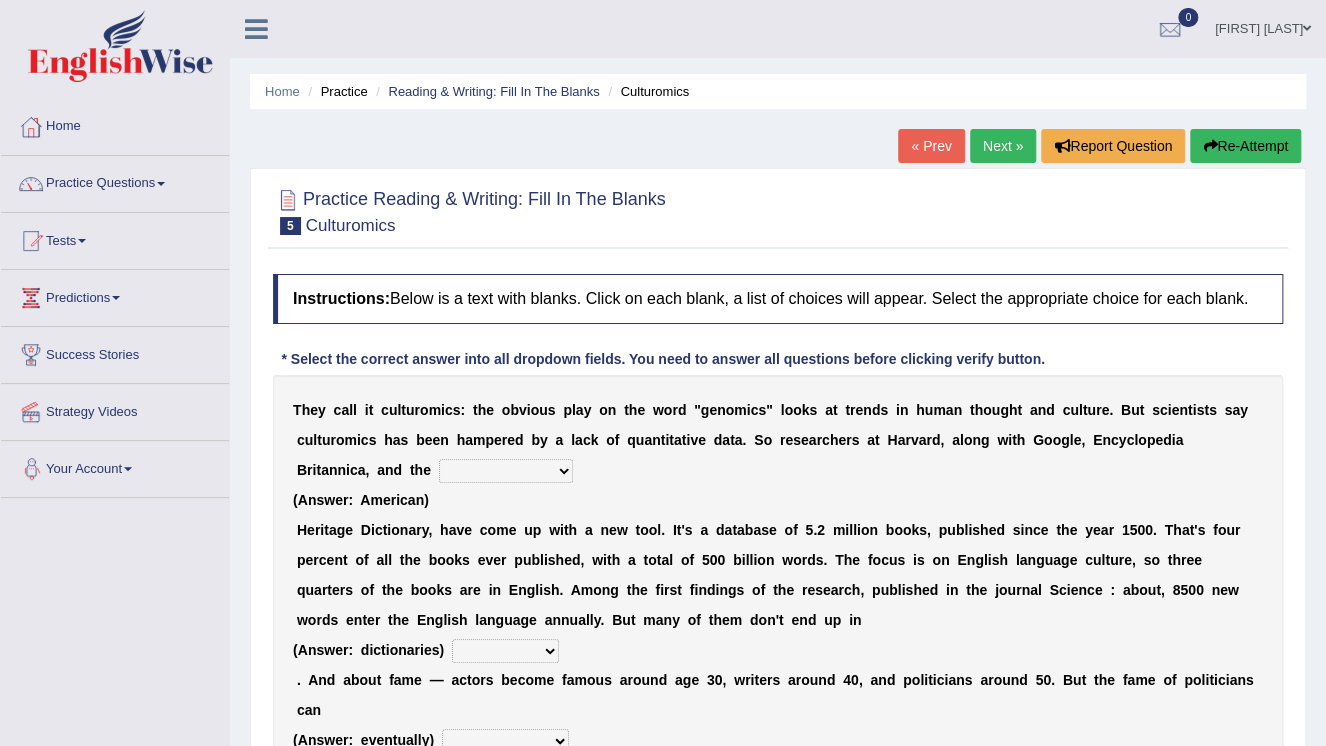 click on "Mettlesome Silicon Acetaminophen American" at bounding box center [506, 471] 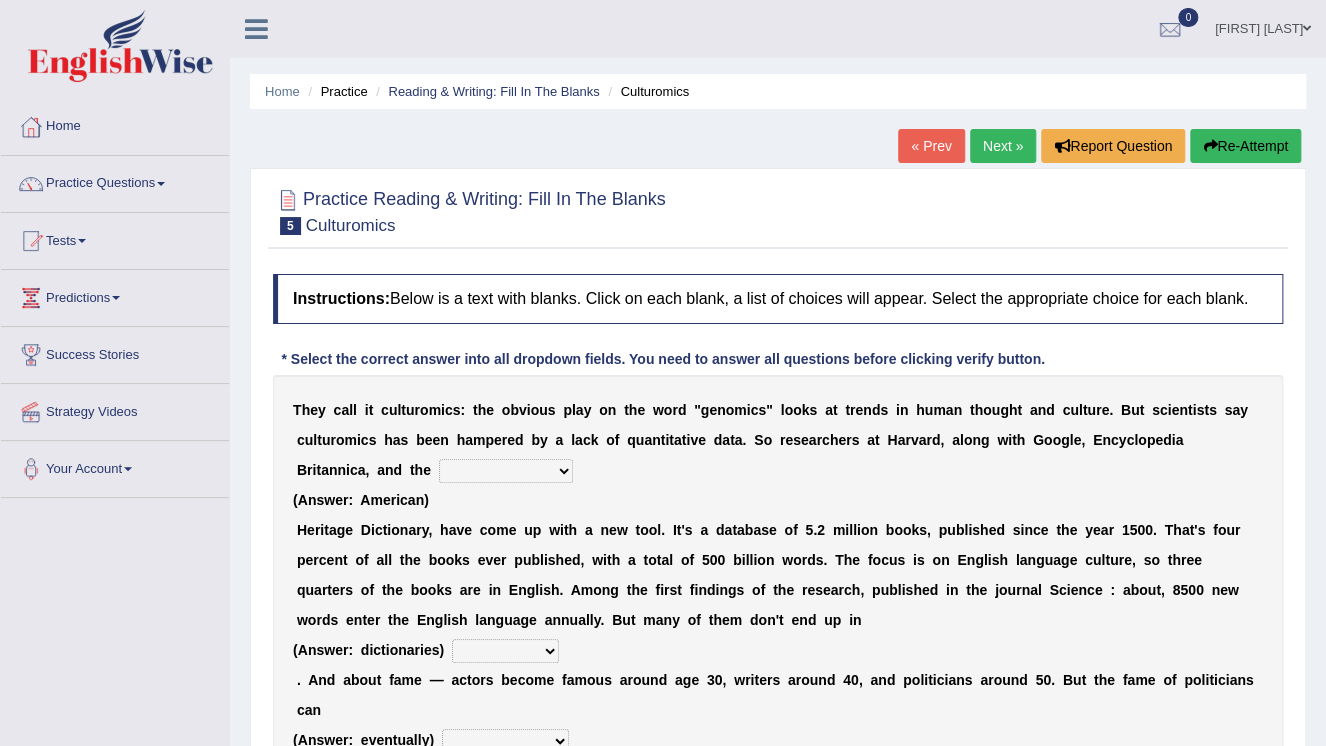 click on "T h e y   c a l l   i t   c u l t u r o m i c s :   t h e   o b v i o u s   p l a y   o n   t h e   w o r d   " g e n o m i c s "   l o o k s   a t   t r e n d s   i n   h u m a n   t h o u g h t   a n d   c u l t u r e .   B u t   s c i e n t i s t s   s a y   c u l t u r o m i c s   h a s   b e e n   h a m p e r e d   b y   a   l a c k   o f   q u a n t i t a t i v e   d a t a .   S o   r e s e a r c h e r s   a t   H a r v a r d ,   a l o n g   w i t h   G o o g l e ,   E n c y c l o p e d i a   B r i t a n n i c a ,   a n d   t h e   Mettlesome Silicon Acetaminophen [NATIONALITY]   H e r i t a g e   D i c t i o n a r y ,   h a v e   c o m e   u p   w i t h   a   n e w   t o o l .   I t ' s   a   d a t a b a s e   o f   5 . 2   m i l l i o n   b o o k s ,   p u b l i s h e d   s i n c e   t h e   y e a r   1 5 0 0 .   T h a t ' s   f o u r" at bounding box center [778, 665] 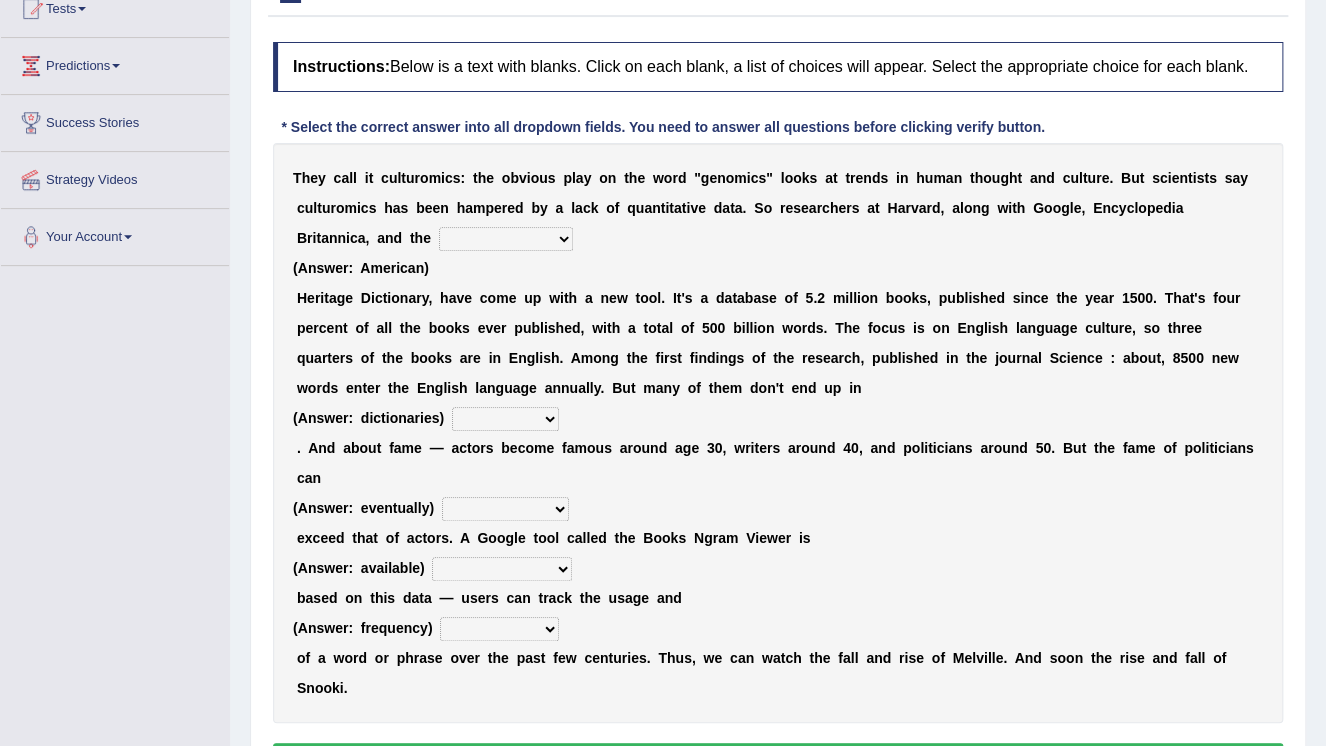 scroll, scrollTop: 64, scrollLeft: 0, axis: vertical 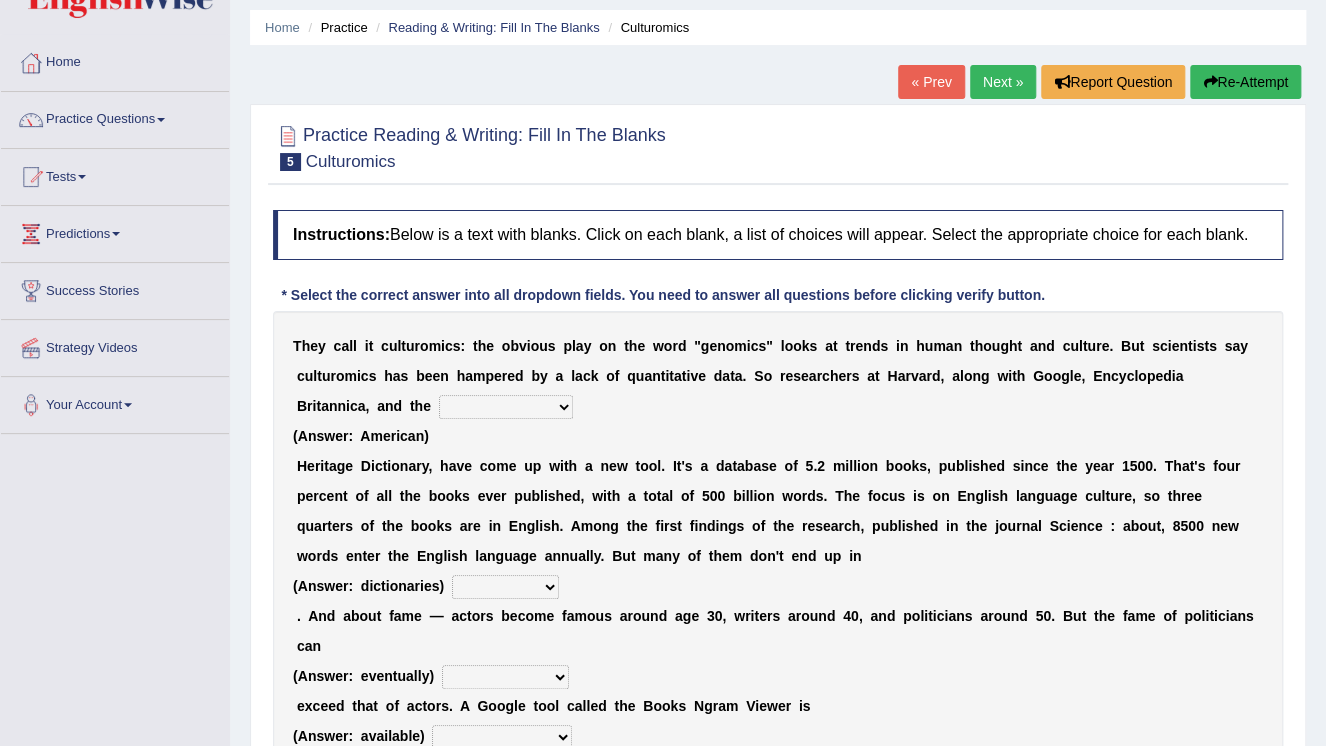 click on "Next »" at bounding box center (1003, 82) 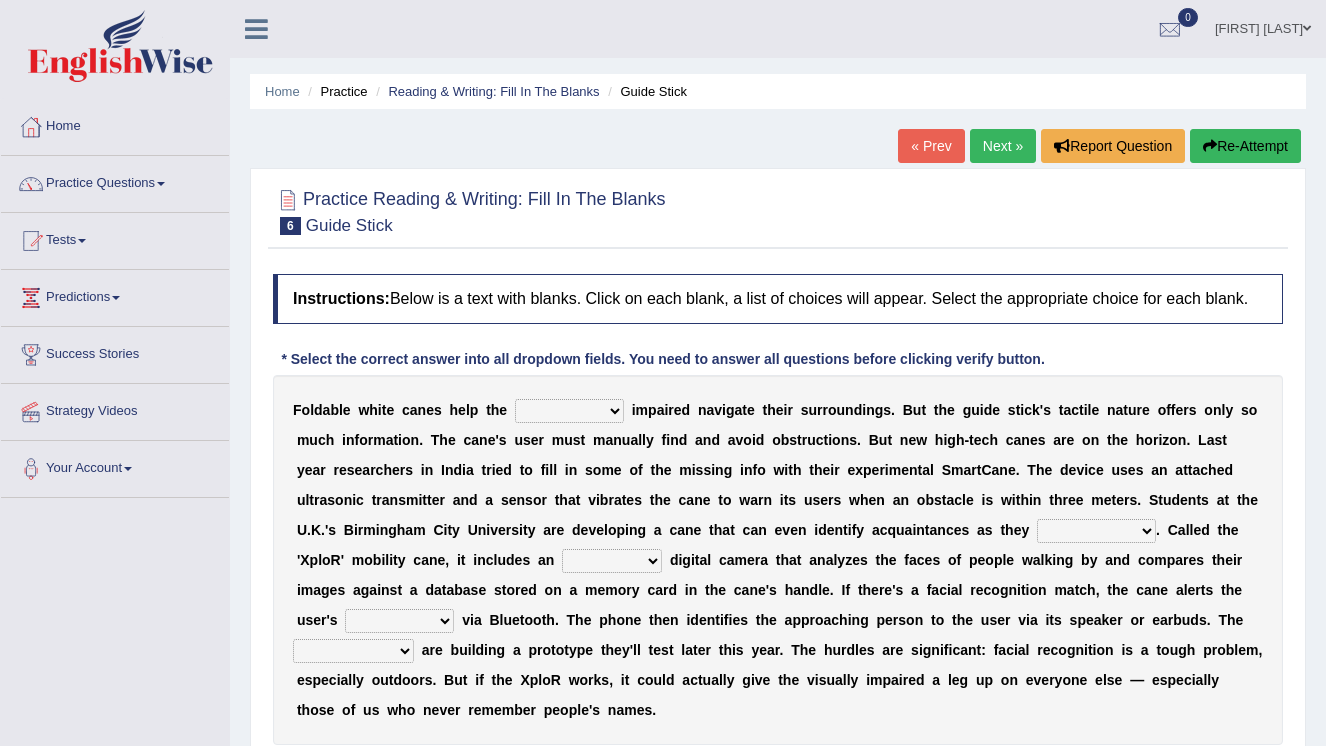 scroll, scrollTop: 0, scrollLeft: 0, axis: both 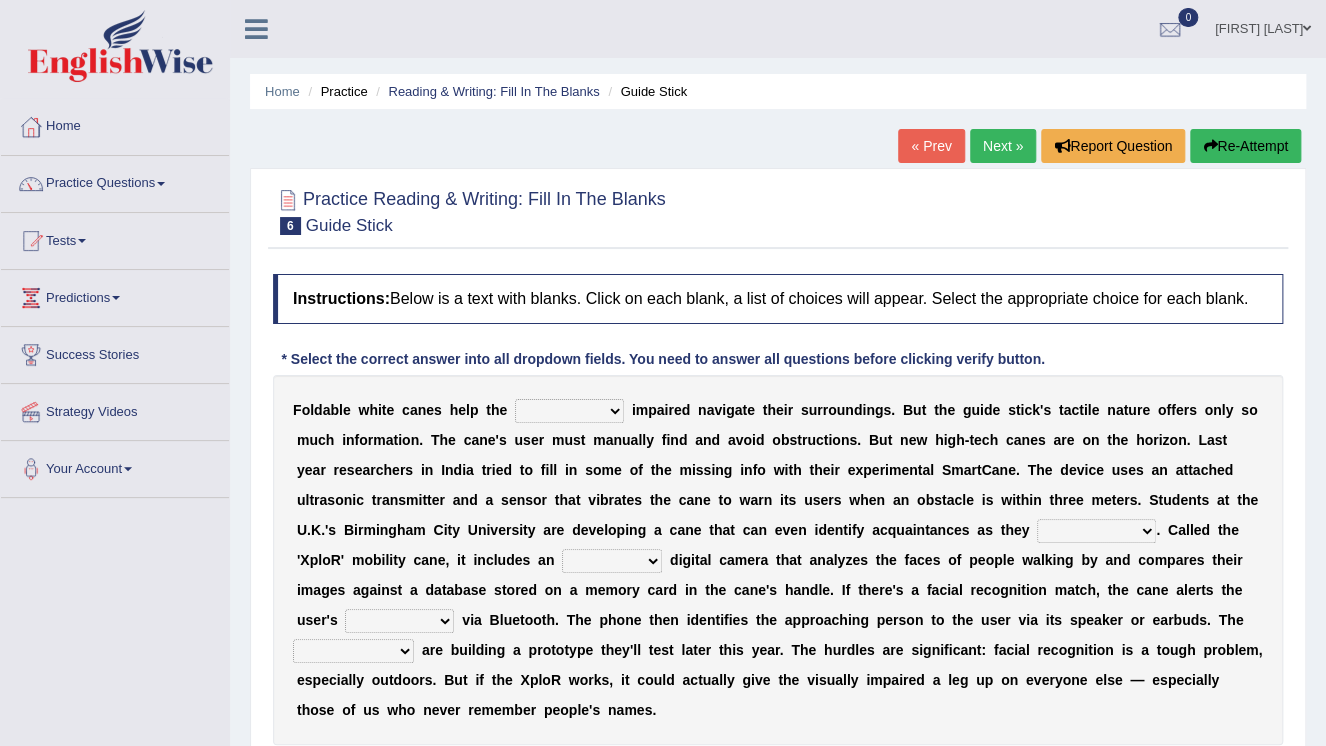click on "y" at bounding box center (650, 440) 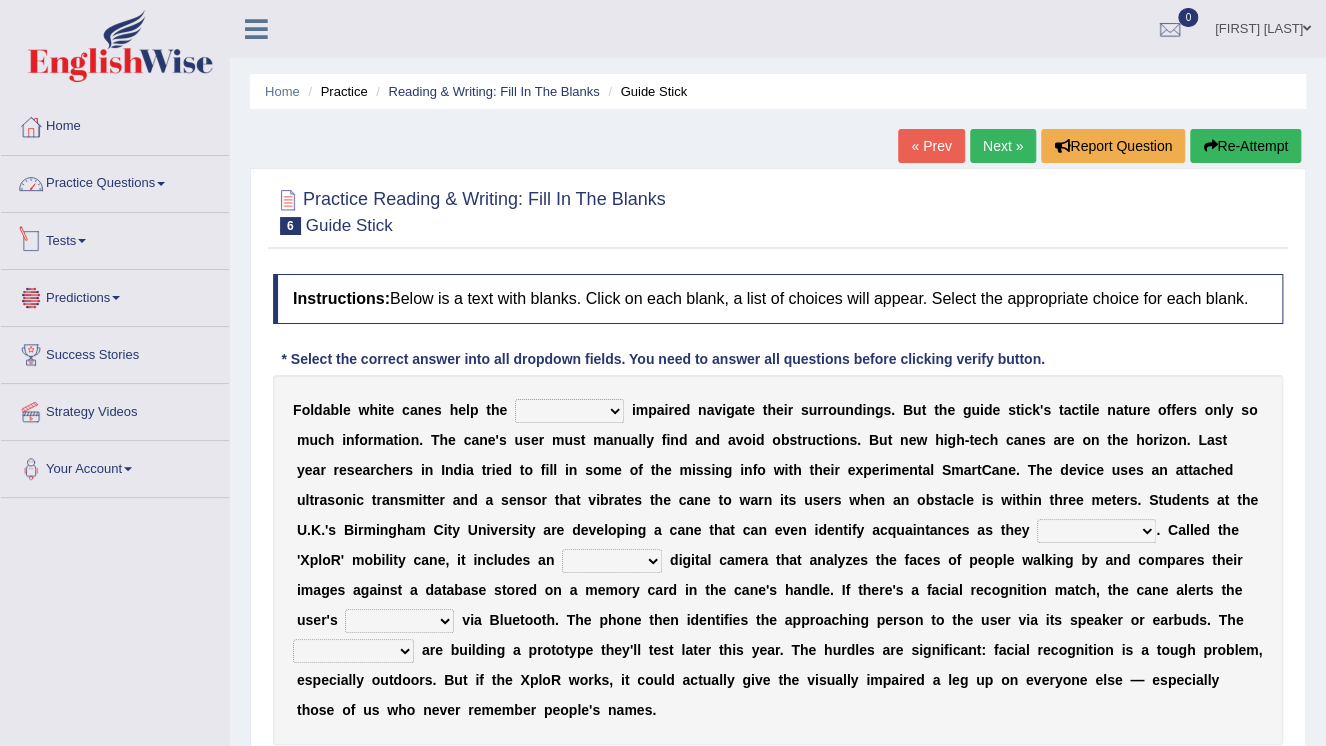 click on "Practice Questions" at bounding box center (115, 181) 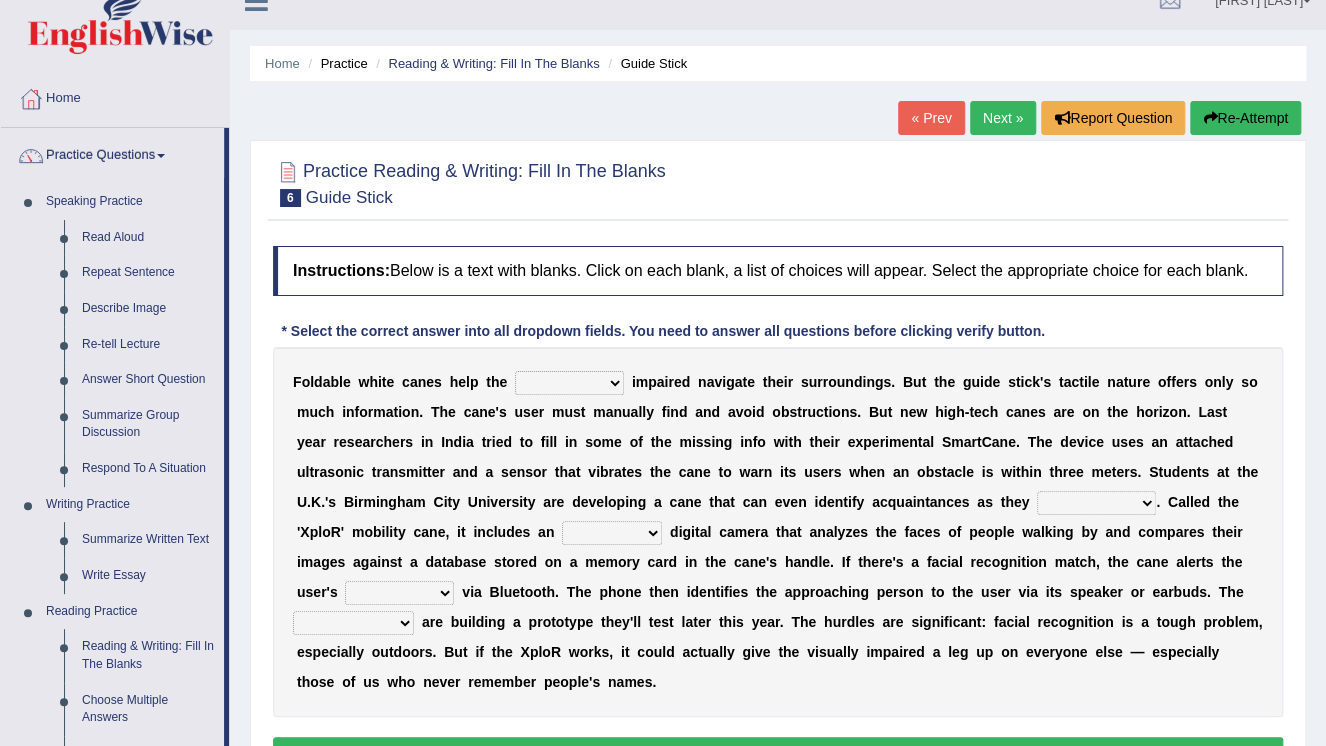 scroll, scrollTop: 0, scrollLeft: 0, axis: both 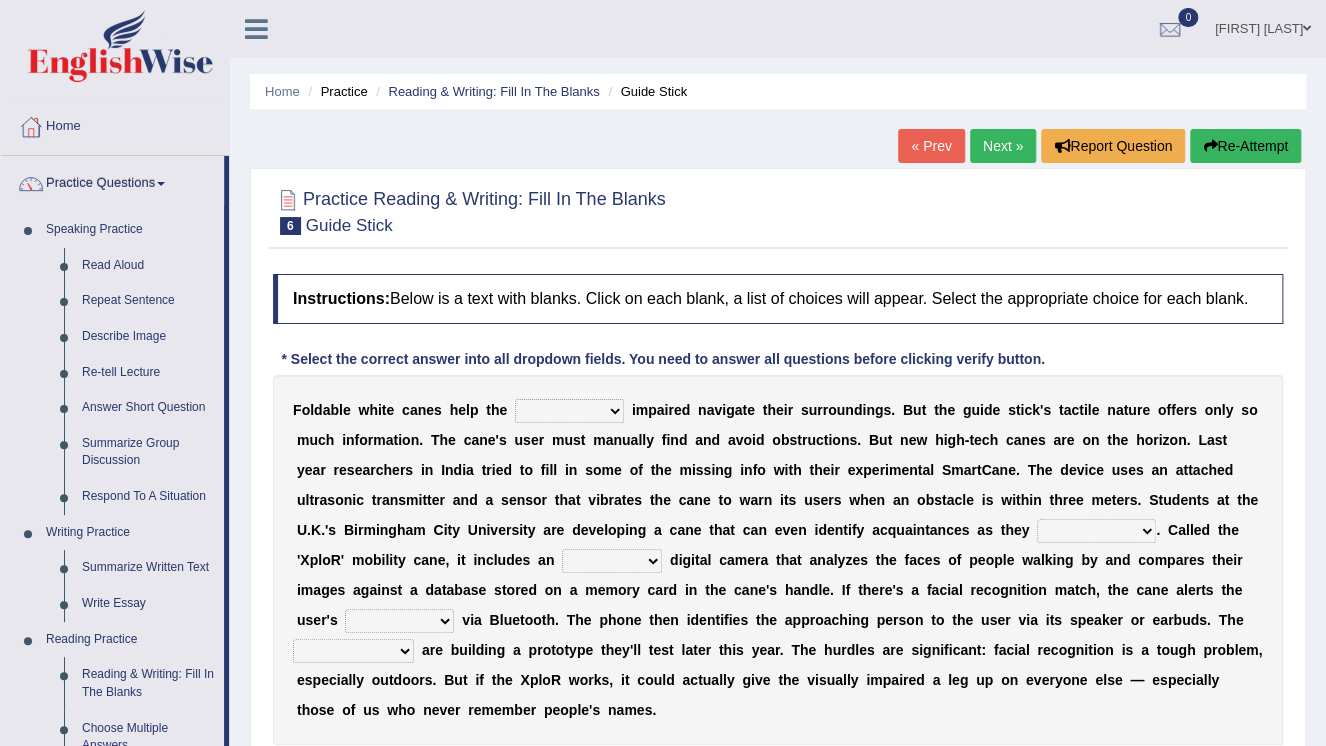 click on "[FIRST] [LAST]" at bounding box center (1263, 26) 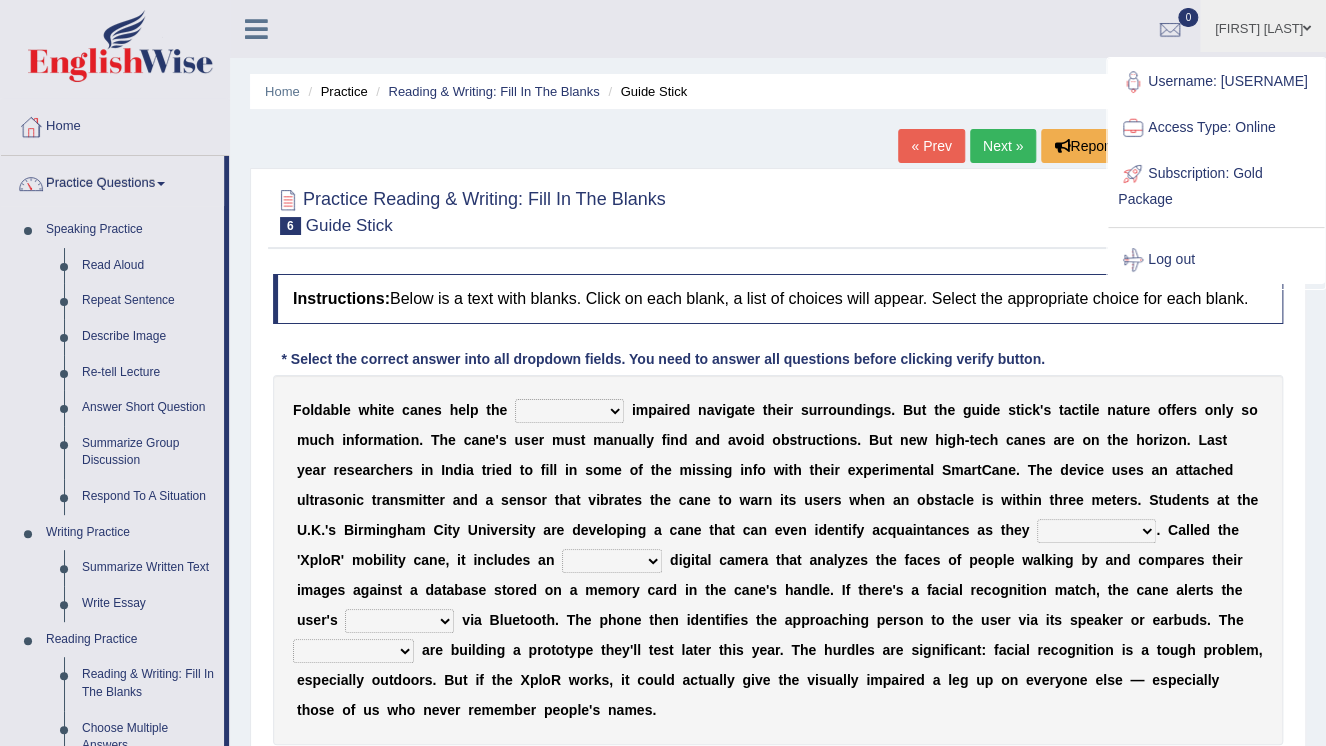 click on "Melanie  TONTA" at bounding box center [1263, 26] 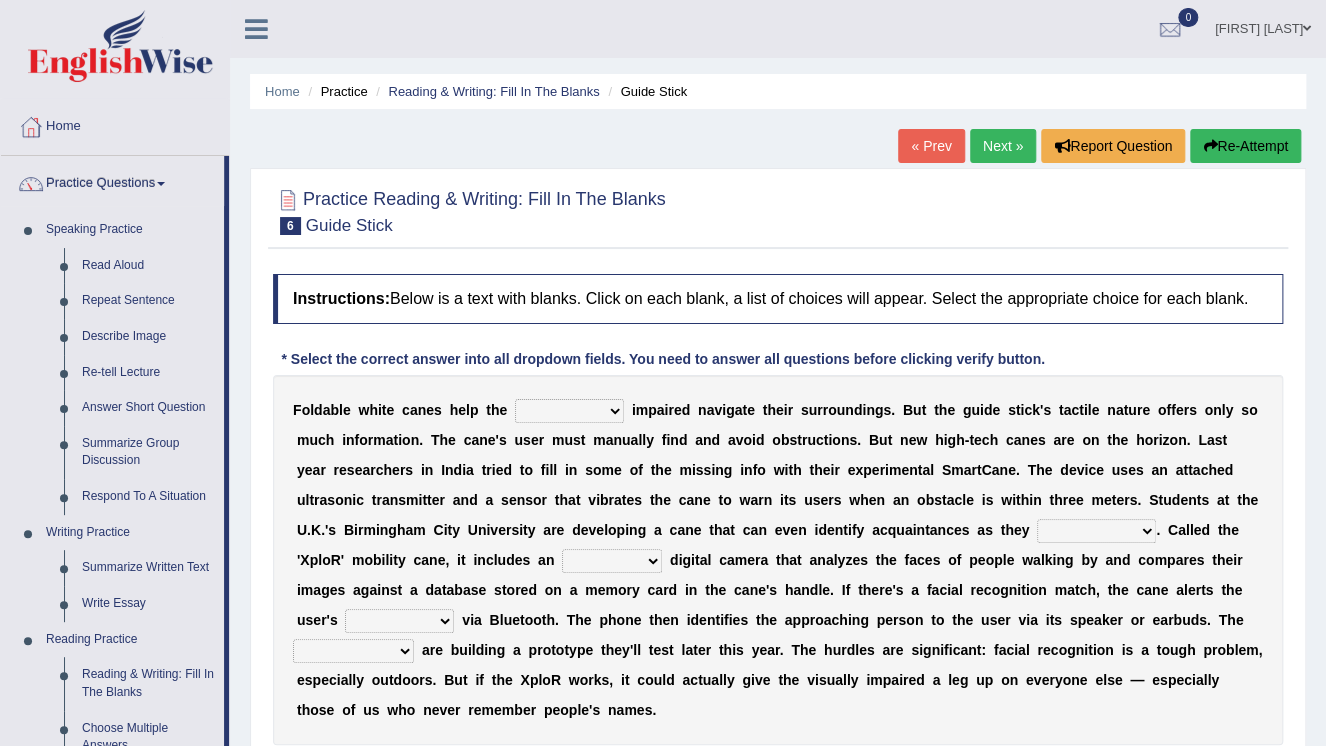 click on "Melanie  TONTA" at bounding box center (1263, 26) 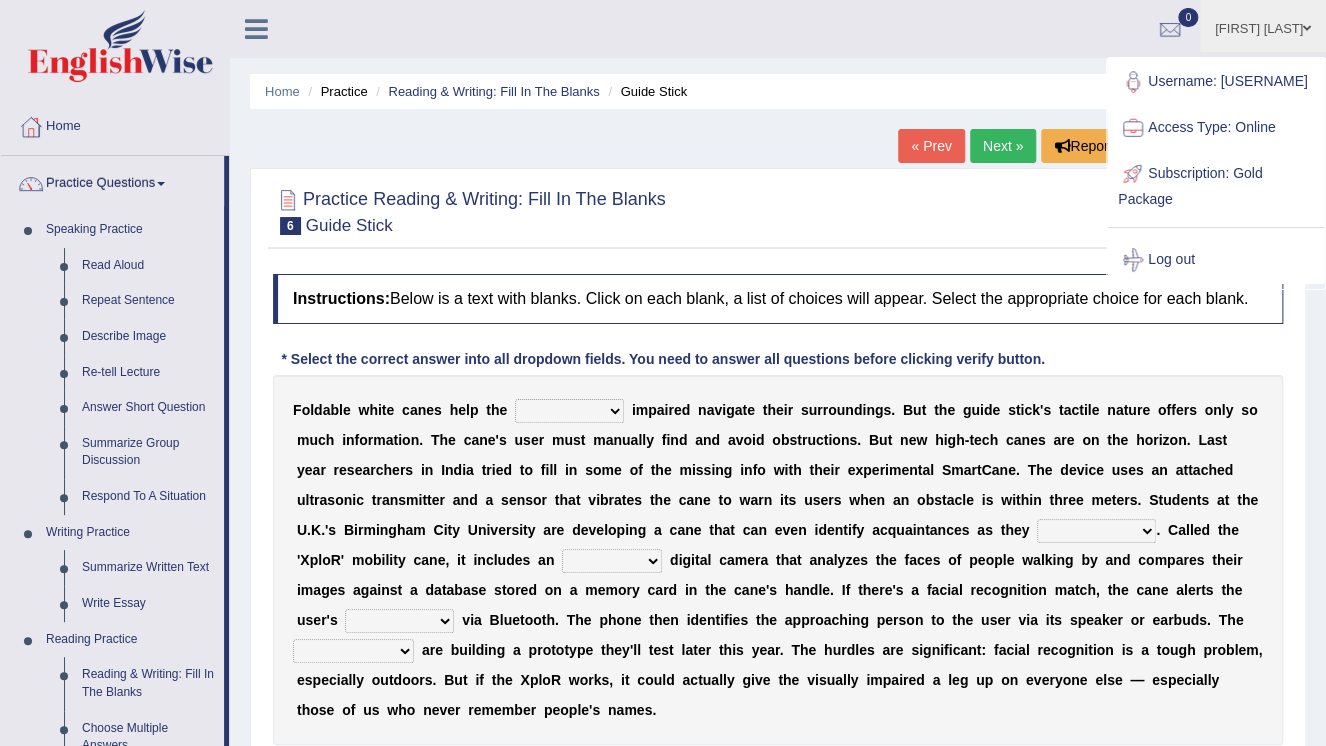 click at bounding box center [1307, 28] 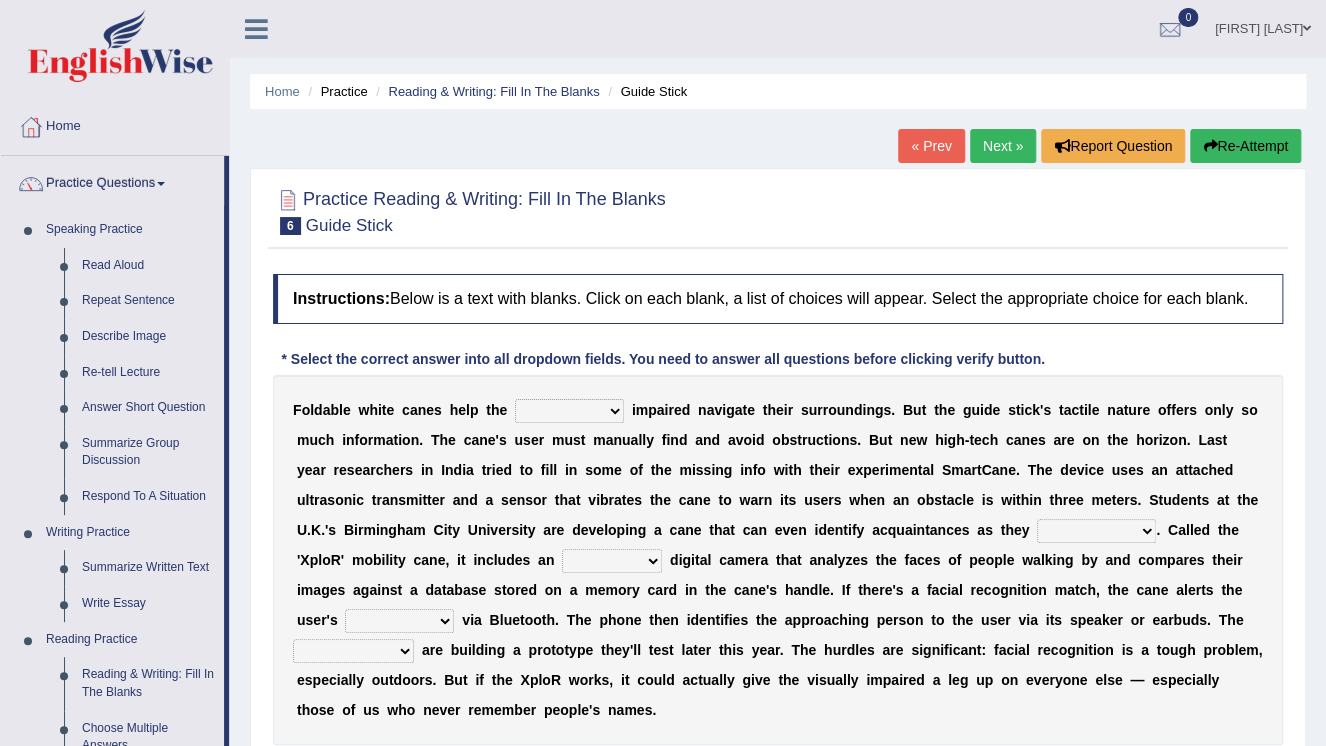 click on "Melanie  TONTA" at bounding box center [1263, 26] 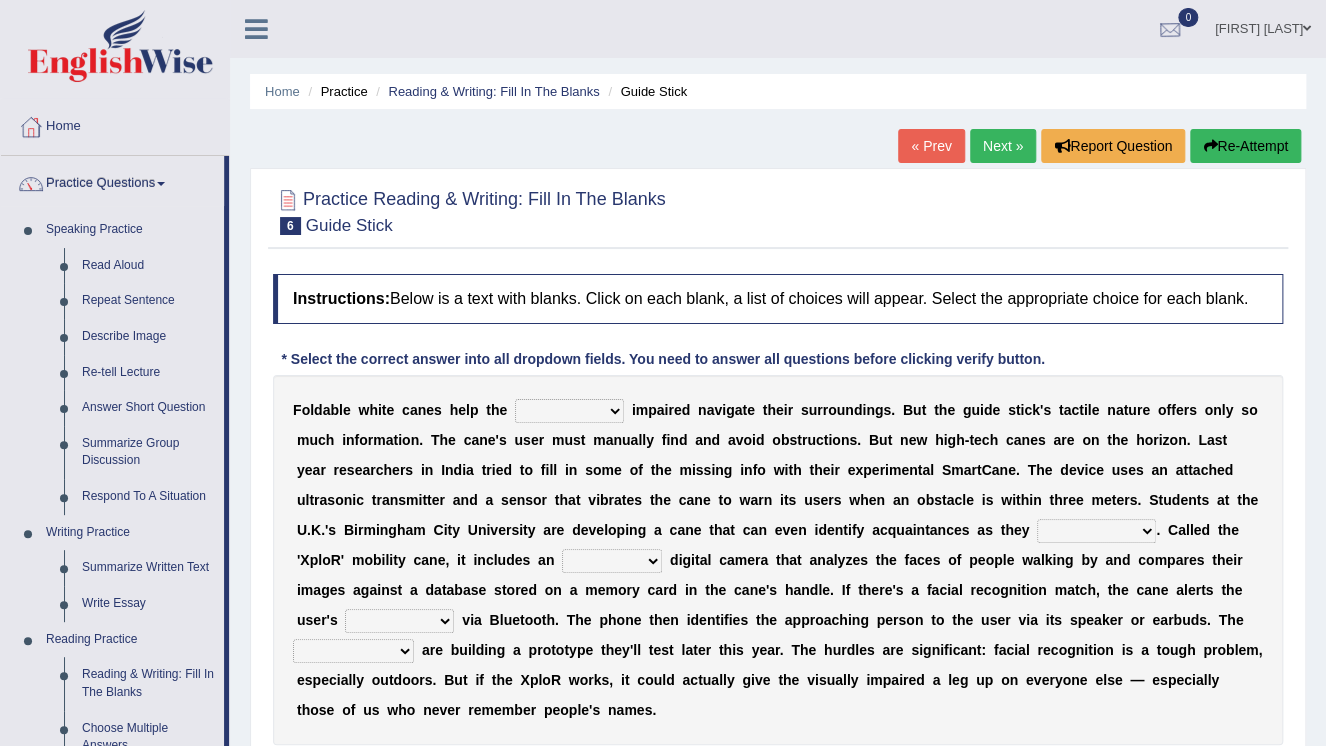 click on "0" at bounding box center (1170, 26) 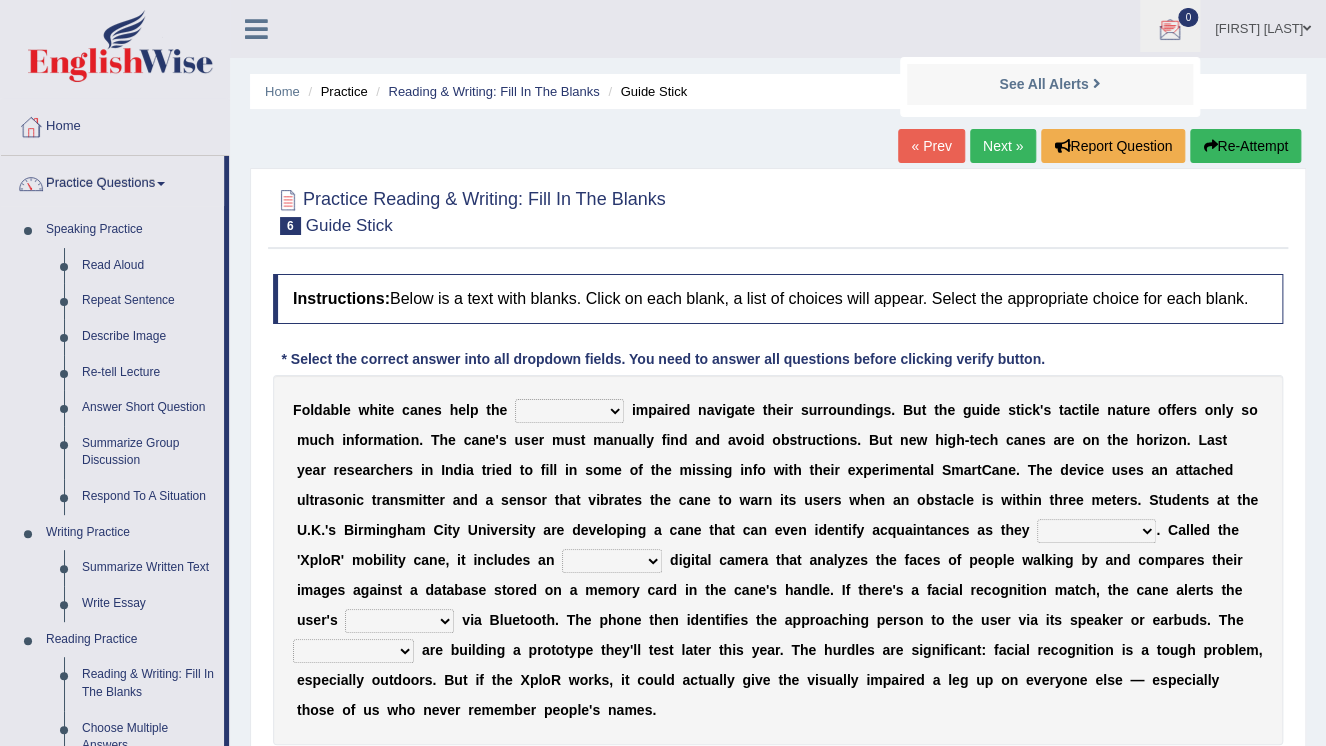 click on "Melanie  TONTA" at bounding box center [1263, 26] 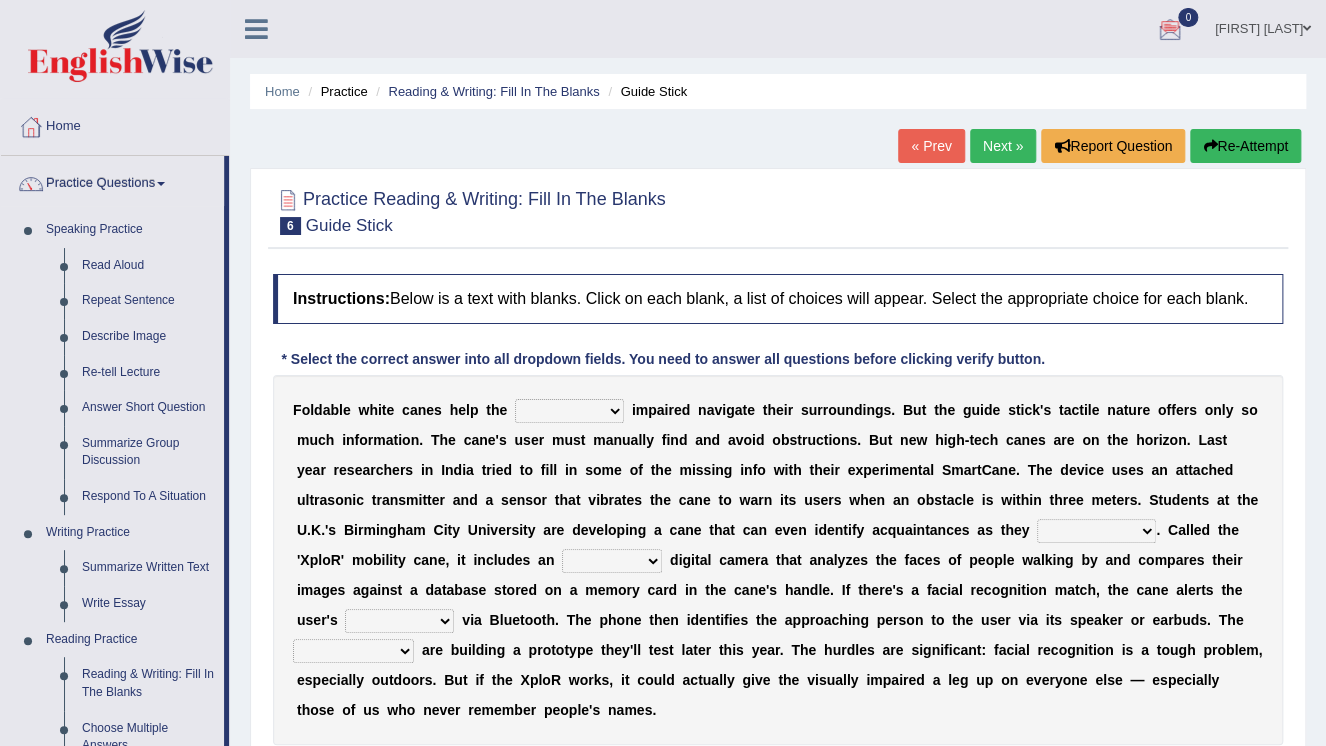 click on "Melanie  TONTA" at bounding box center (1263, 26) 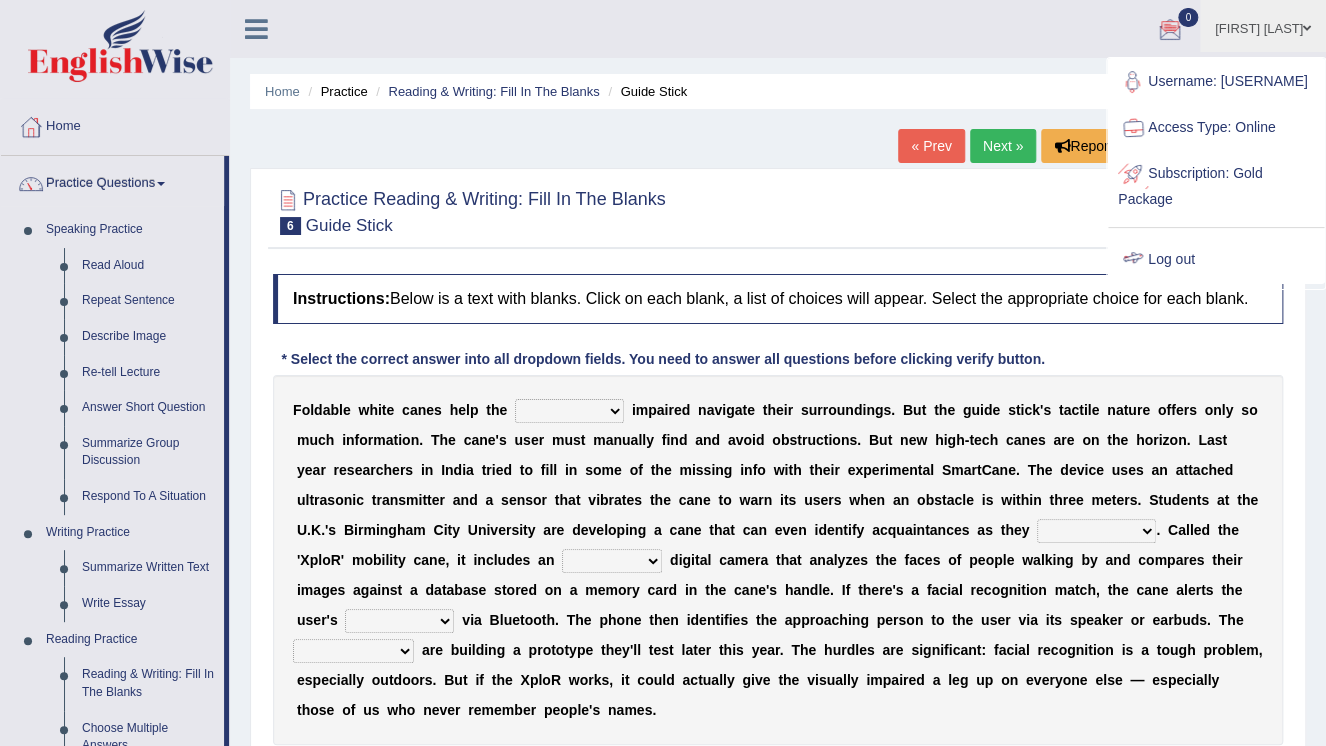 click on "Log out" at bounding box center (1216, 260) 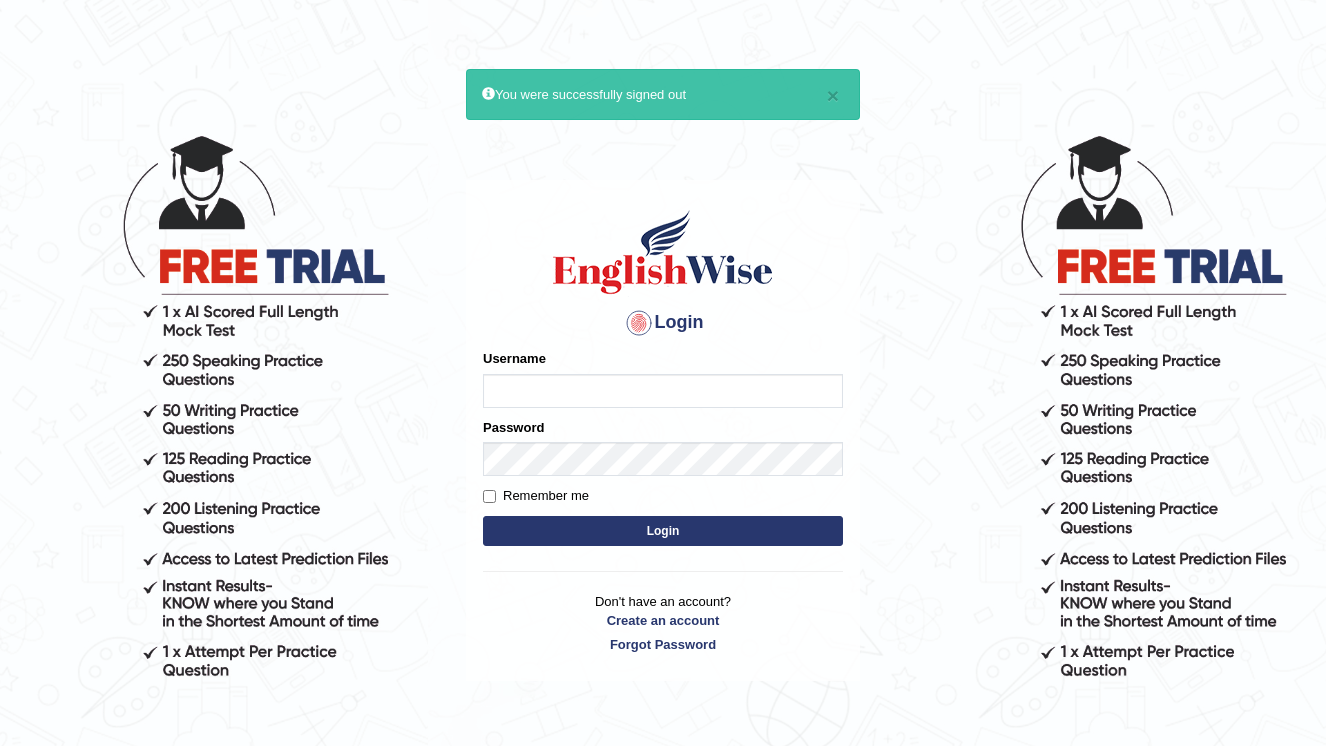 scroll, scrollTop: 0, scrollLeft: 0, axis: both 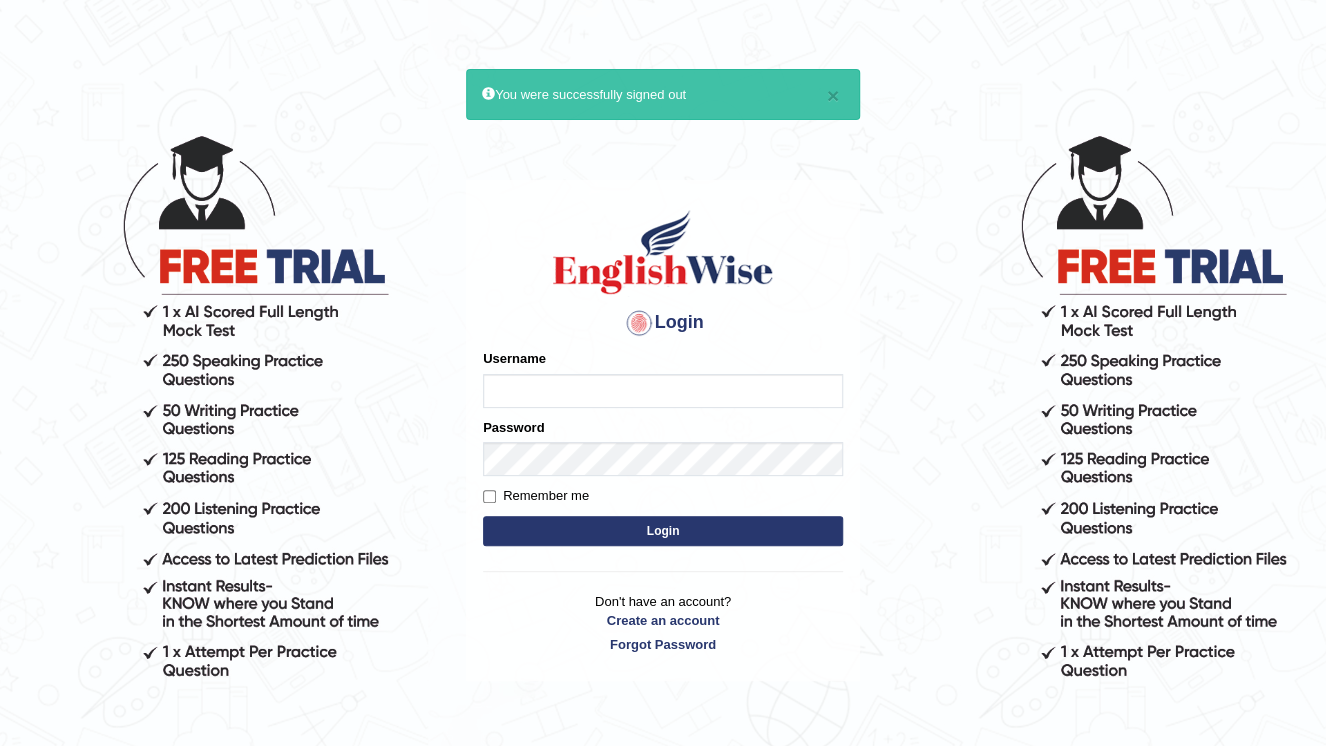 click on "Username" at bounding box center (663, 378) 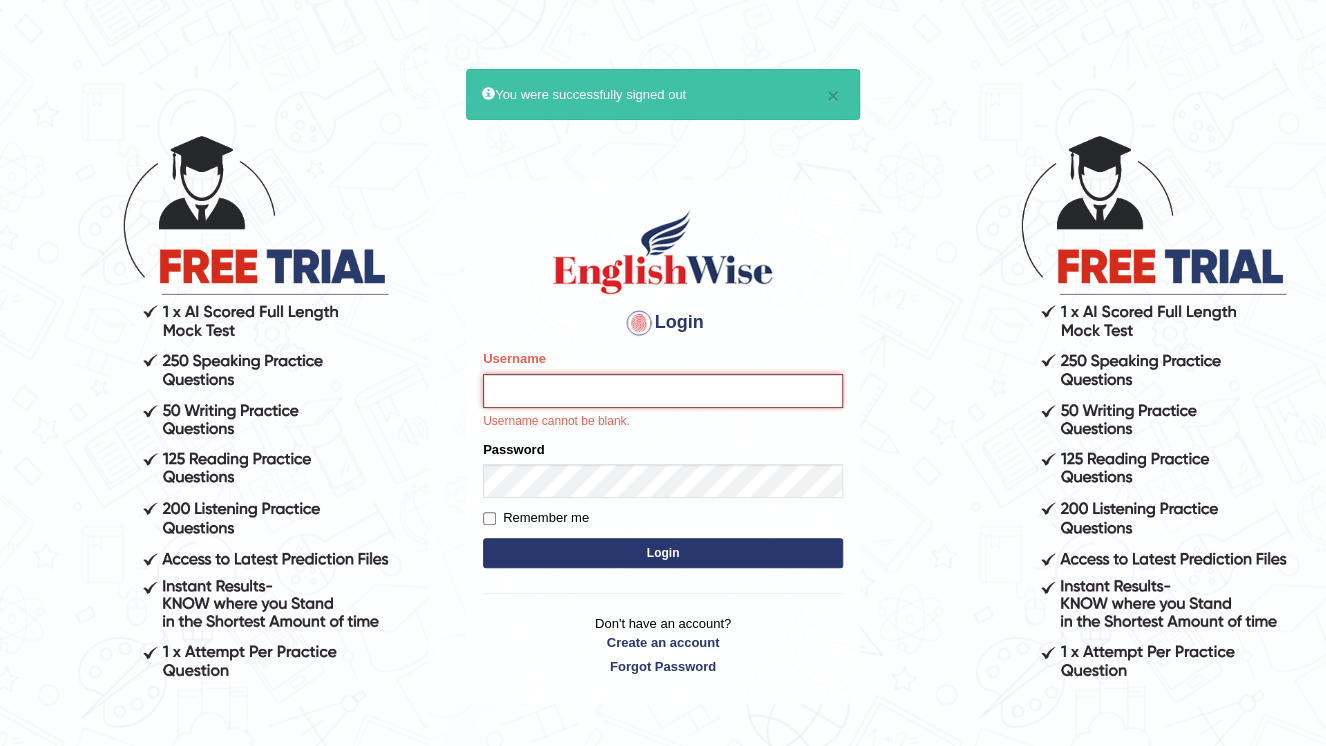 click on "Username" at bounding box center [663, 391] 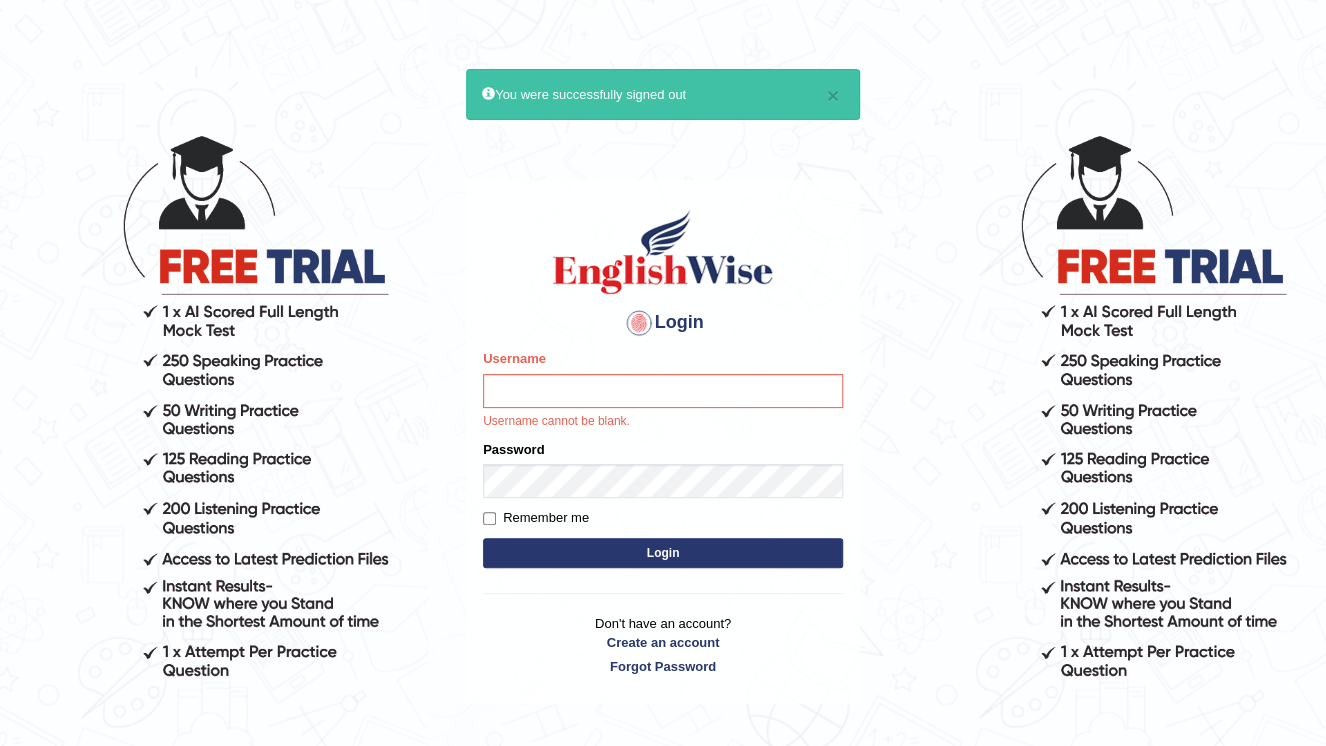 click on "×
You were successfully signed out
Login
Please fix the following errors:
Username
Username cannot be blank.
Password
Remember me
Login
Don't have an account?
Create an account
Forgot Password
2025 ©  English Wise.  All Rights Reserved  Back to English Wise" at bounding box center (663, 439) 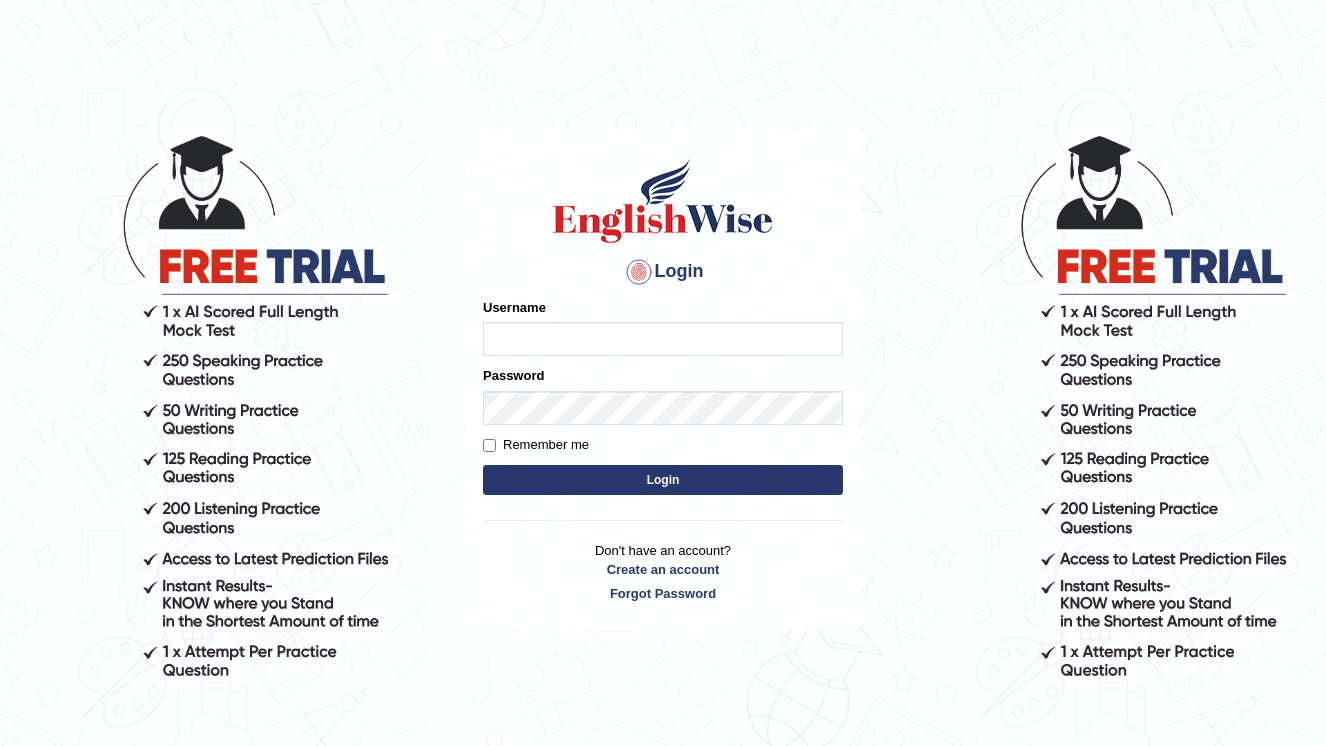 scroll, scrollTop: 0, scrollLeft: 0, axis: both 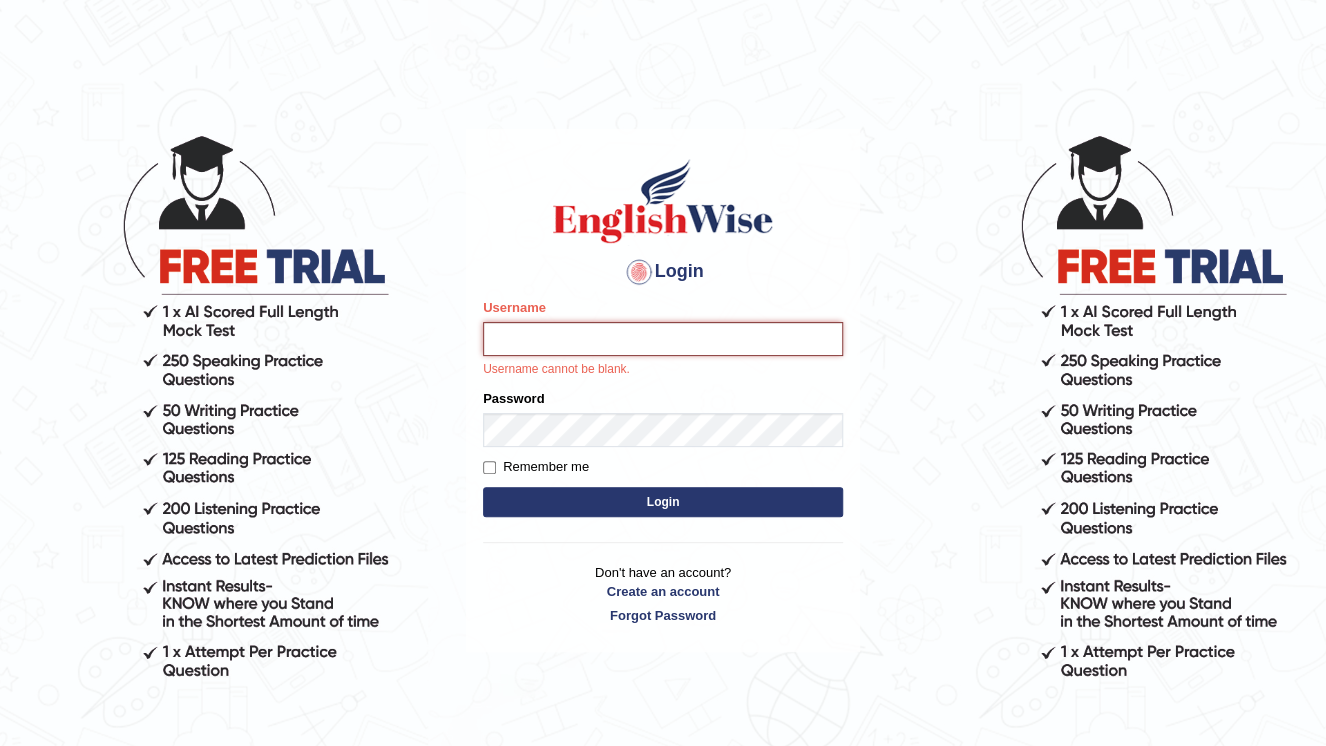 click on "Username" at bounding box center (663, 339) 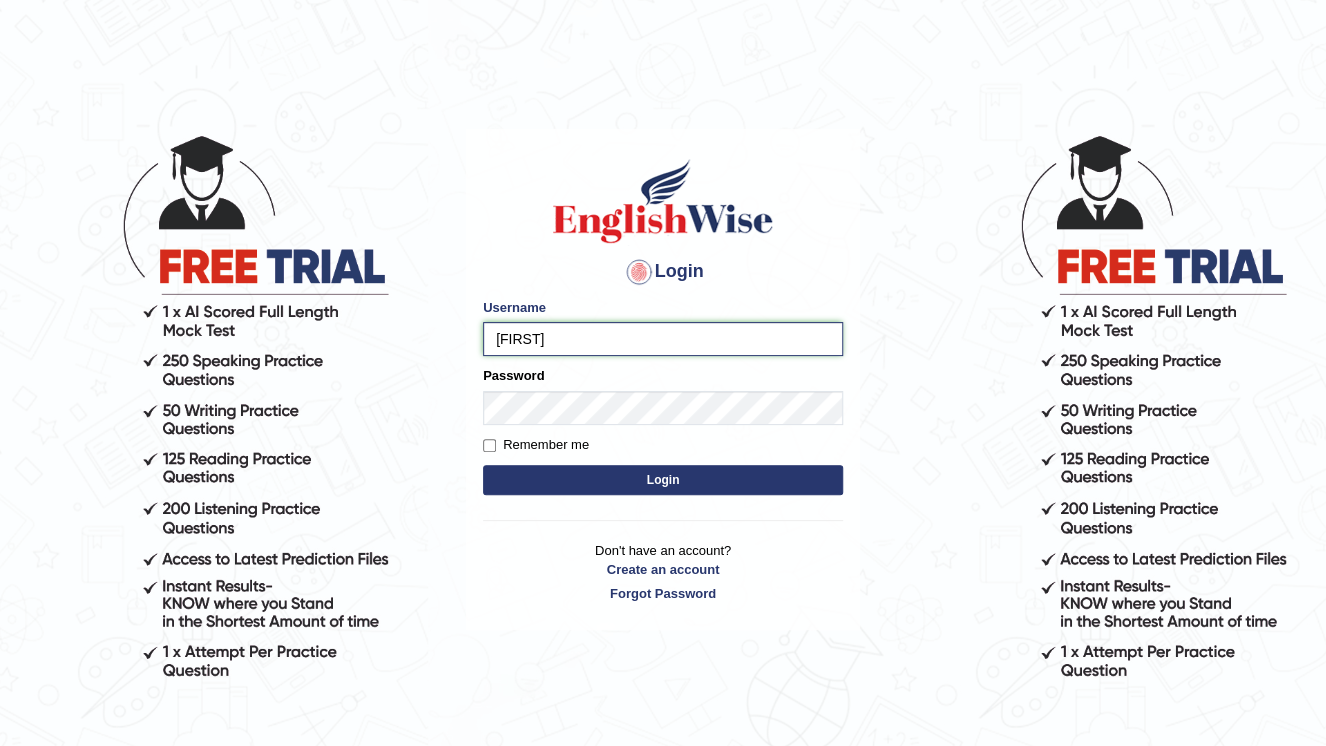 click on "[FIRST]" at bounding box center [663, 339] 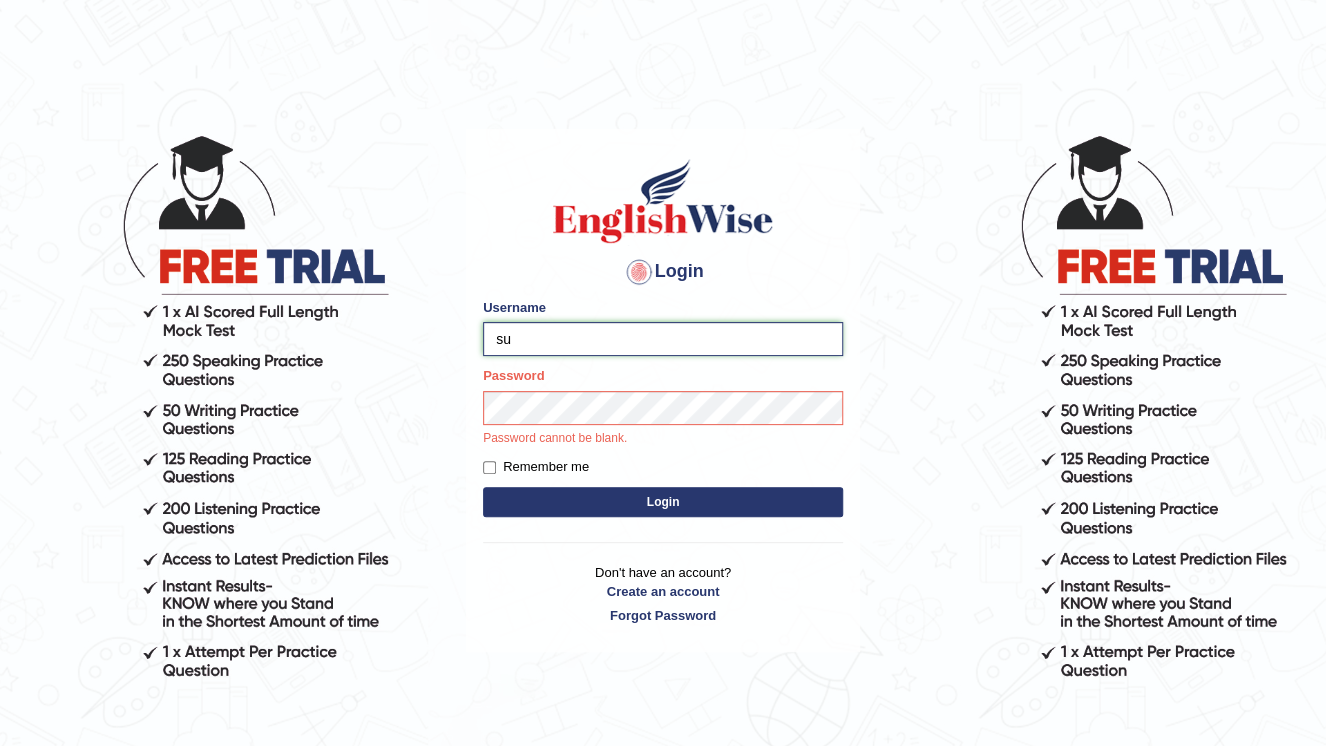 type on "s" 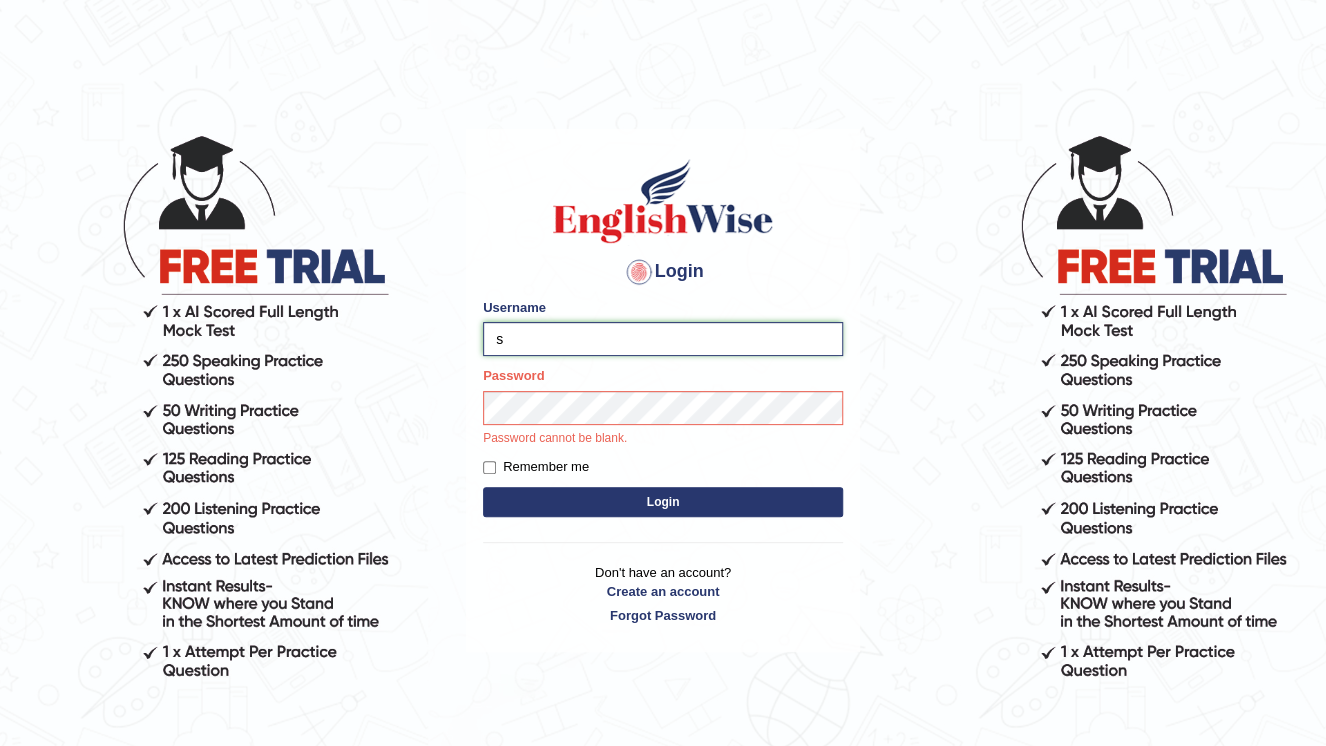 type 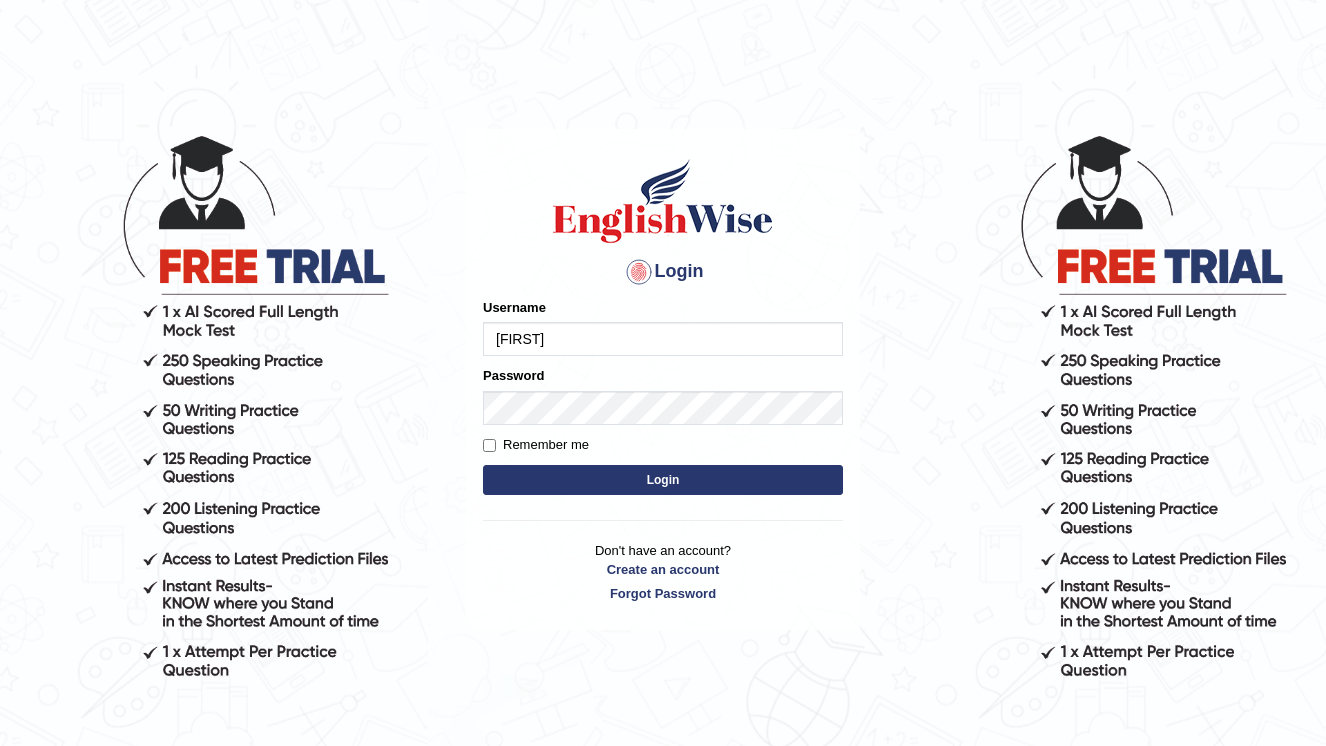 scroll, scrollTop: 0, scrollLeft: 0, axis: both 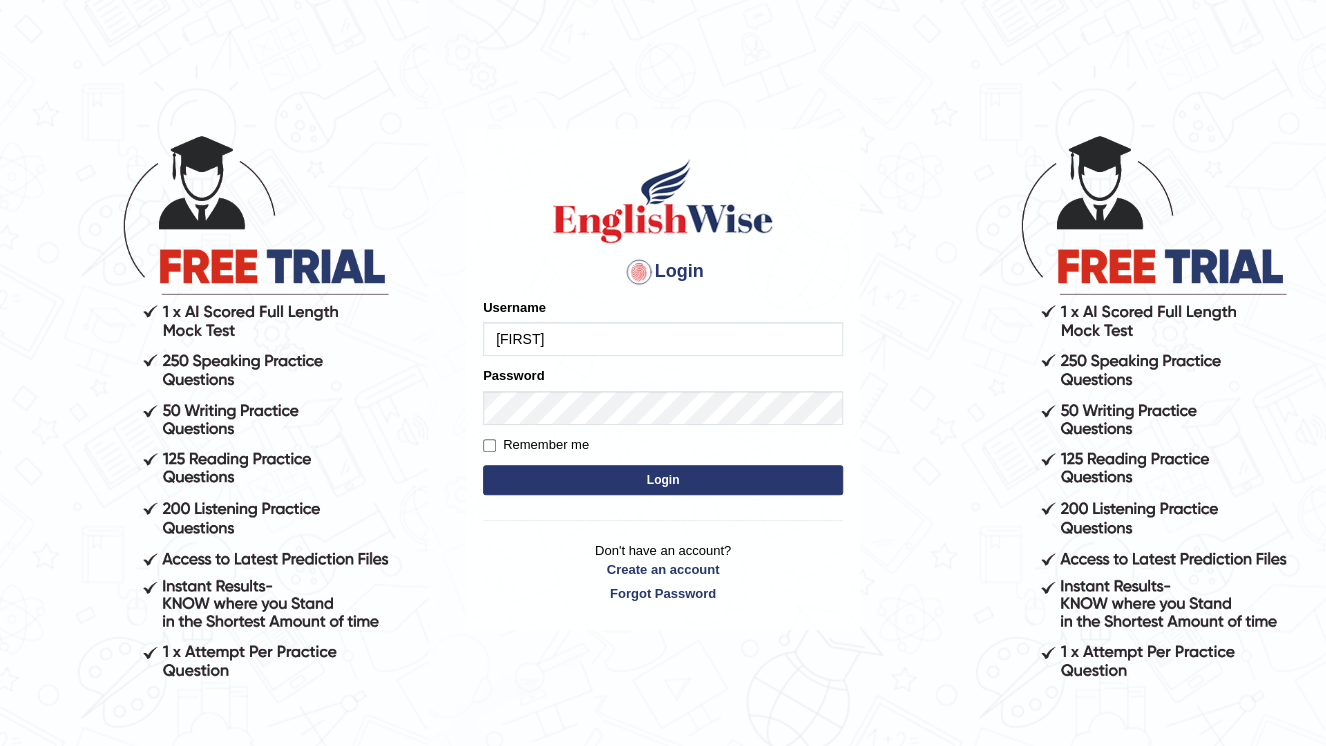 type on "[FIRST]" 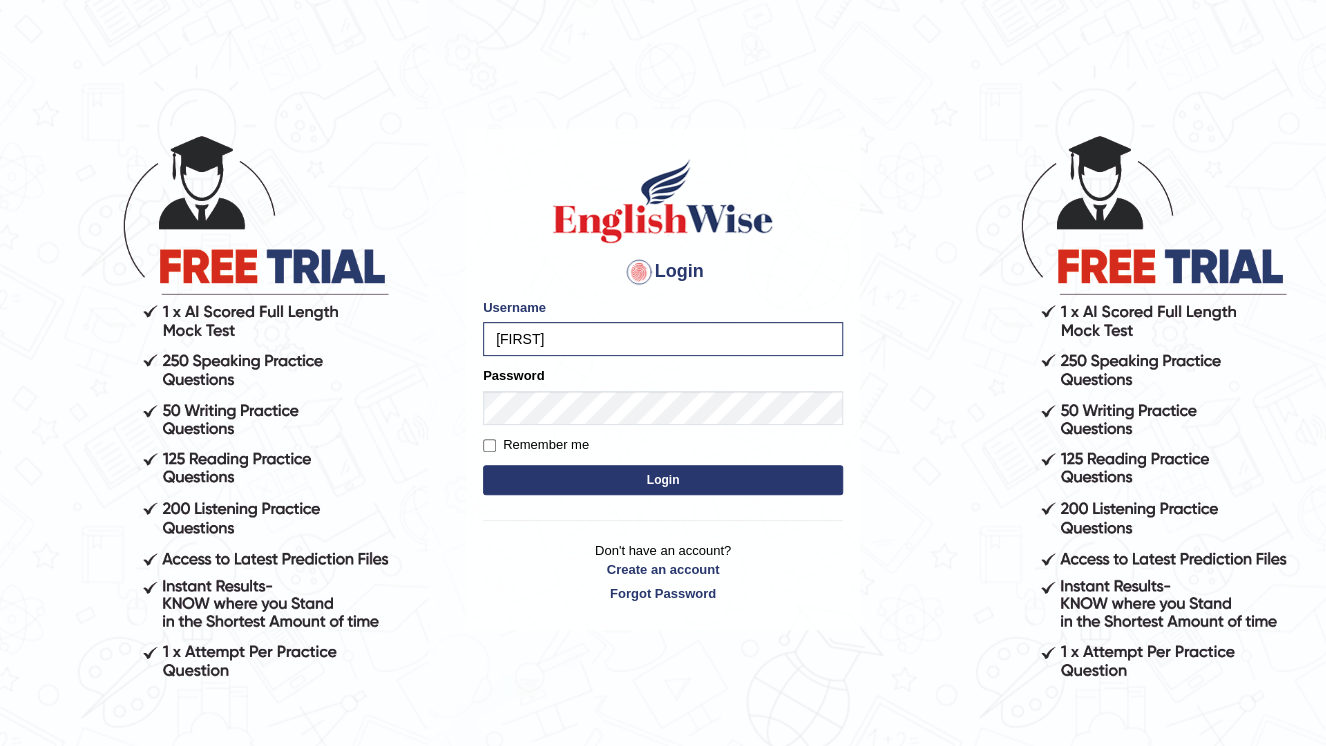 click on "Login" at bounding box center (663, 480) 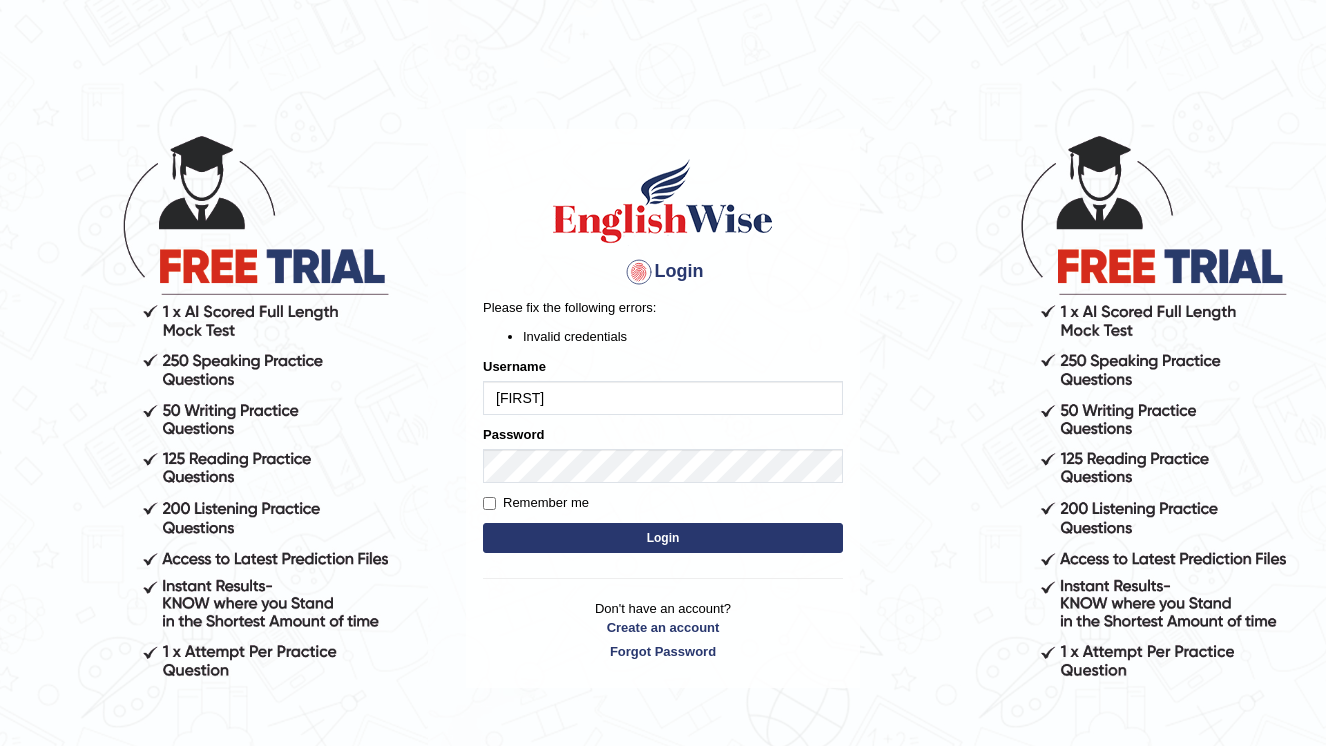 scroll, scrollTop: 0, scrollLeft: 0, axis: both 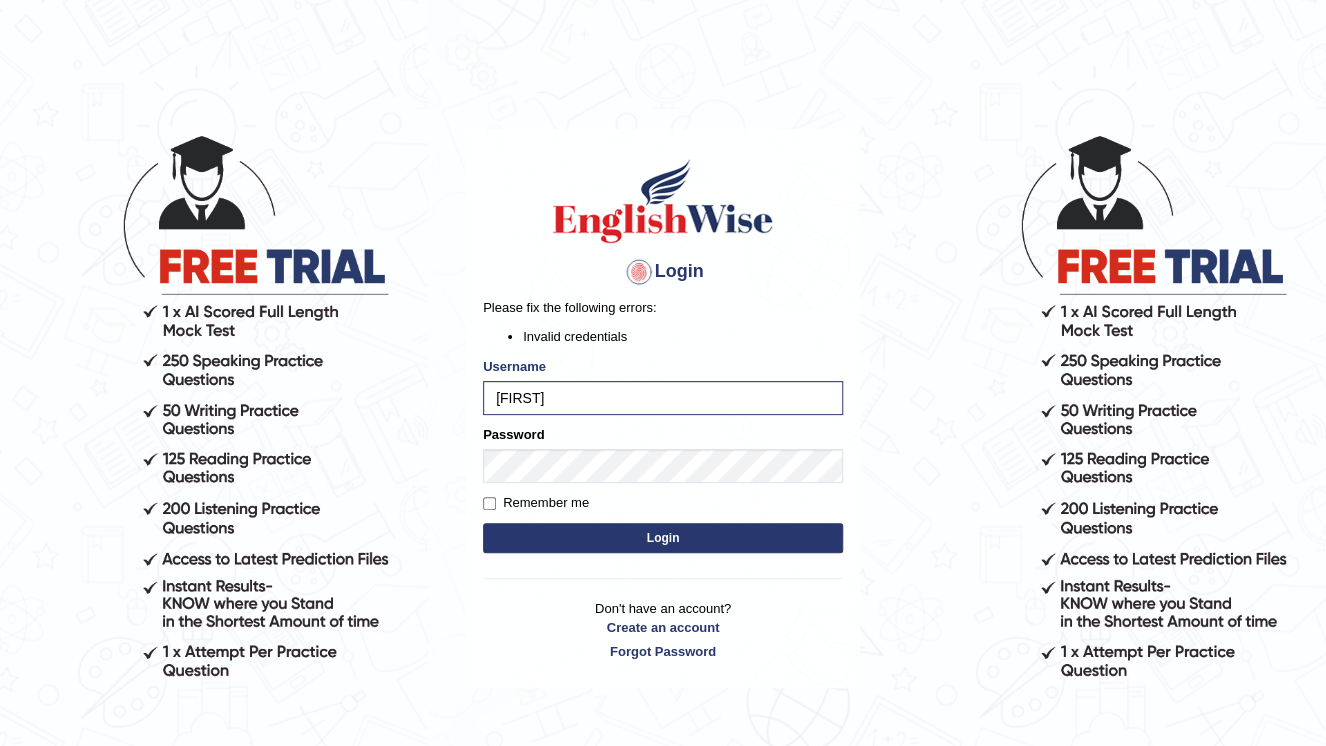 click on "Login" at bounding box center [663, 538] 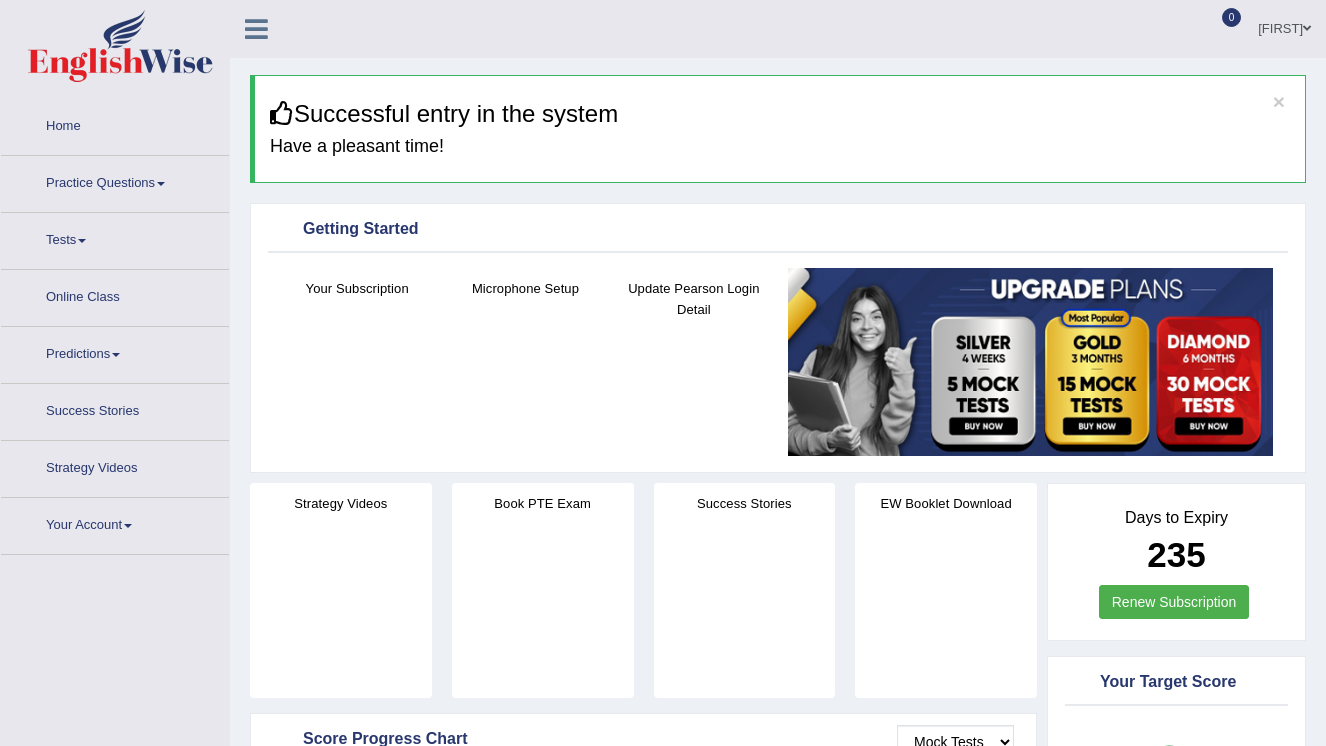 scroll, scrollTop: 0, scrollLeft: 0, axis: both 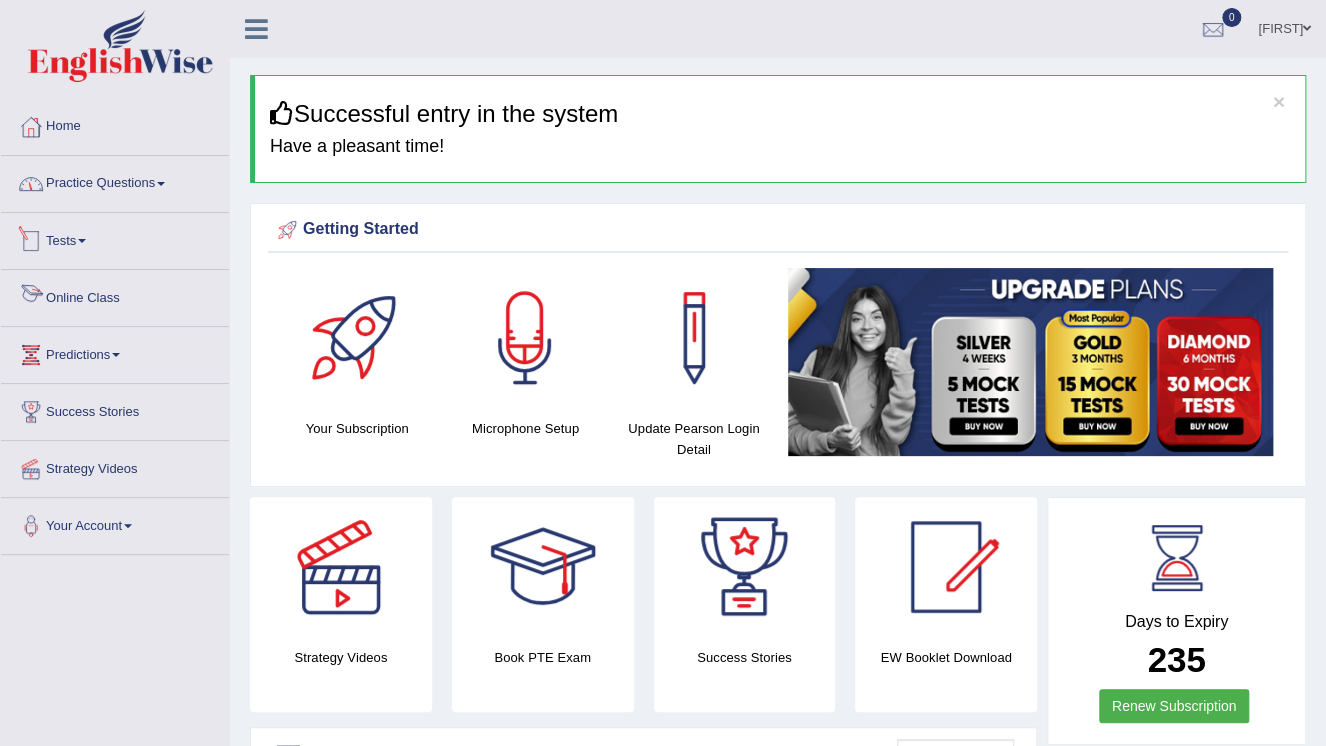 click on "Practice Questions" at bounding box center (115, 181) 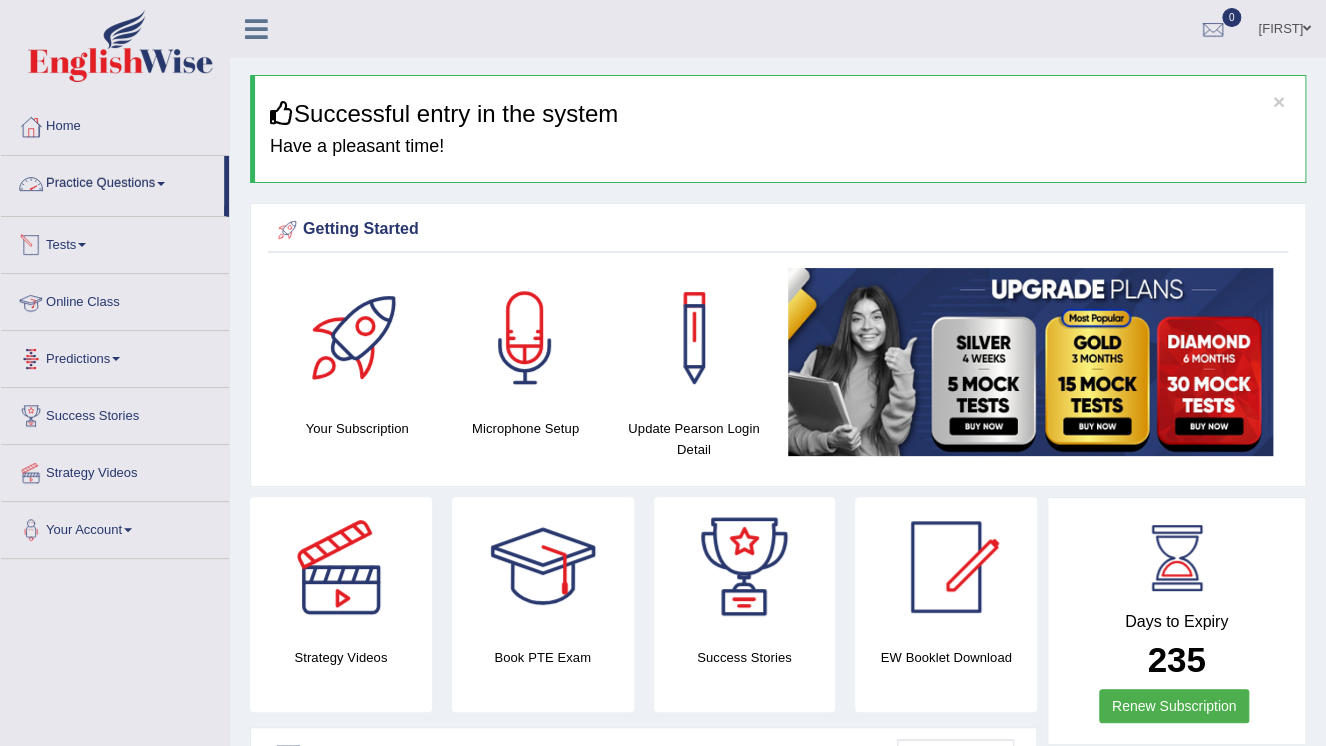 click on "Practice Questions" at bounding box center (112, 181) 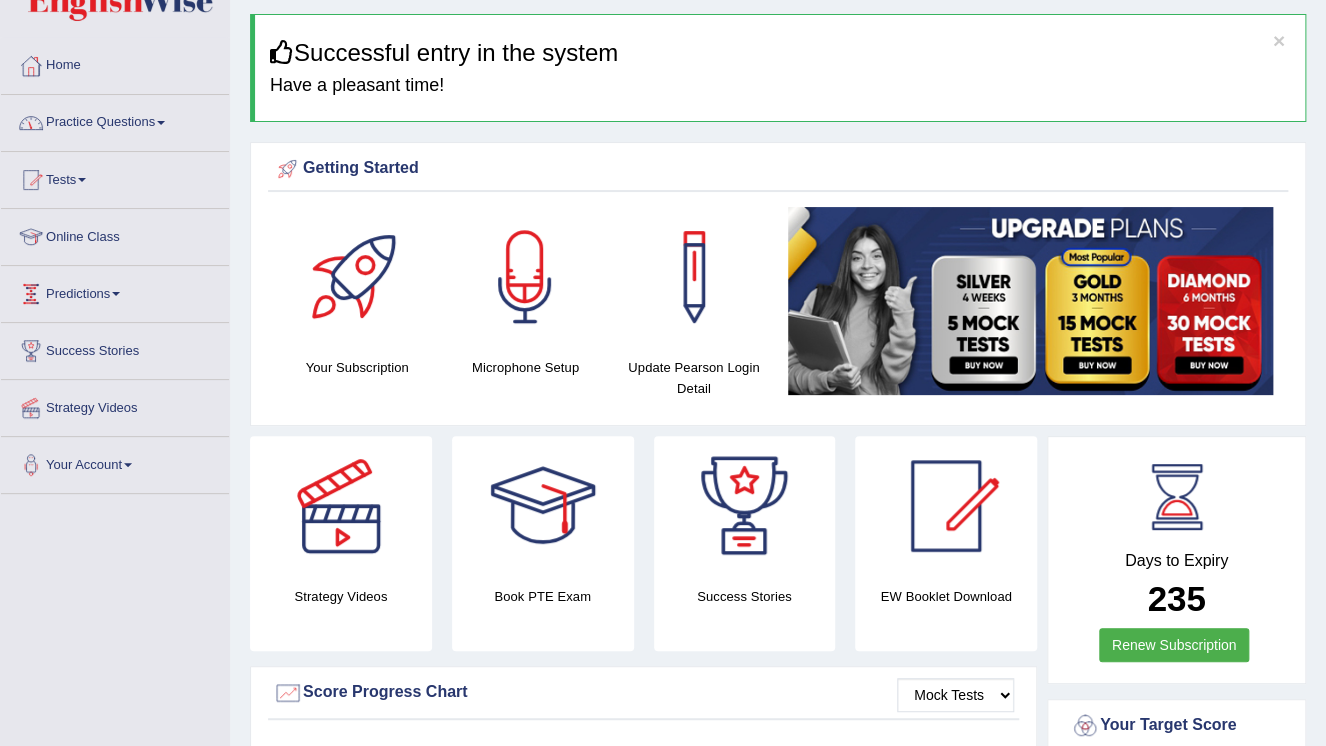 scroll, scrollTop: 80, scrollLeft: 0, axis: vertical 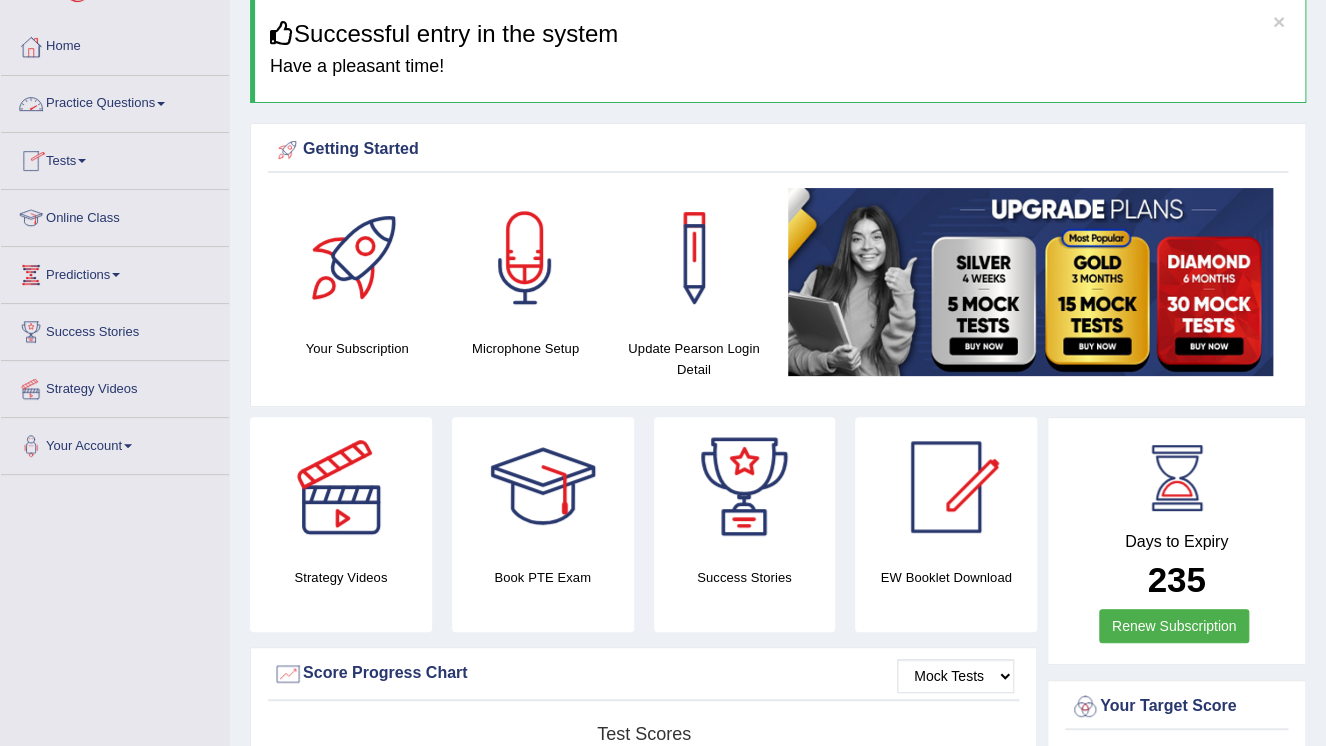 click on "Practice Questions" at bounding box center [115, 101] 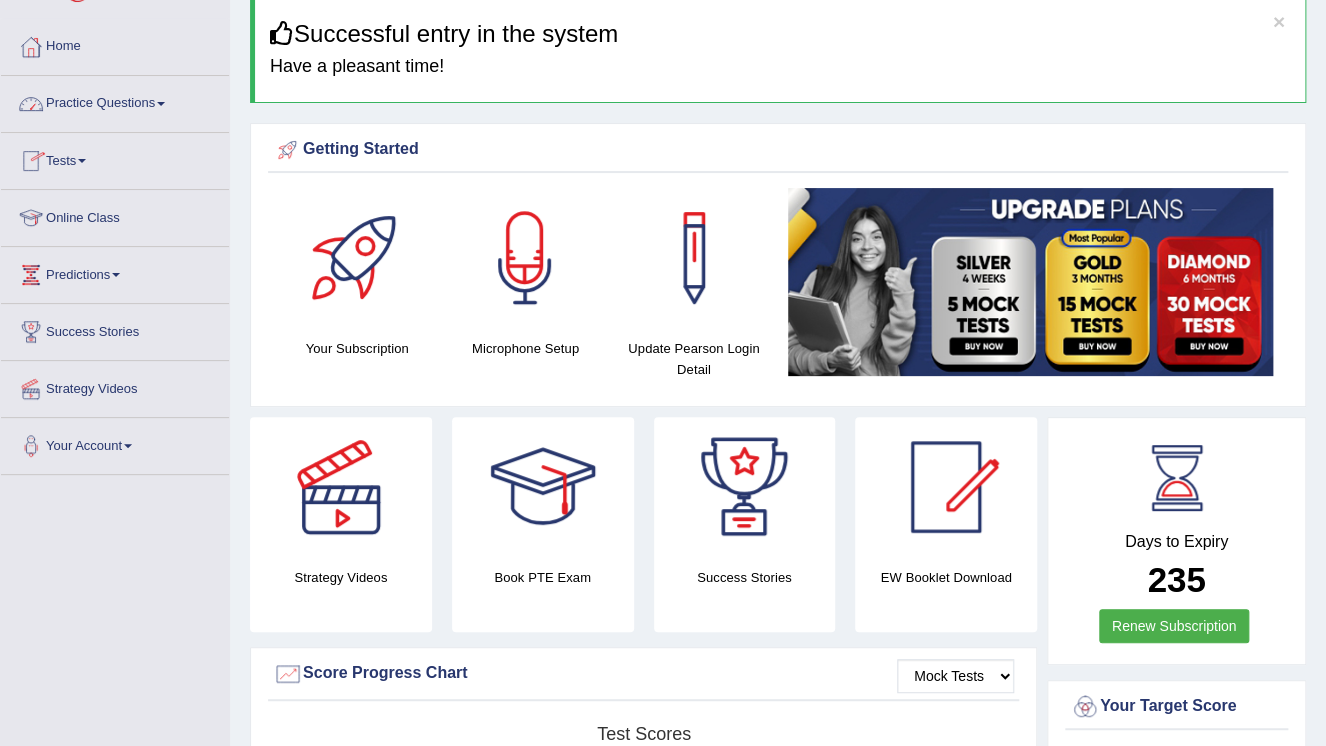 click on "Practice Questions" at bounding box center (115, 101) 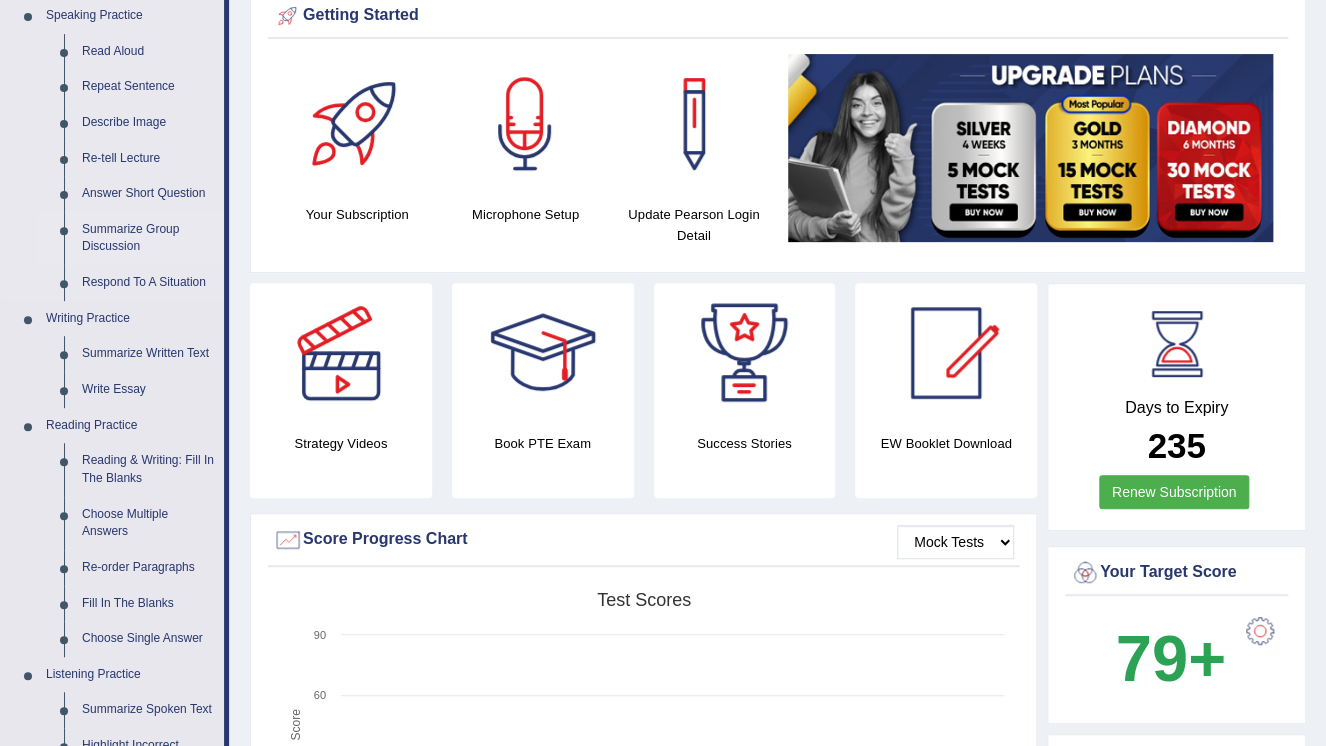 scroll, scrollTop: 240, scrollLeft: 0, axis: vertical 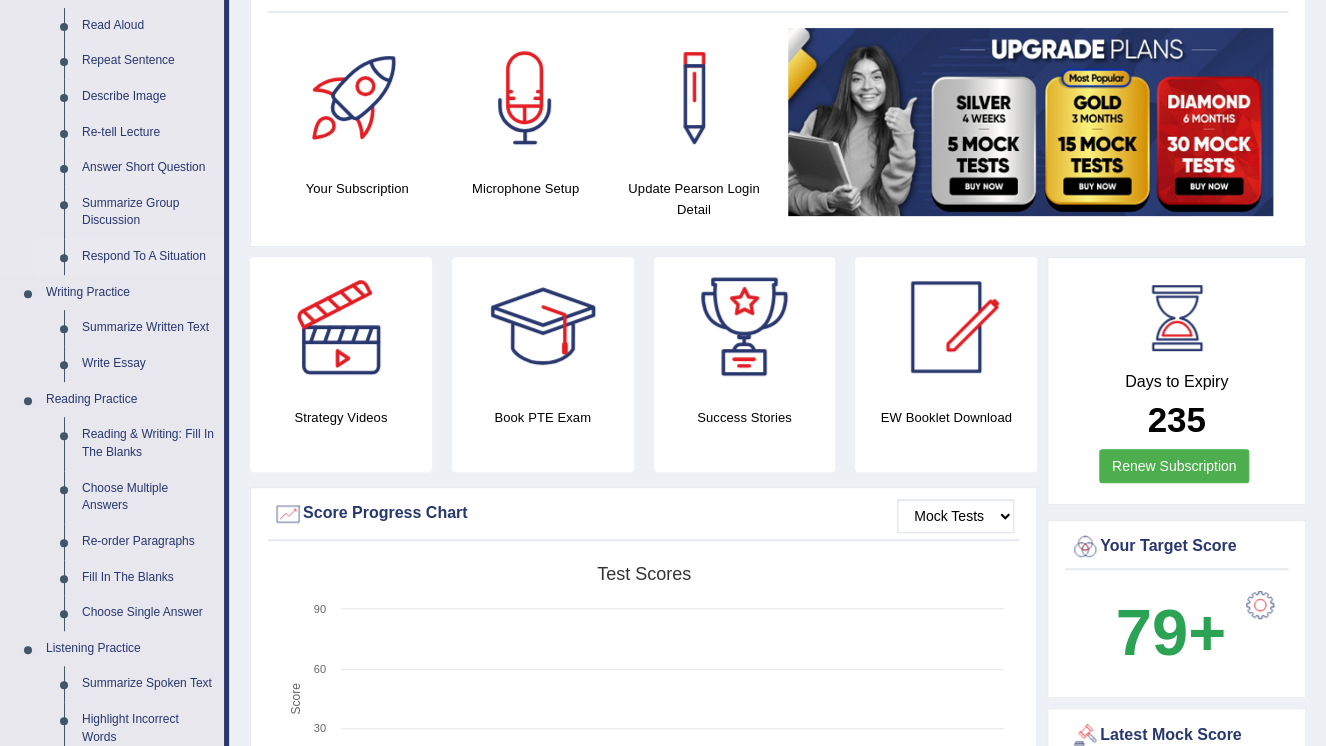 click on "Respond To A Situation" at bounding box center [148, 257] 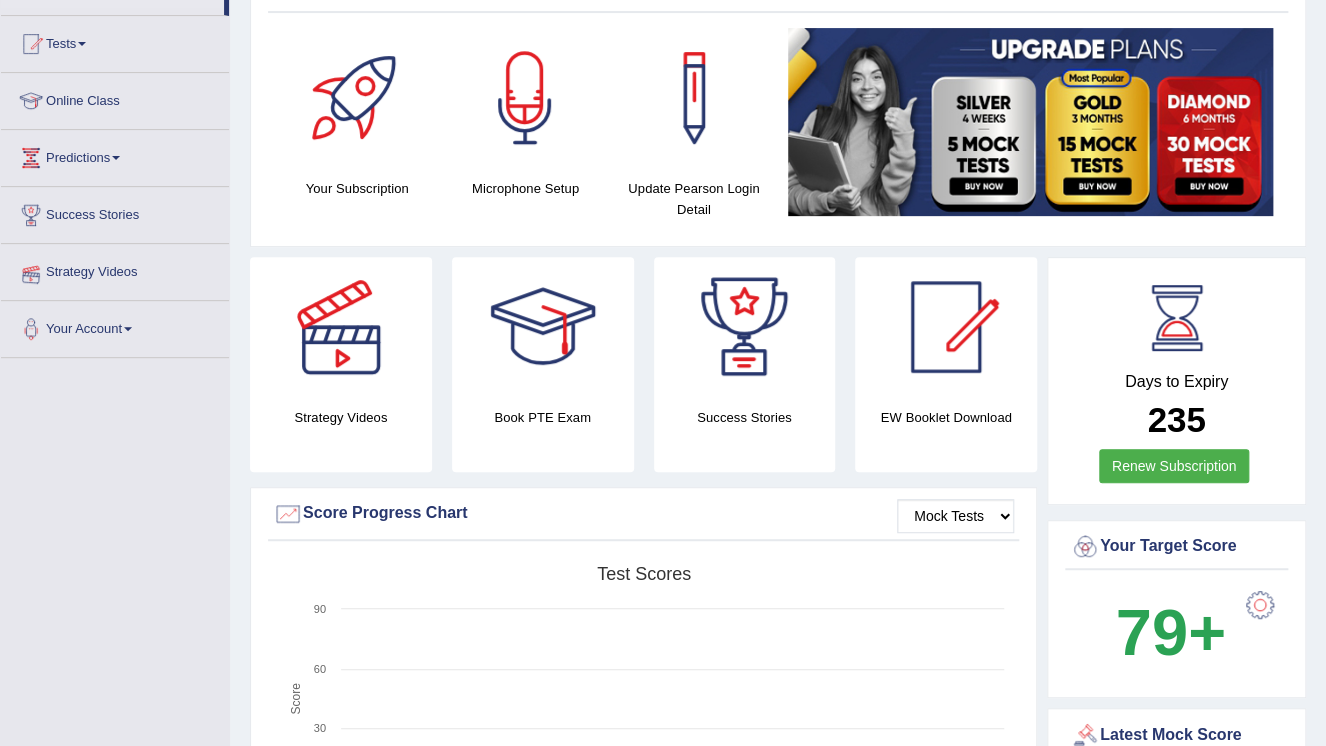 scroll, scrollTop: 342, scrollLeft: 0, axis: vertical 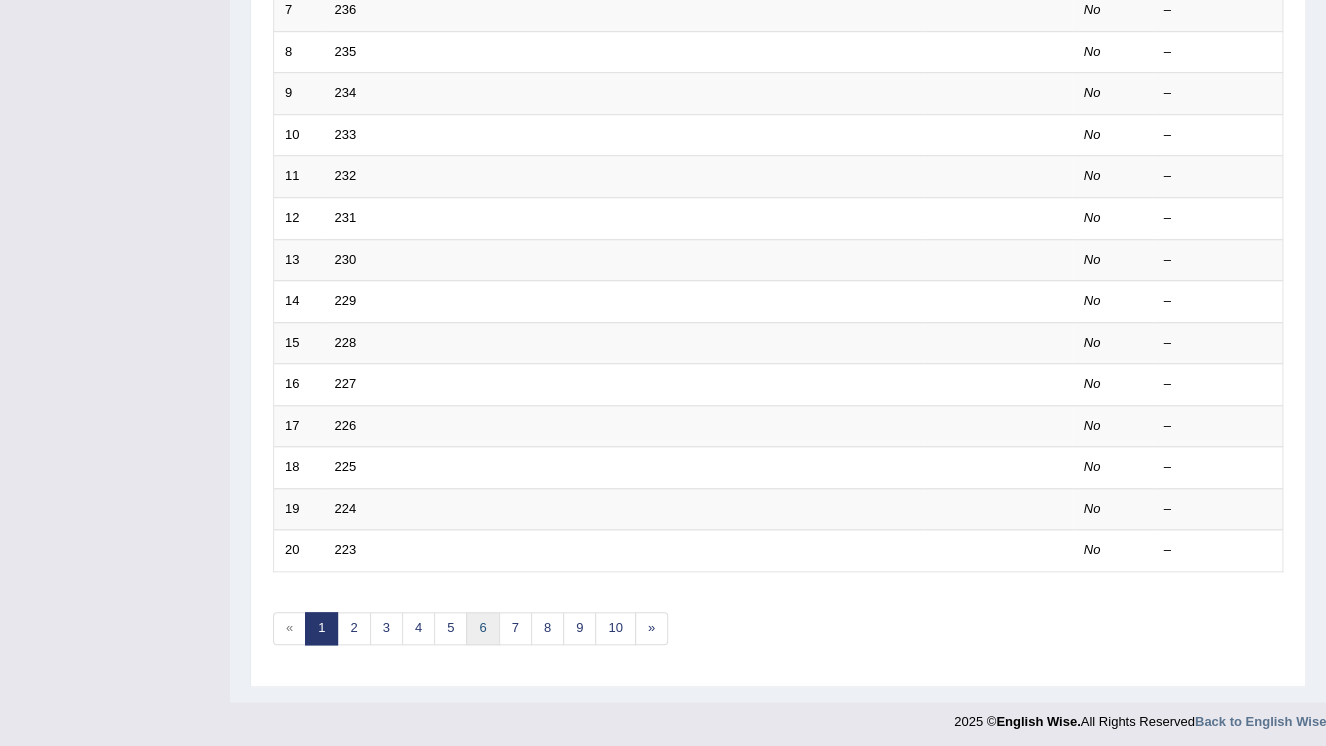 click on "6" at bounding box center (482, 628) 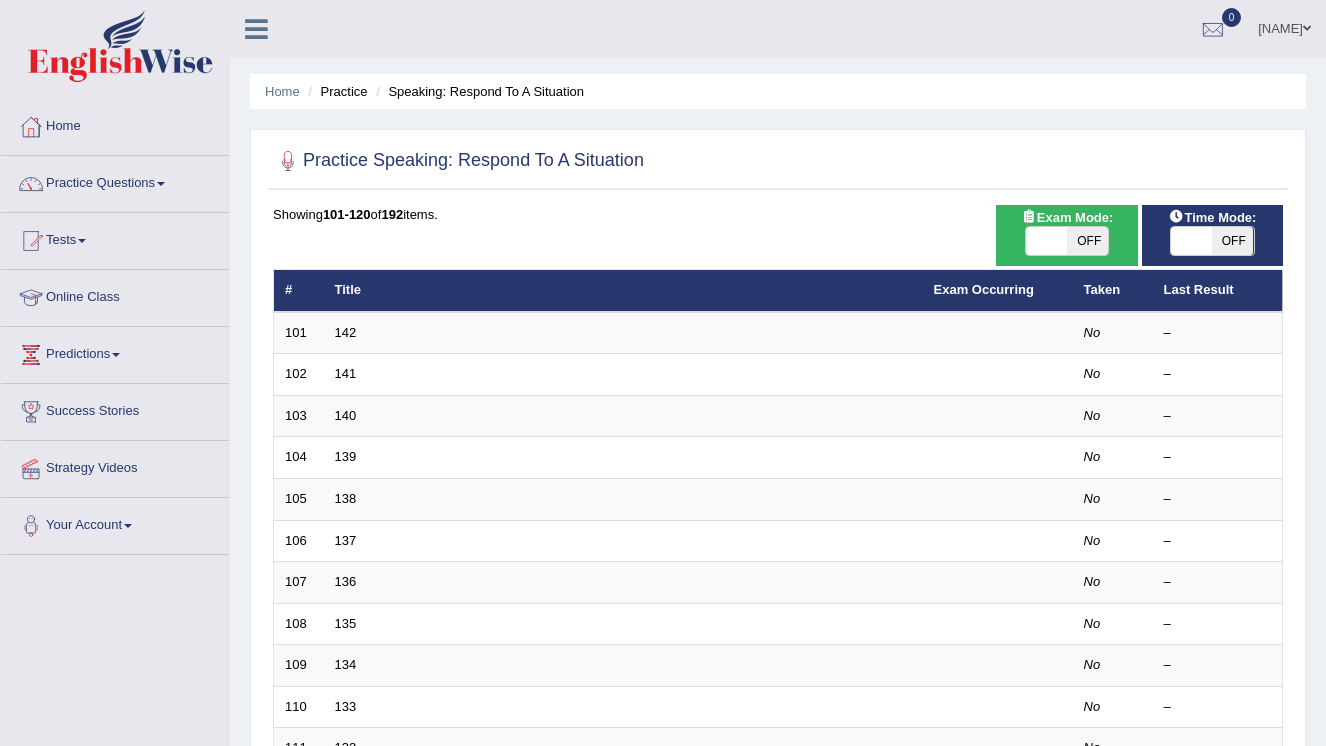 scroll, scrollTop: 482, scrollLeft: 0, axis: vertical 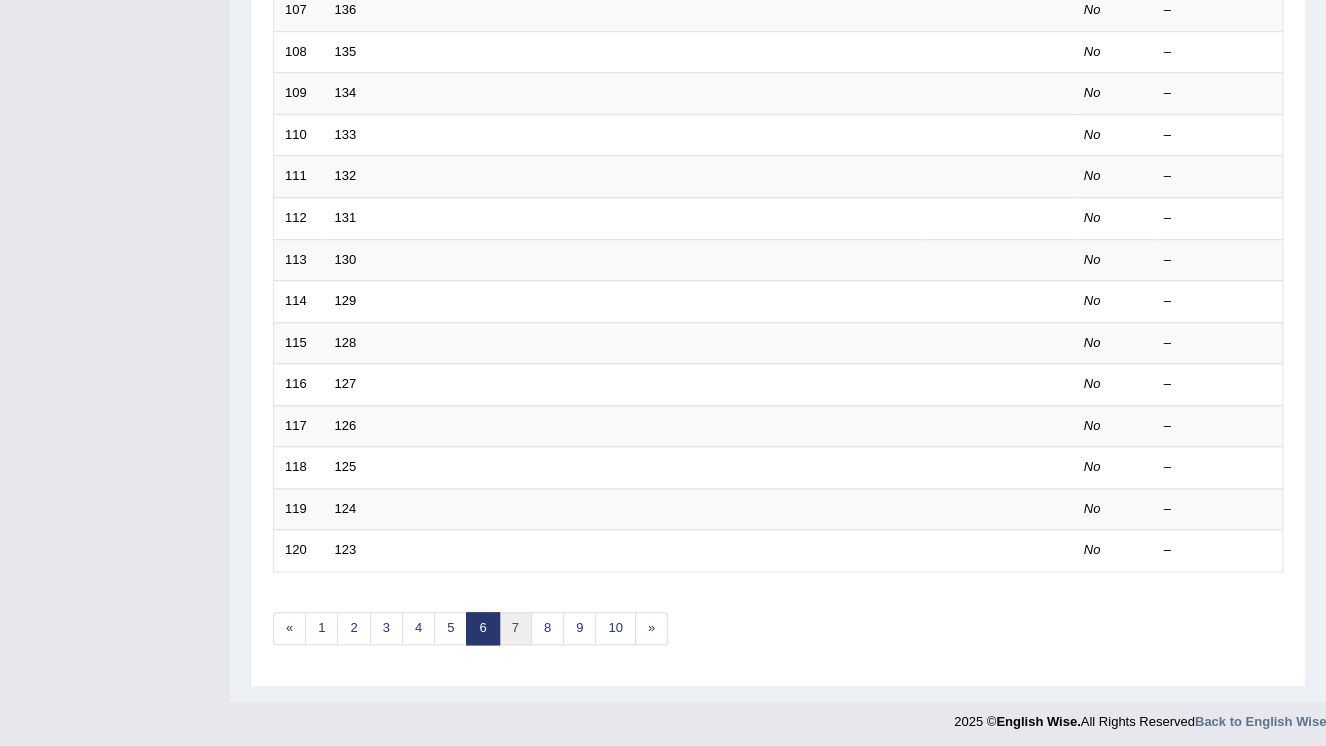 click on "7" at bounding box center [515, 628] 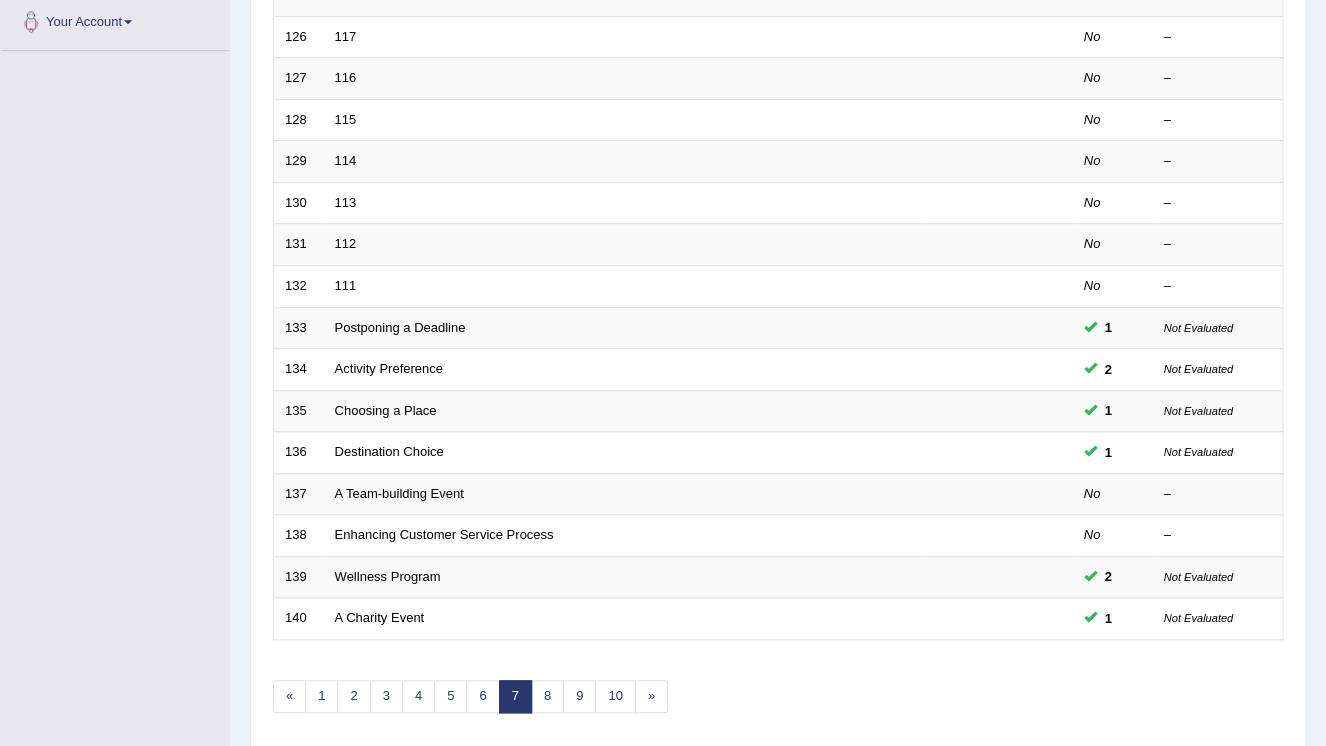 scroll, scrollTop: 572, scrollLeft: 0, axis: vertical 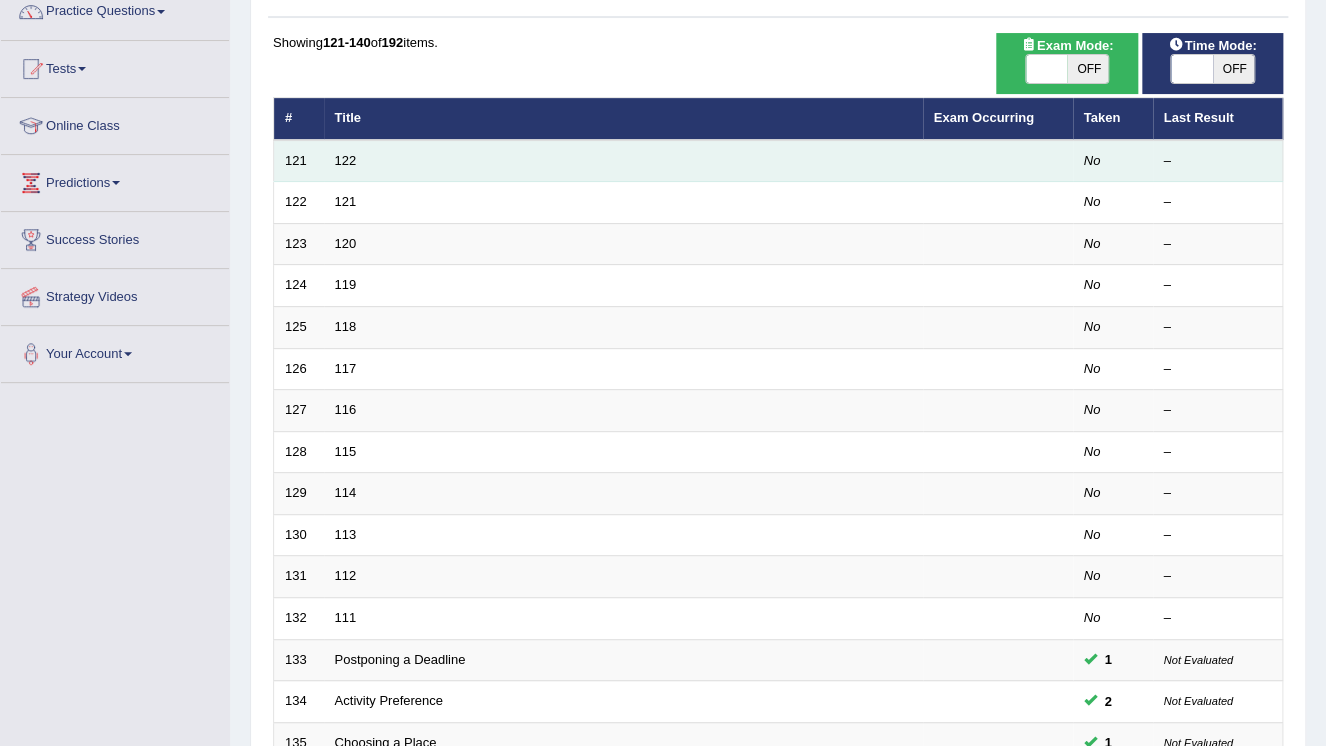 click on "122" at bounding box center [623, 161] 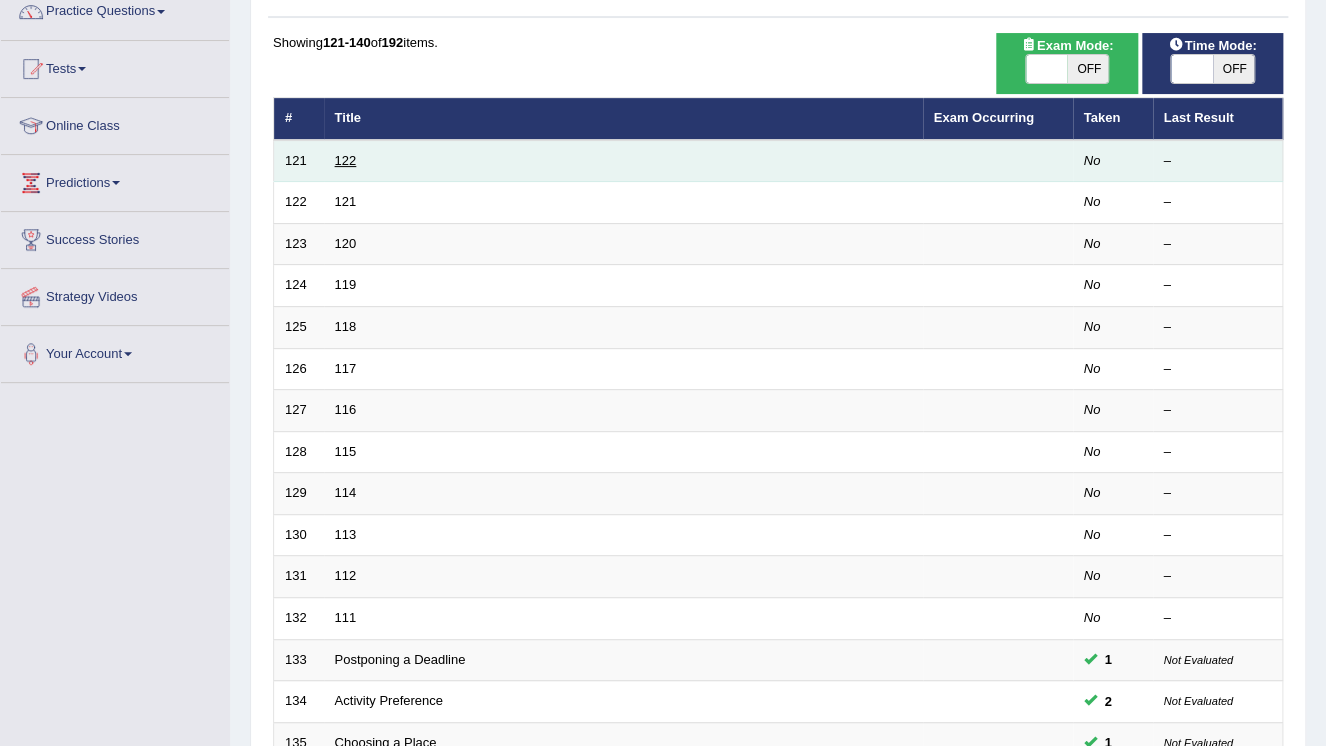 click on "122" at bounding box center (346, 160) 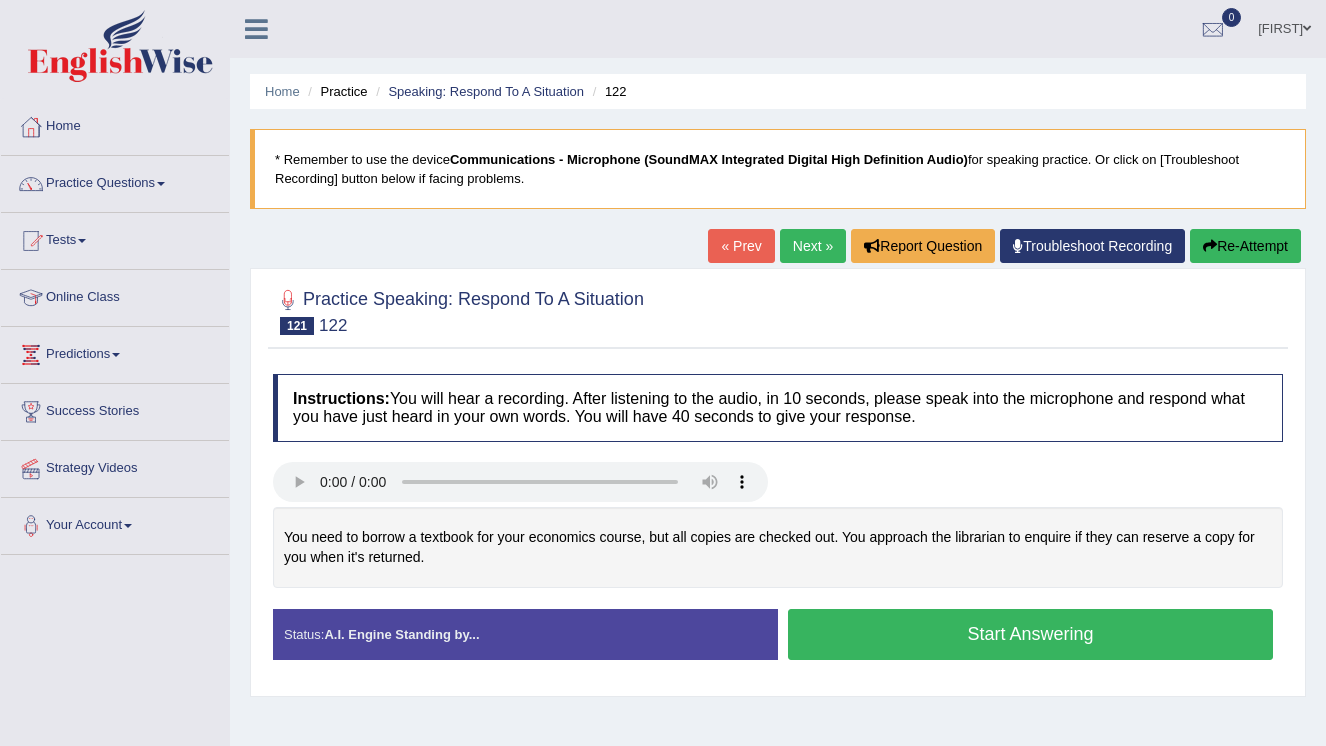 scroll, scrollTop: 0, scrollLeft: 0, axis: both 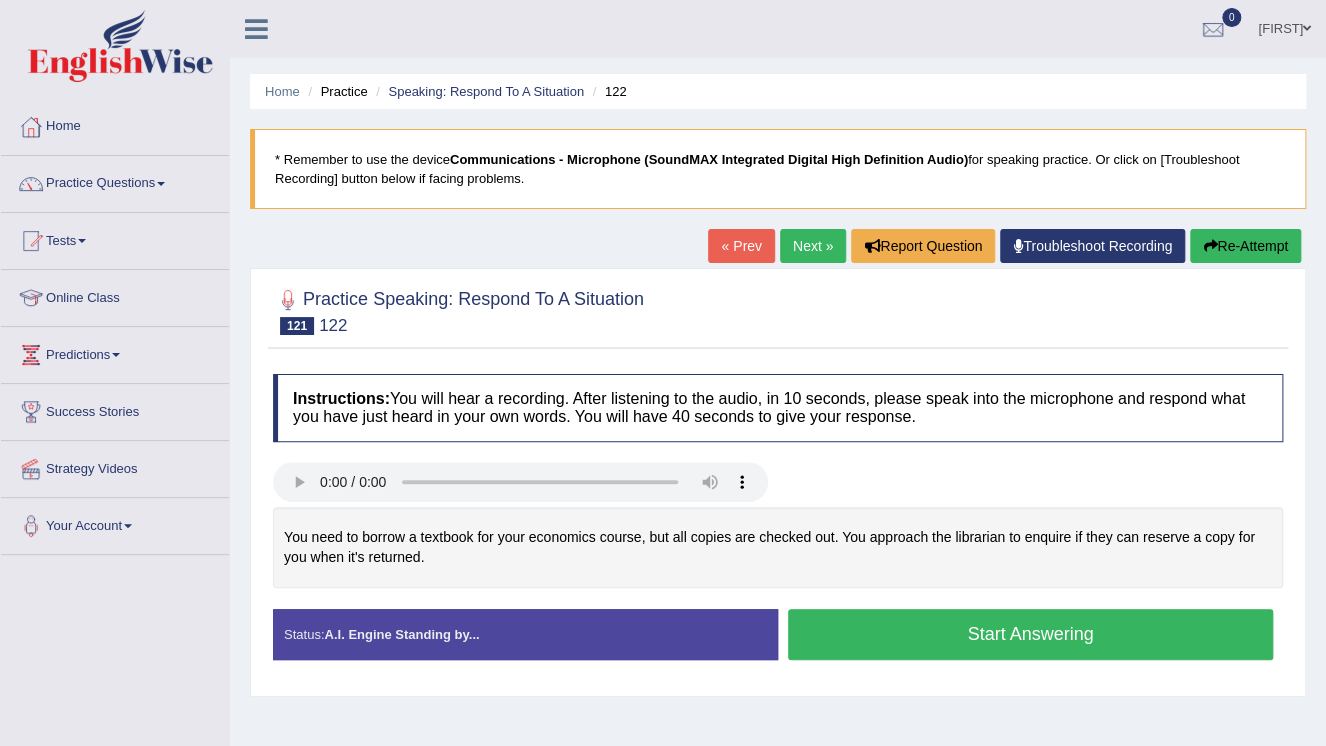 click on "Start Answering" at bounding box center [1030, 634] 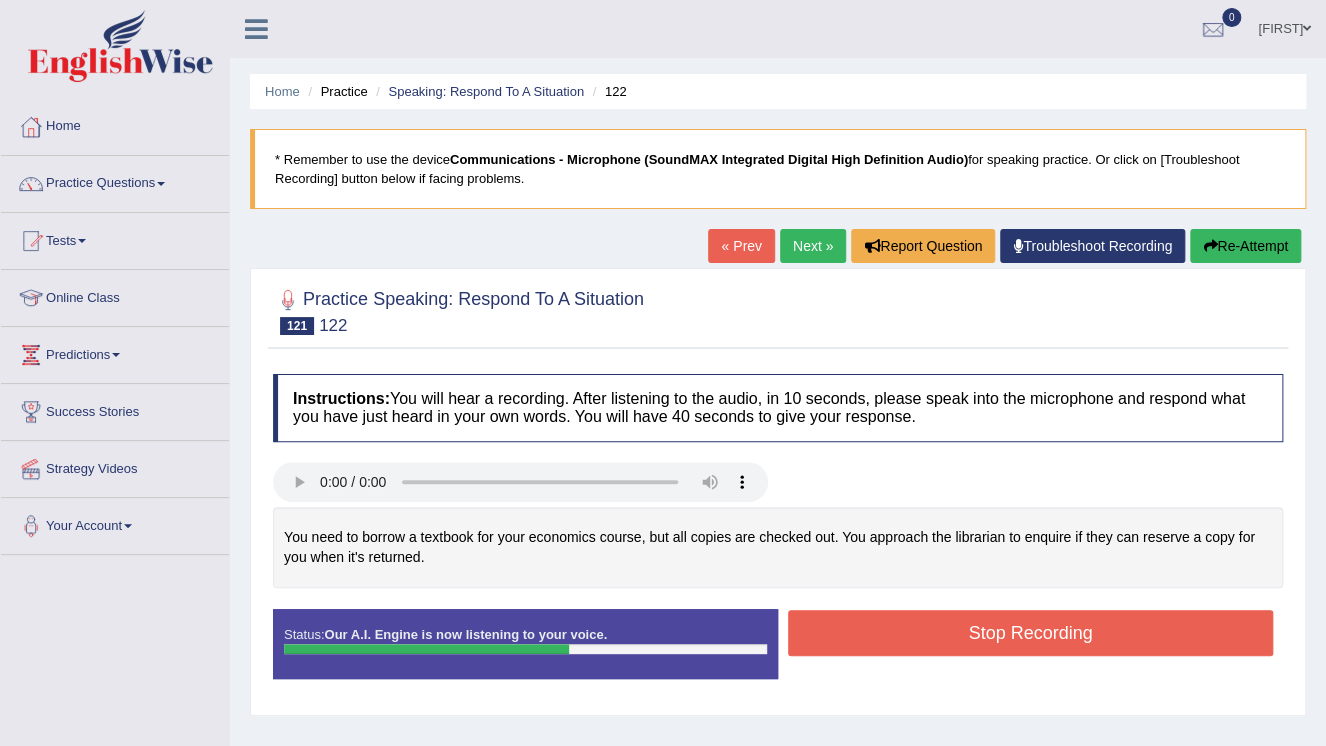 click on "Stop Recording" at bounding box center (1030, 633) 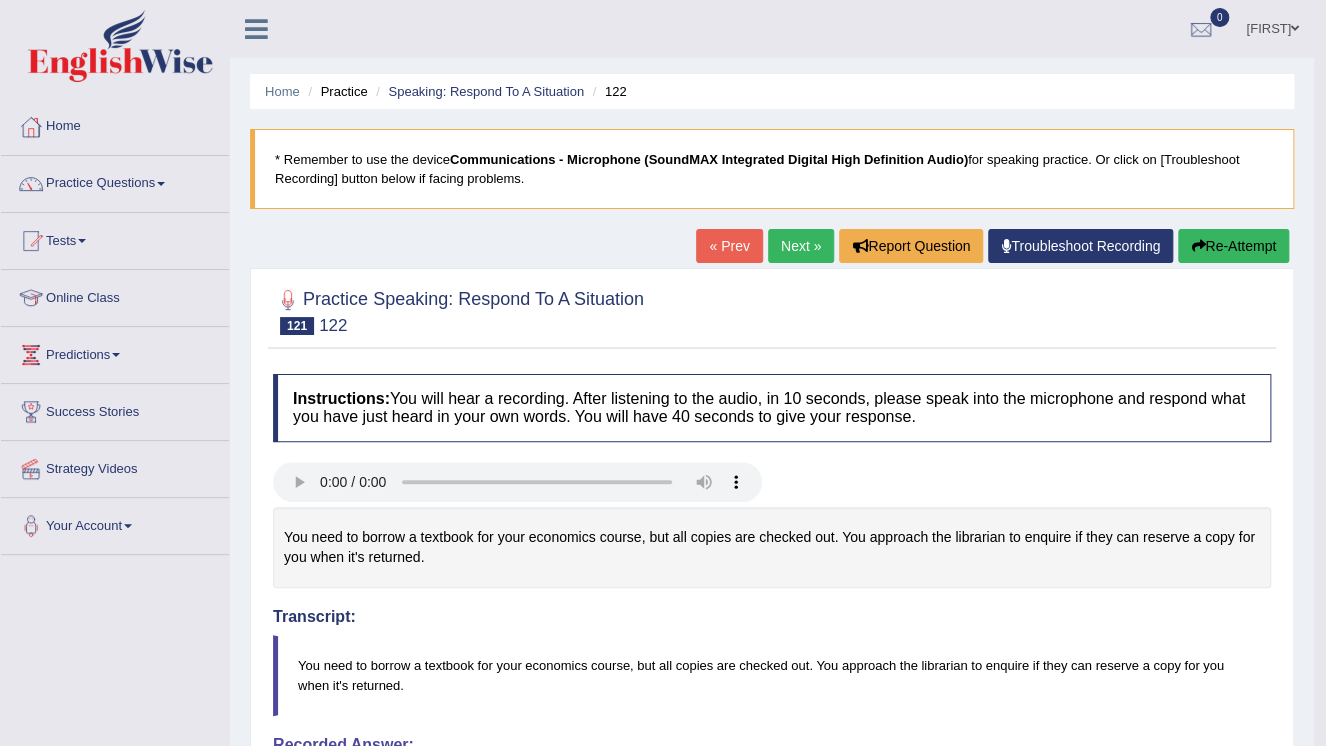 click on "Next »" at bounding box center (801, 246) 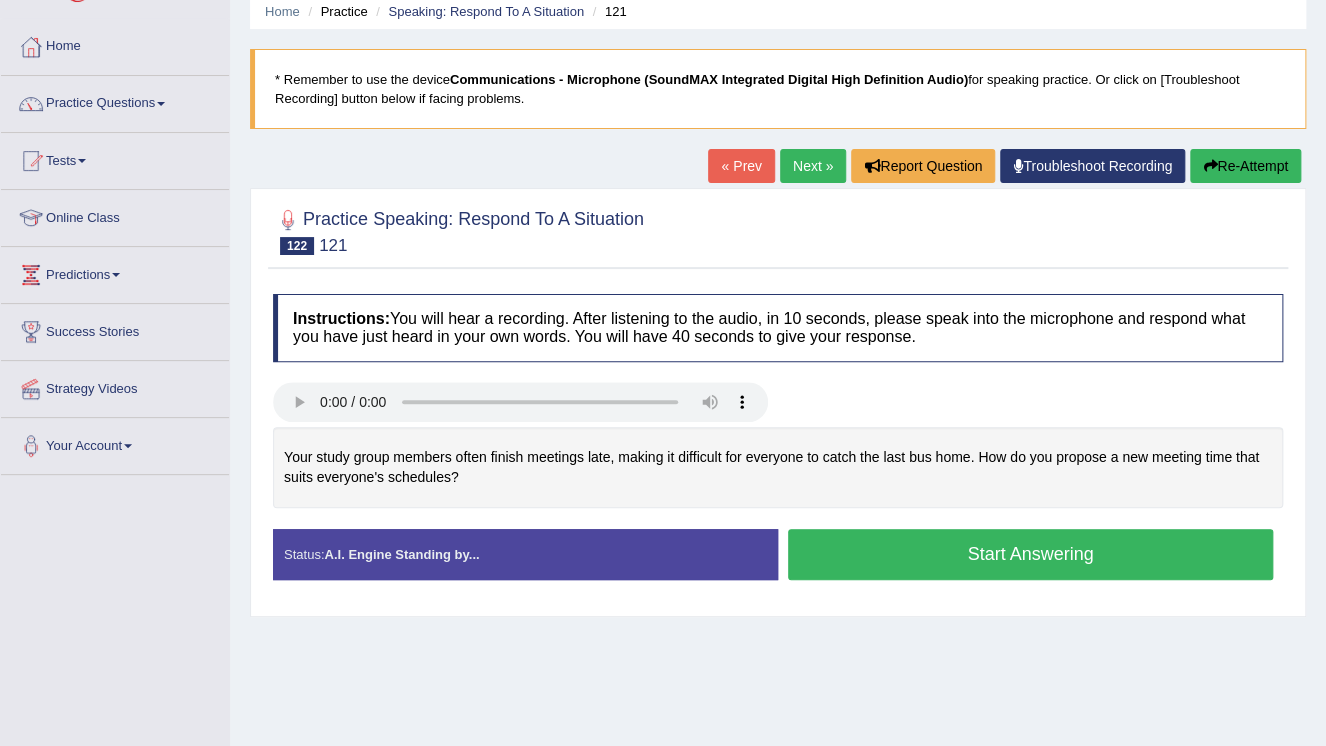 scroll, scrollTop: 80, scrollLeft: 0, axis: vertical 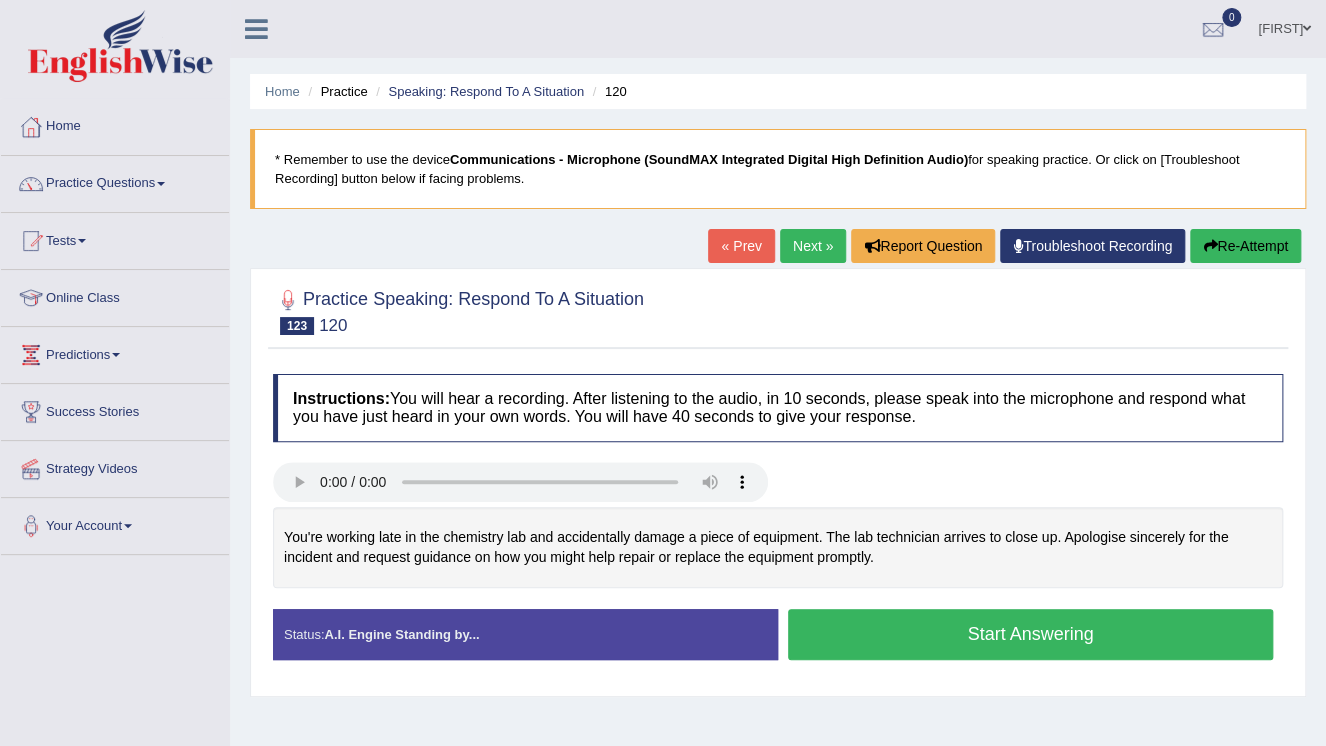 click on "Next »" at bounding box center (813, 246) 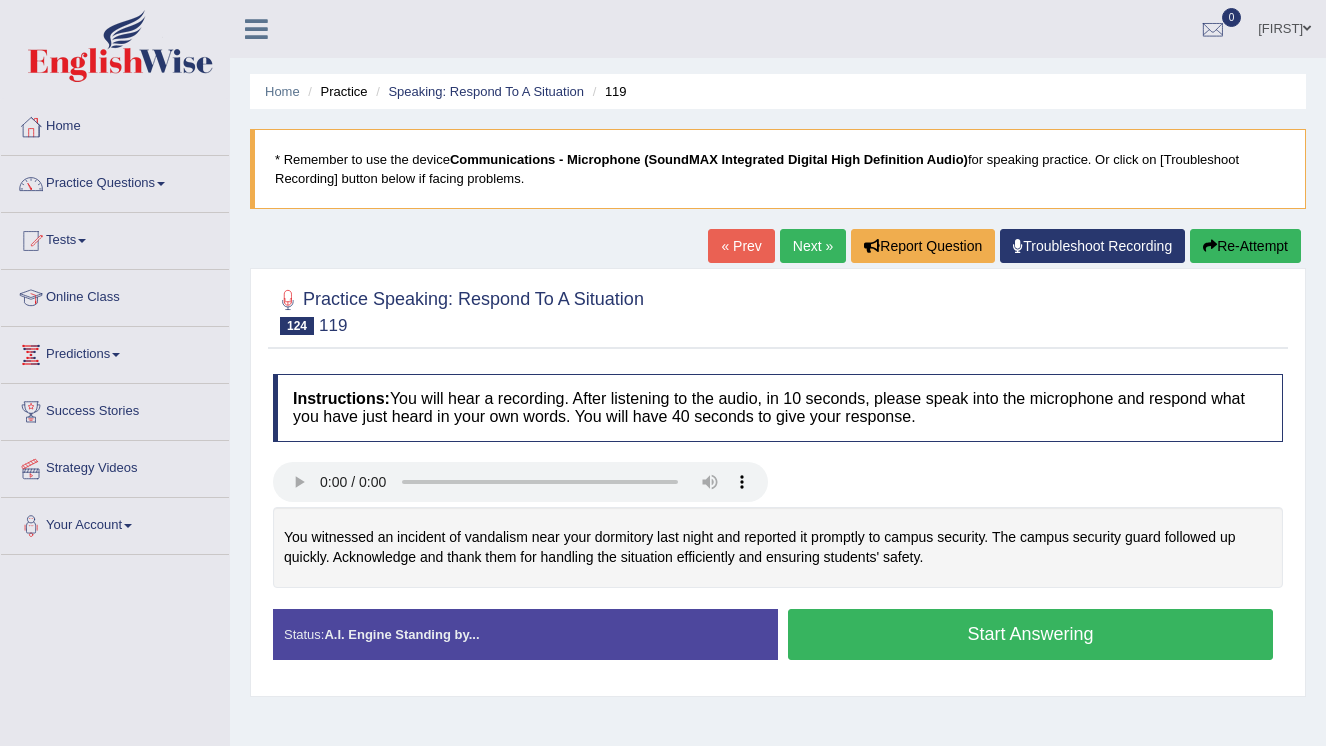 scroll, scrollTop: 0, scrollLeft: 0, axis: both 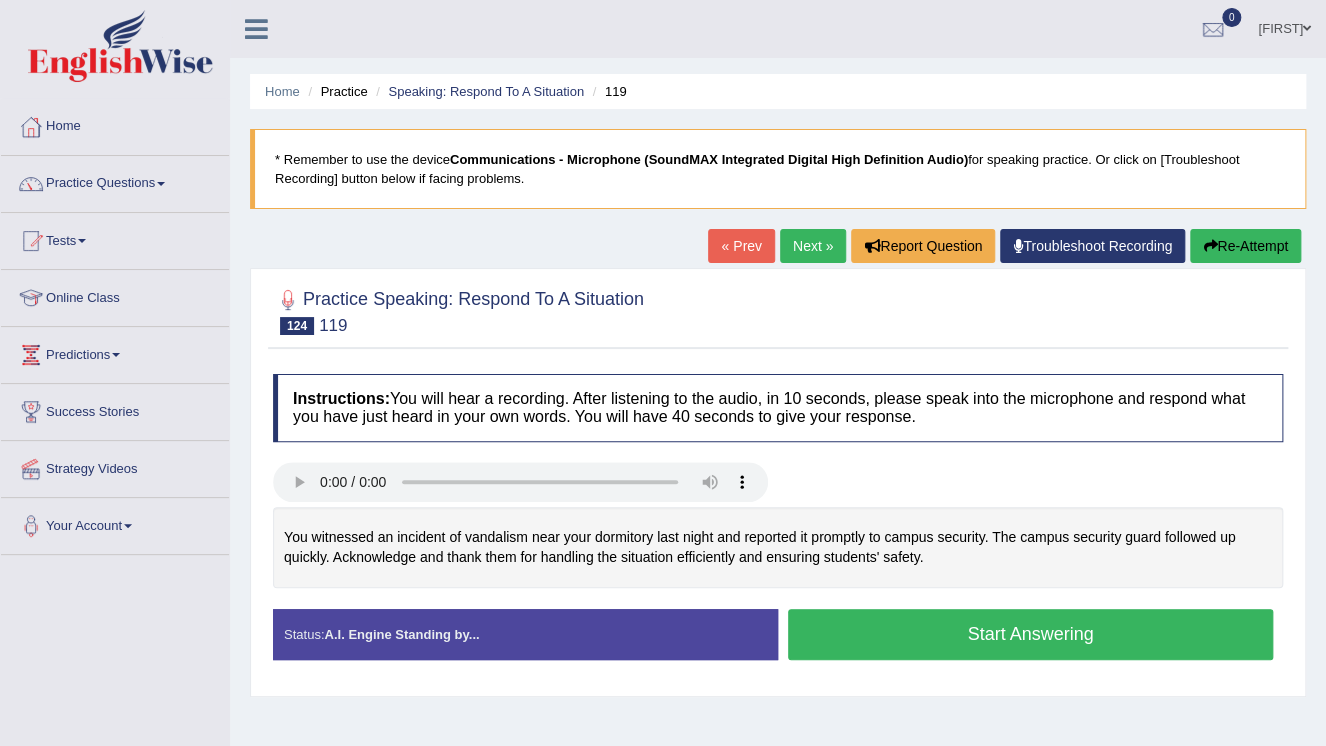 click on "Next »" at bounding box center (813, 246) 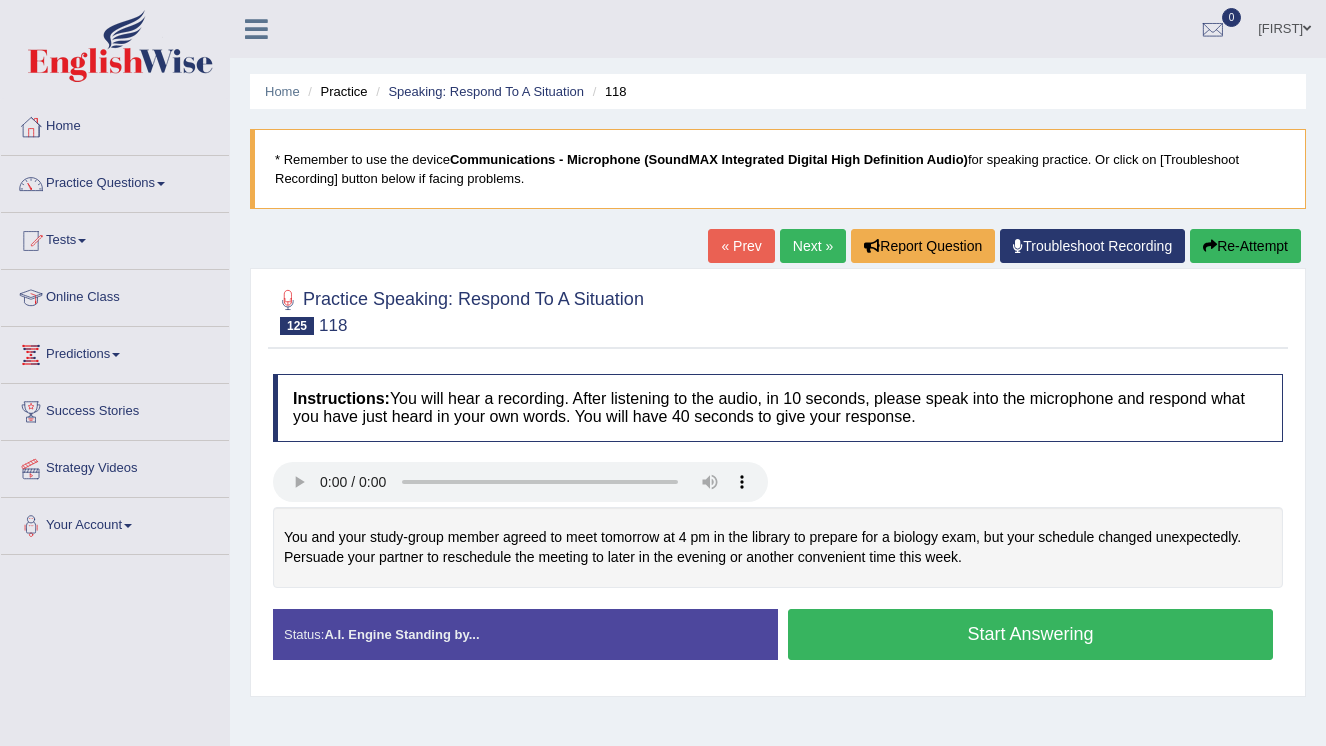 scroll, scrollTop: 0, scrollLeft: 0, axis: both 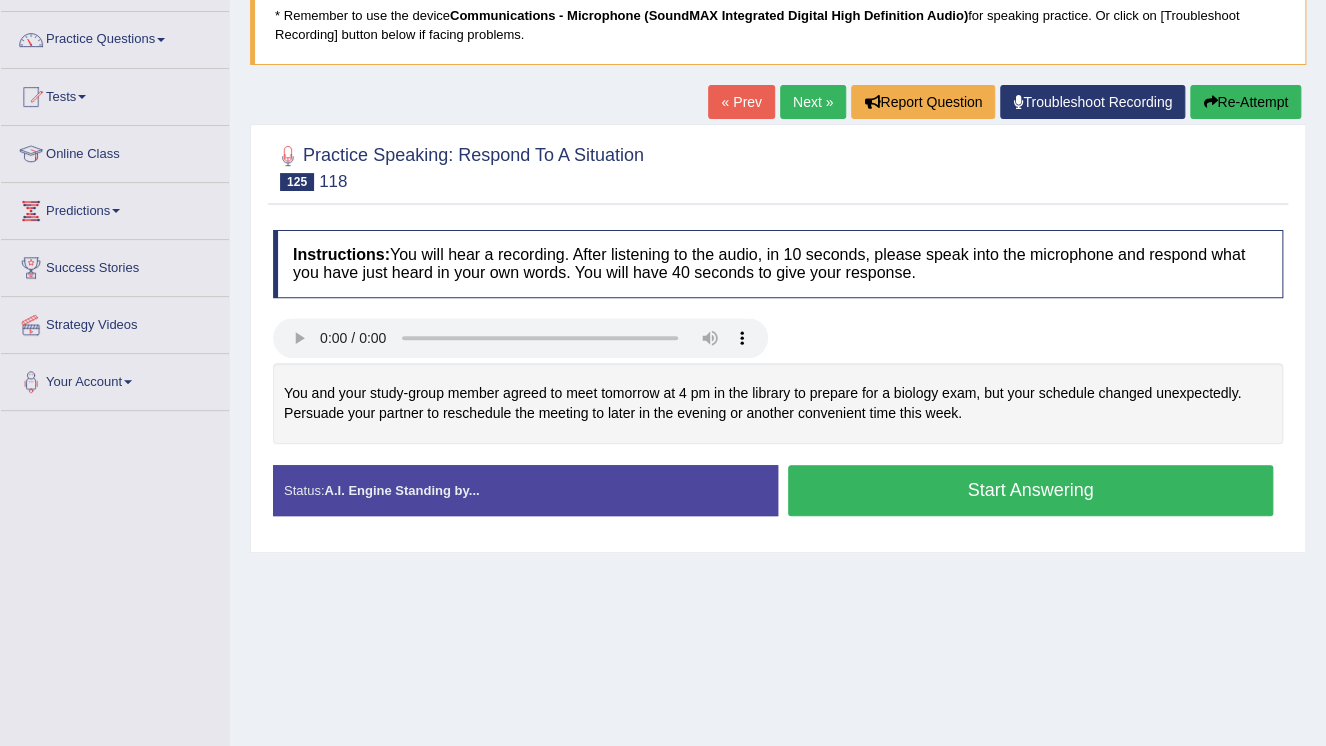 click on "Start Answering" at bounding box center [1030, 490] 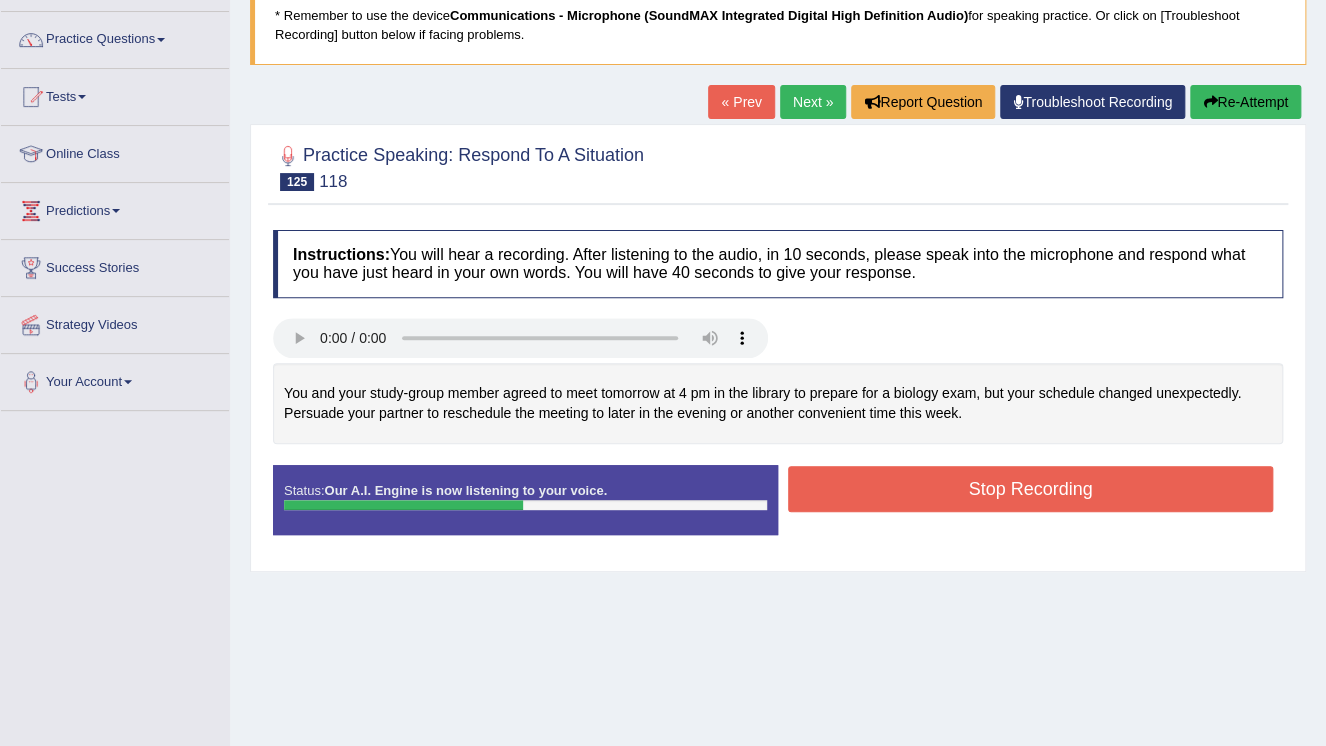 click on "Stop Recording" at bounding box center (1030, 489) 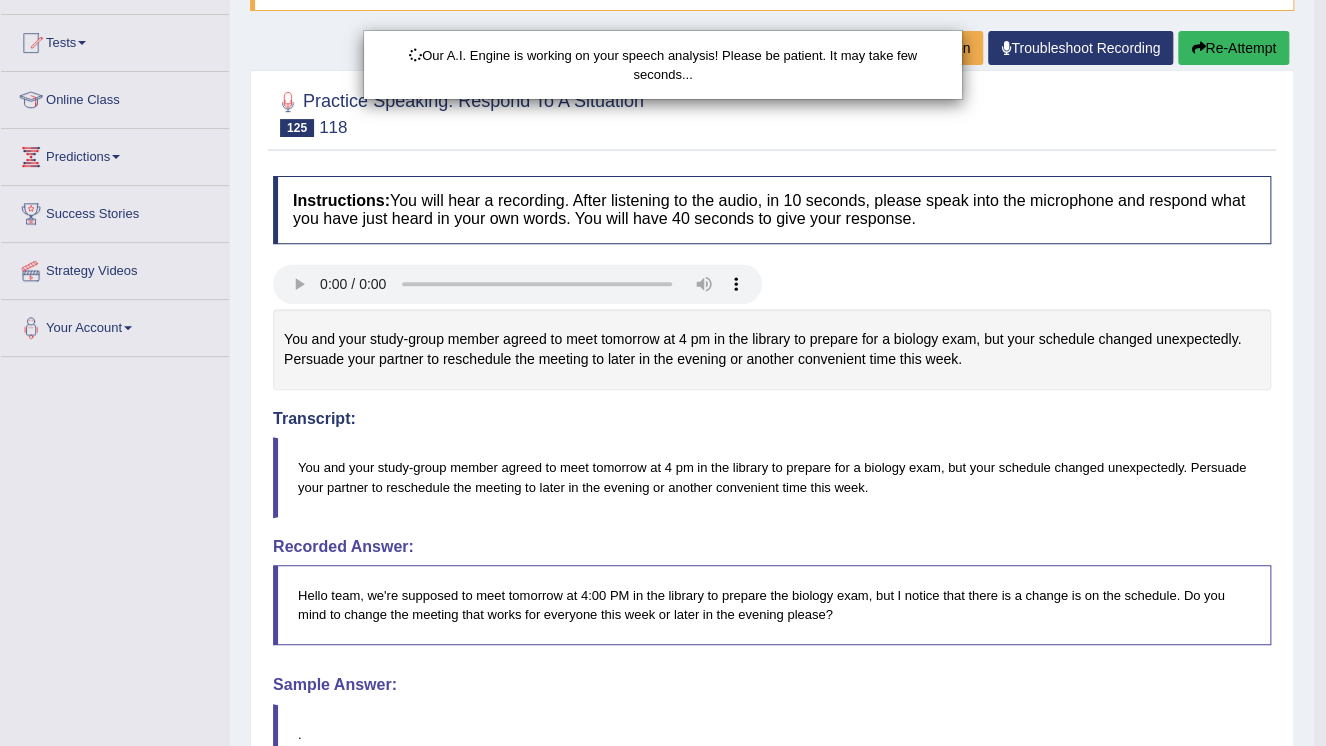 scroll, scrollTop: 224, scrollLeft: 0, axis: vertical 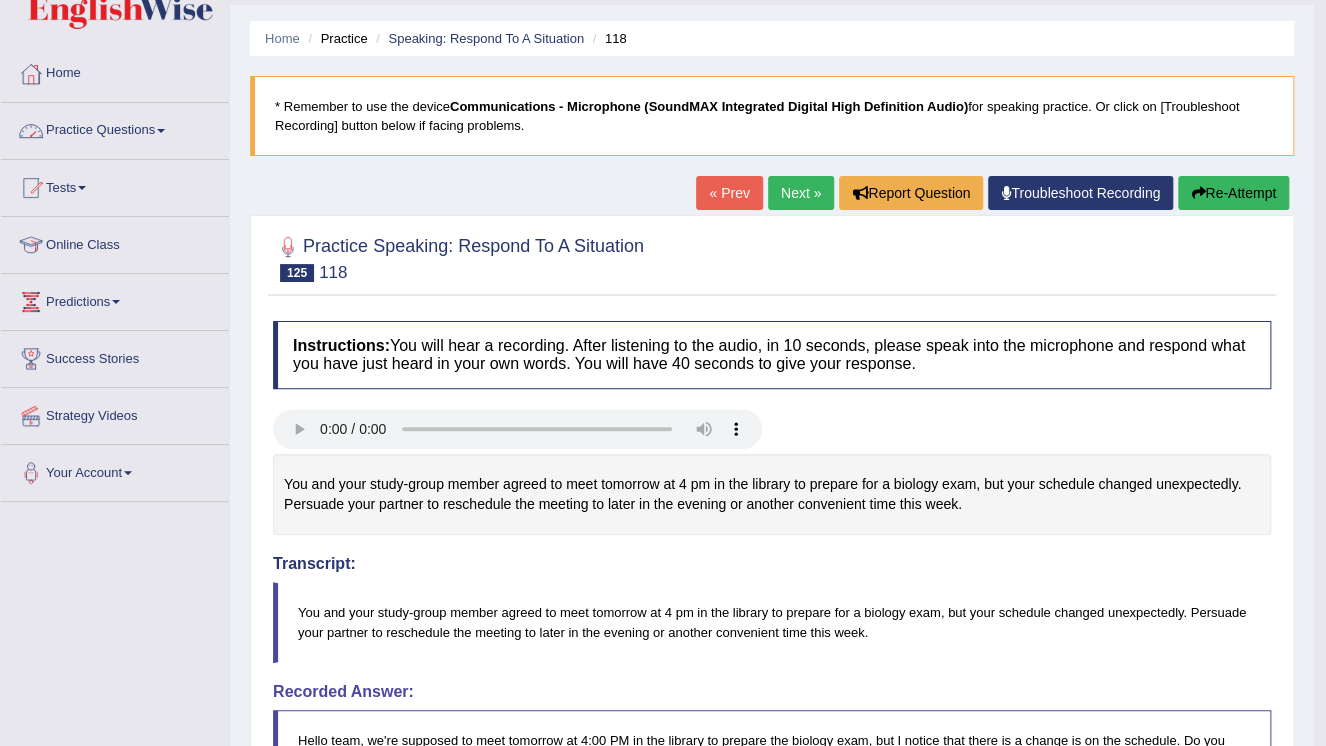 click on "Practice Questions" at bounding box center [115, 128] 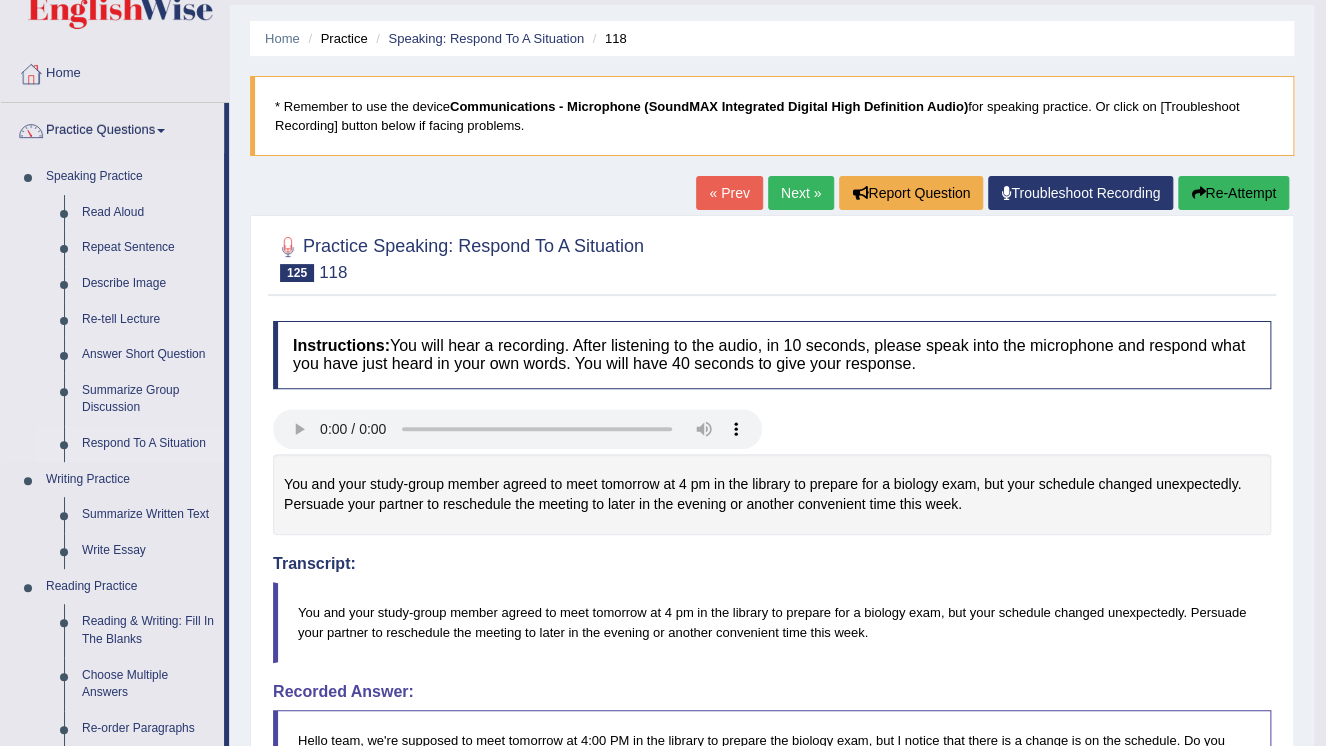 click on "Respond To A Situation" at bounding box center [148, 444] 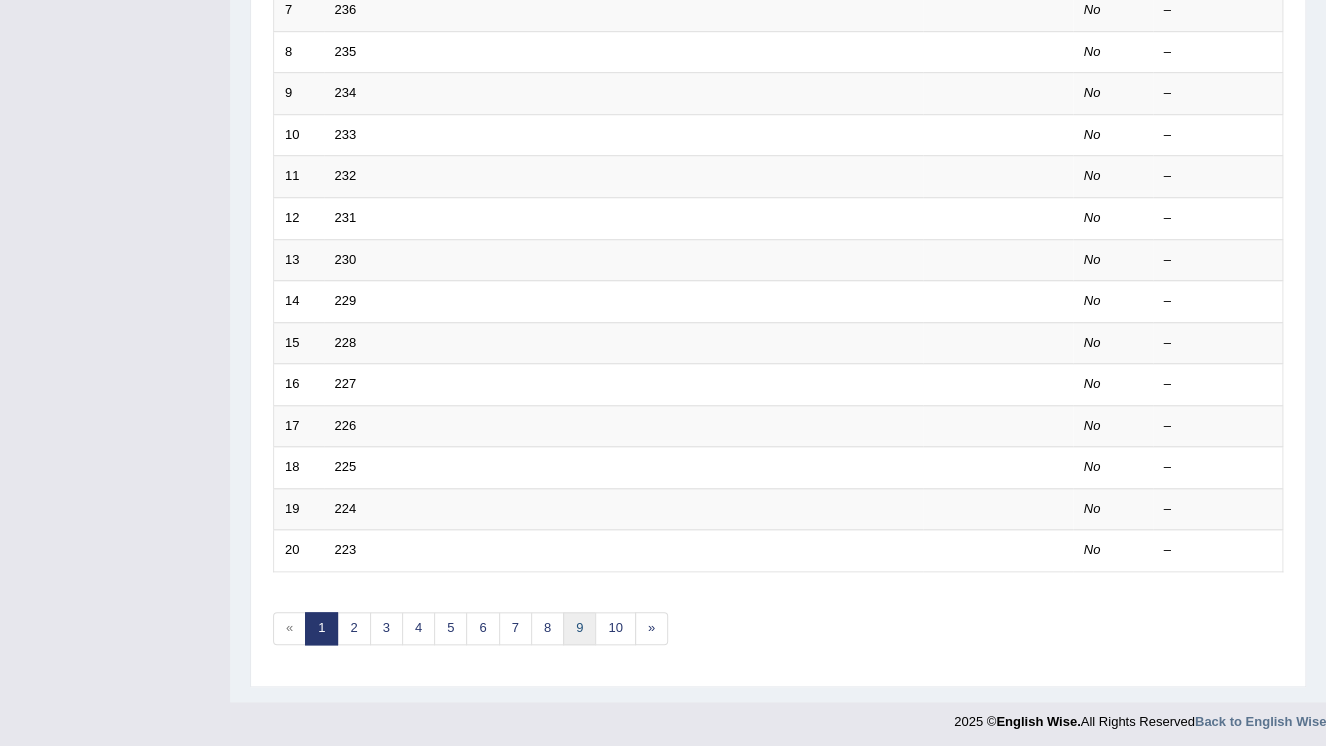 scroll, scrollTop: 0, scrollLeft: 0, axis: both 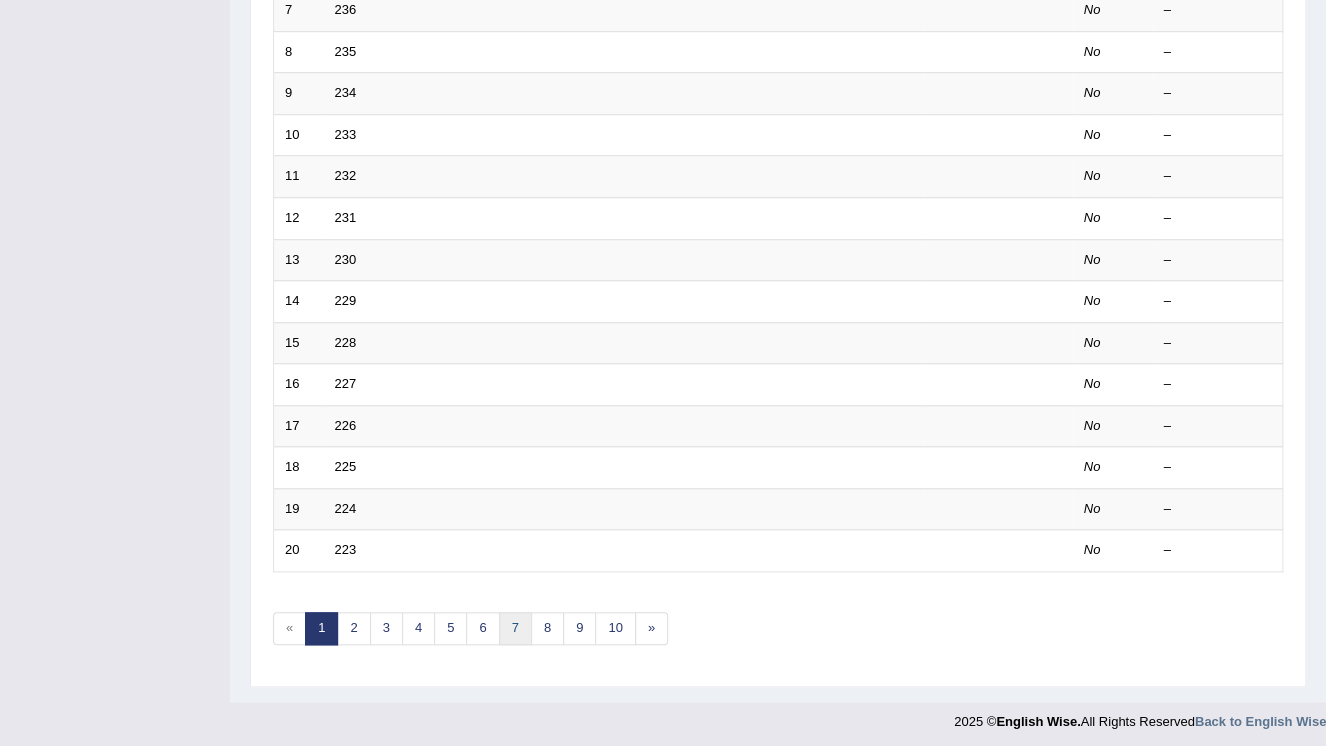 click on "7" at bounding box center [515, 628] 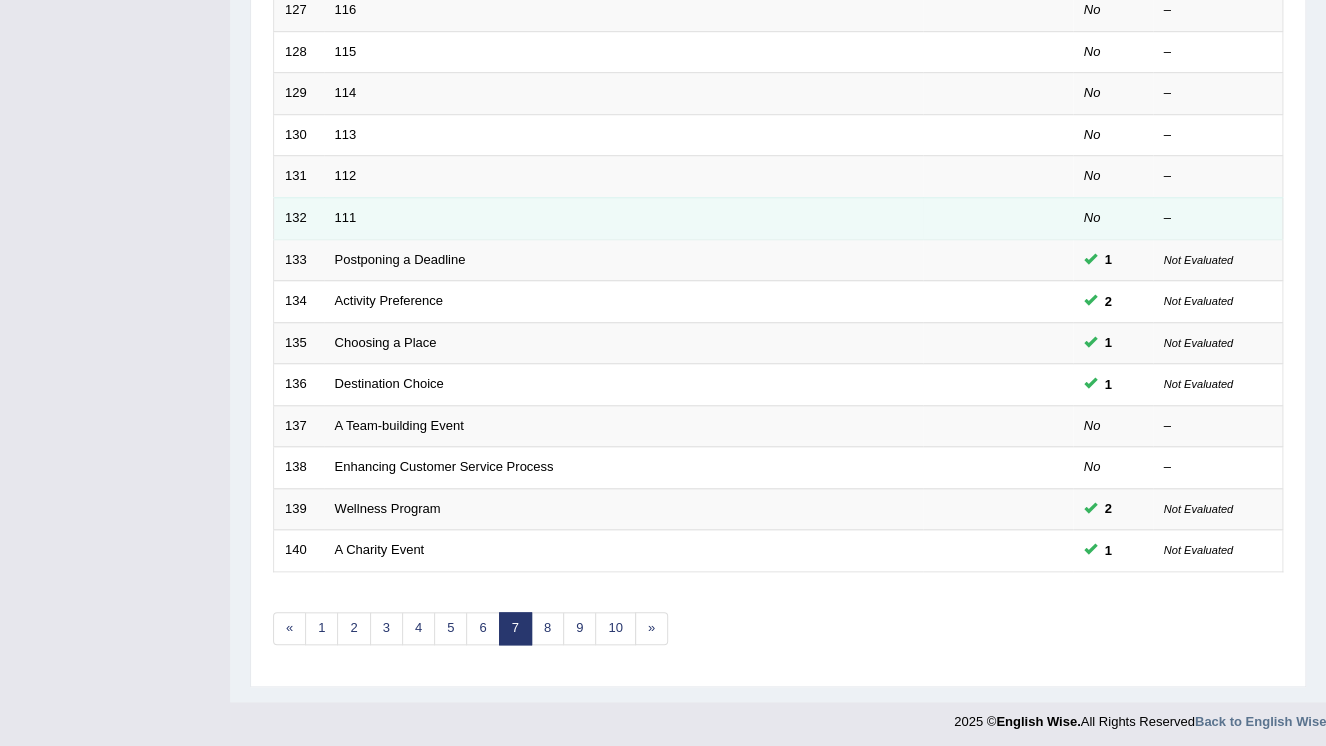 scroll, scrollTop: 0, scrollLeft: 0, axis: both 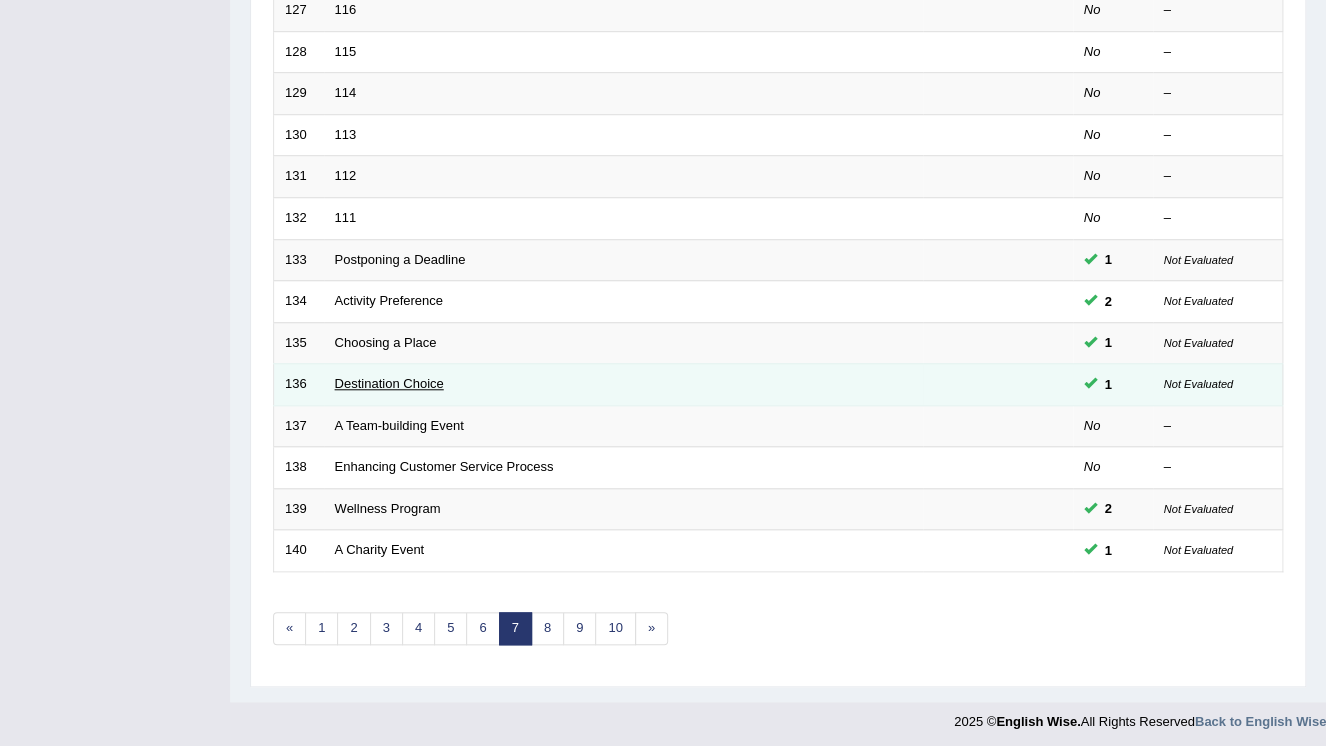 click on "Destination Choice" at bounding box center (389, 383) 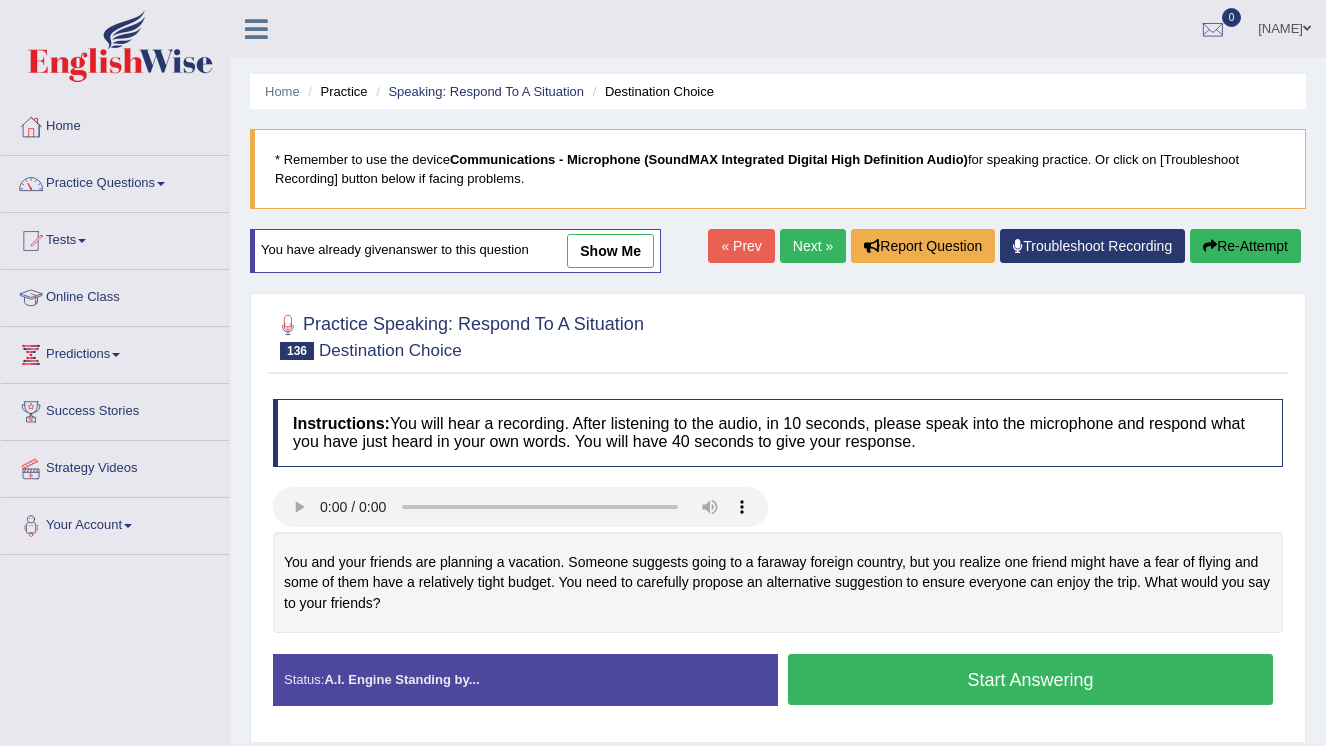 scroll, scrollTop: 0, scrollLeft: 0, axis: both 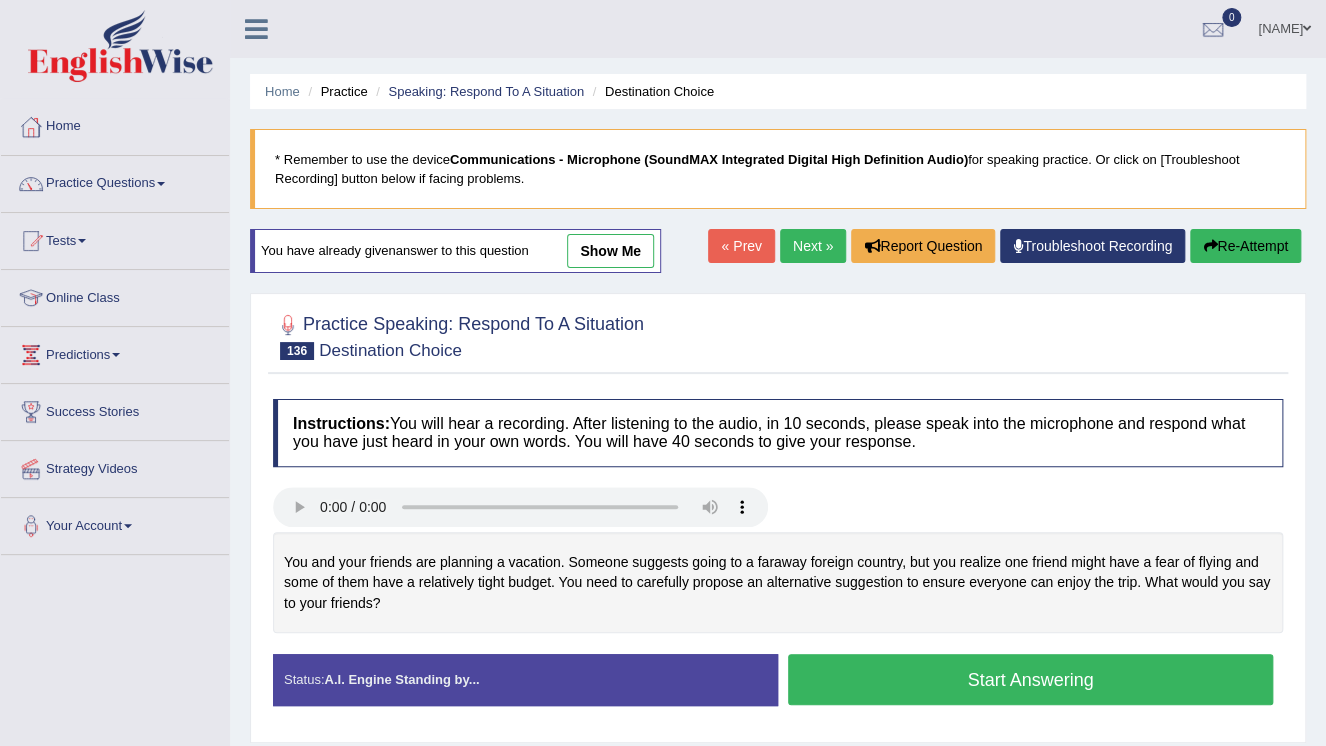 click on "show me" at bounding box center (610, 251) 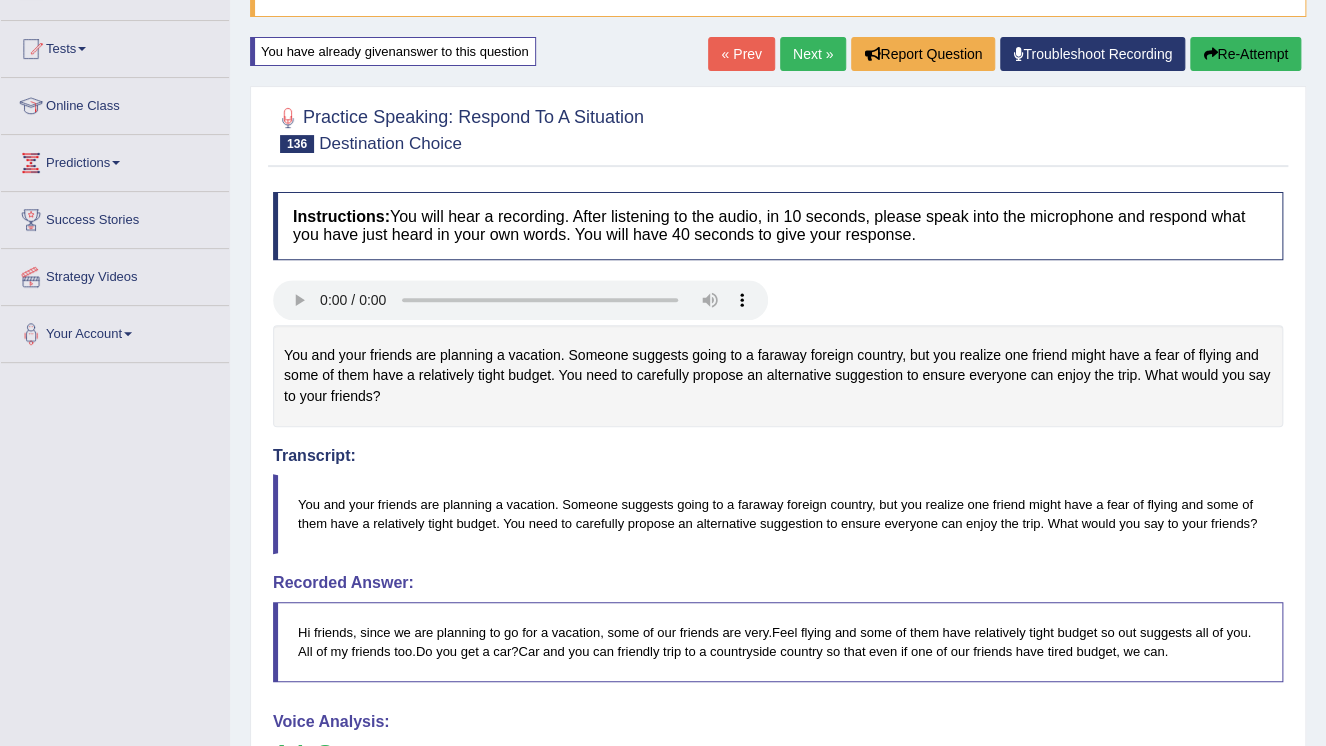 scroll, scrollTop: 240, scrollLeft: 0, axis: vertical 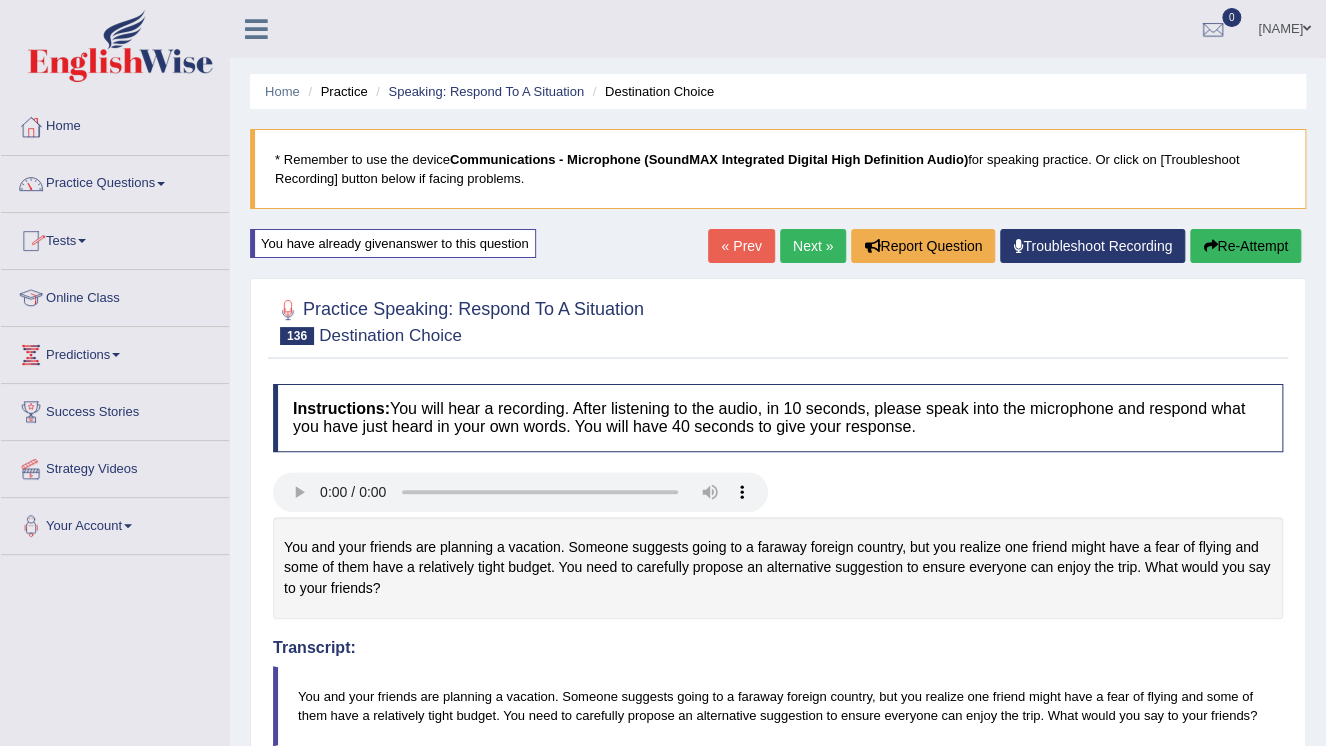 click on "Shanika" at bounding box center [1284, 26] 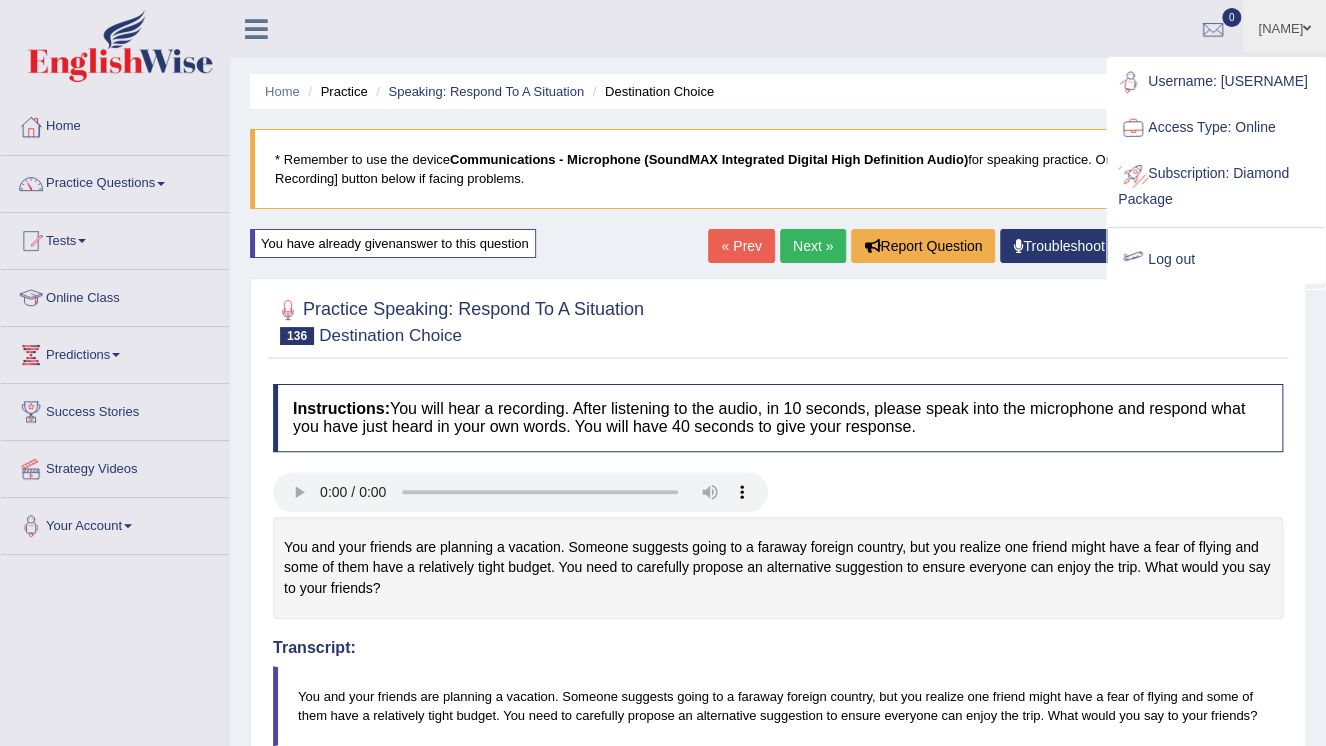 click on "Log out" at bounding box center (1216, 260) 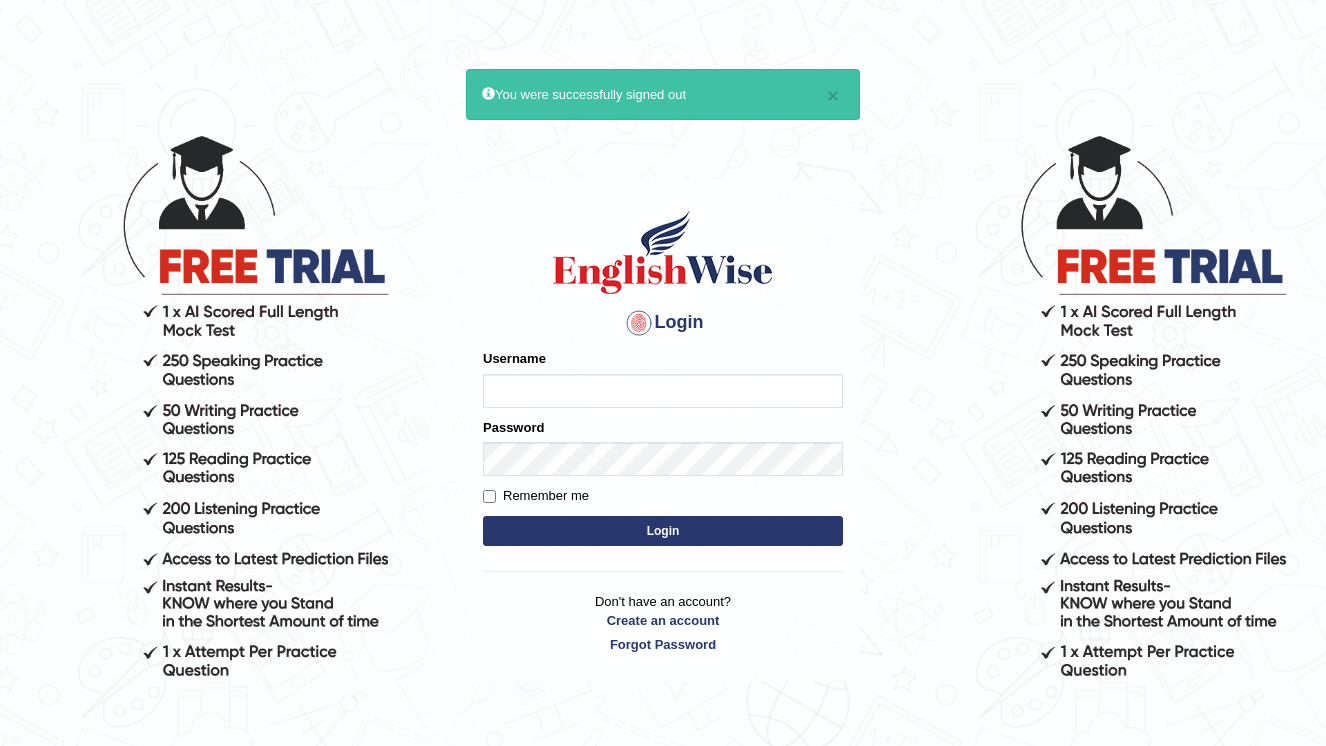 scroll, scrollTop: 0, scrollLeft: 0, axis: both 